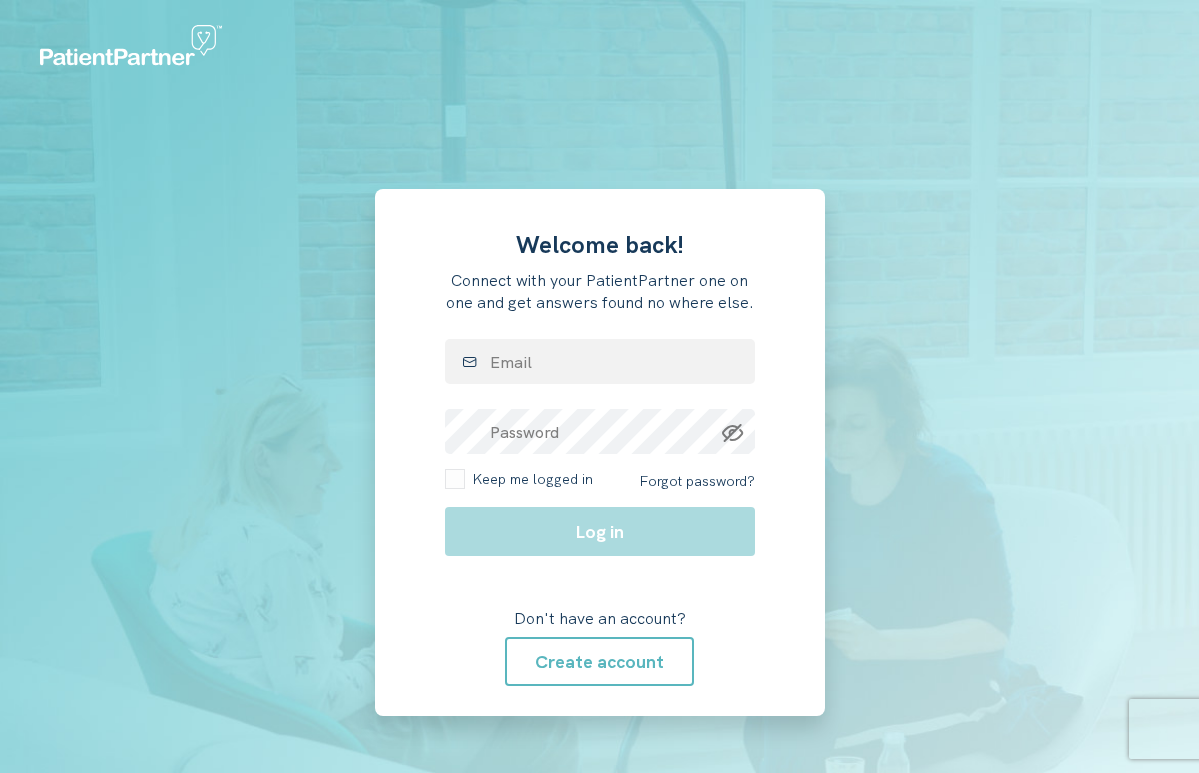 scroll, scrollTop: 0, scrollLeft: 0, axis: both 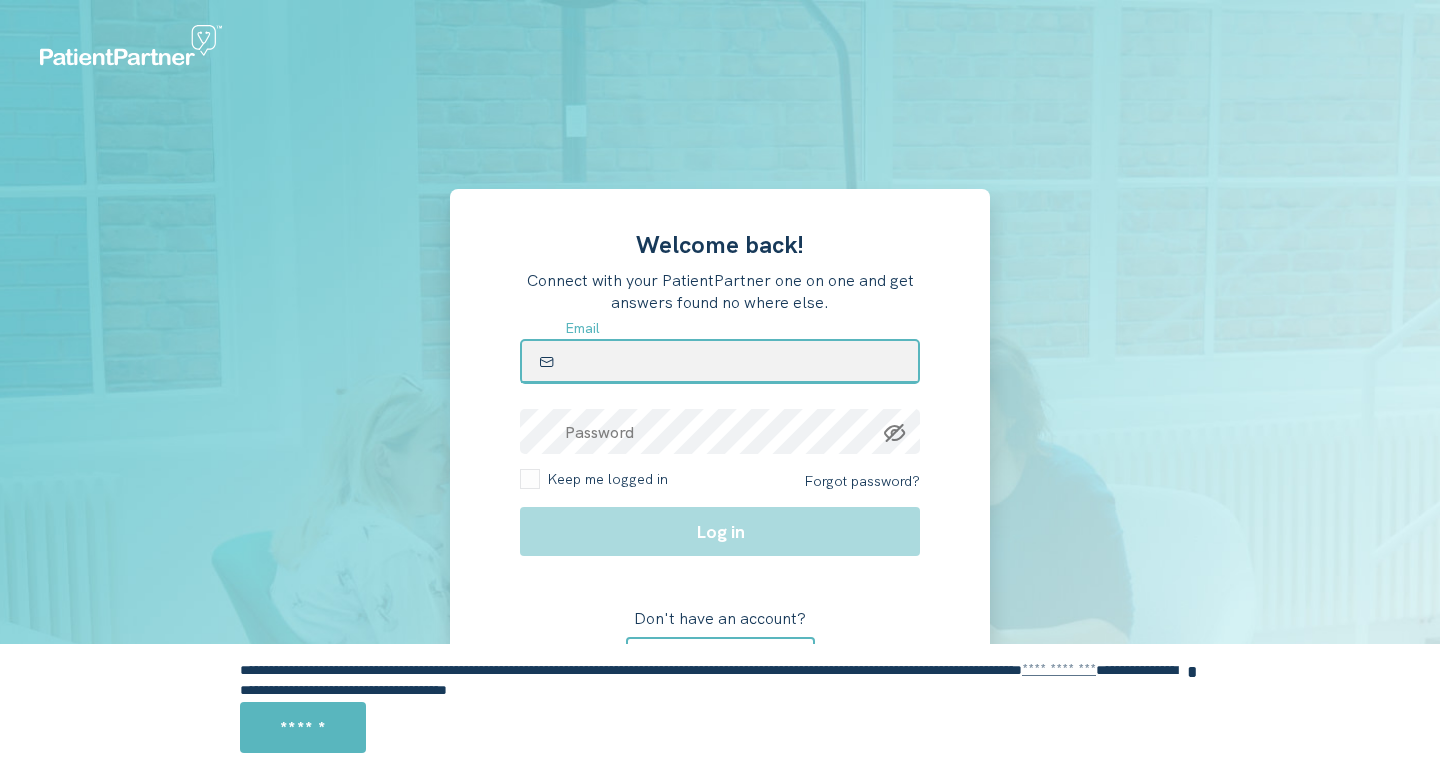 click at bounding box center [720, 361] 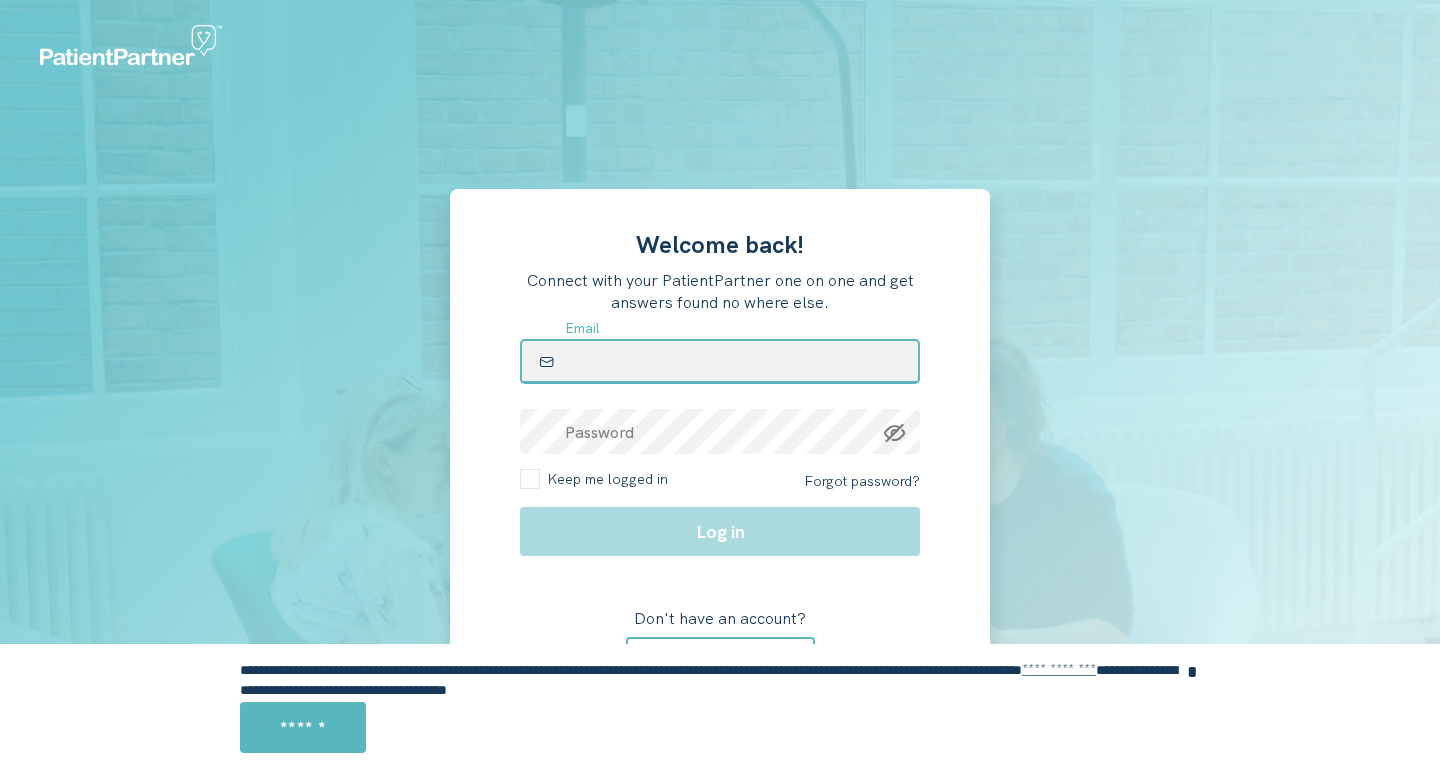 type on "*" 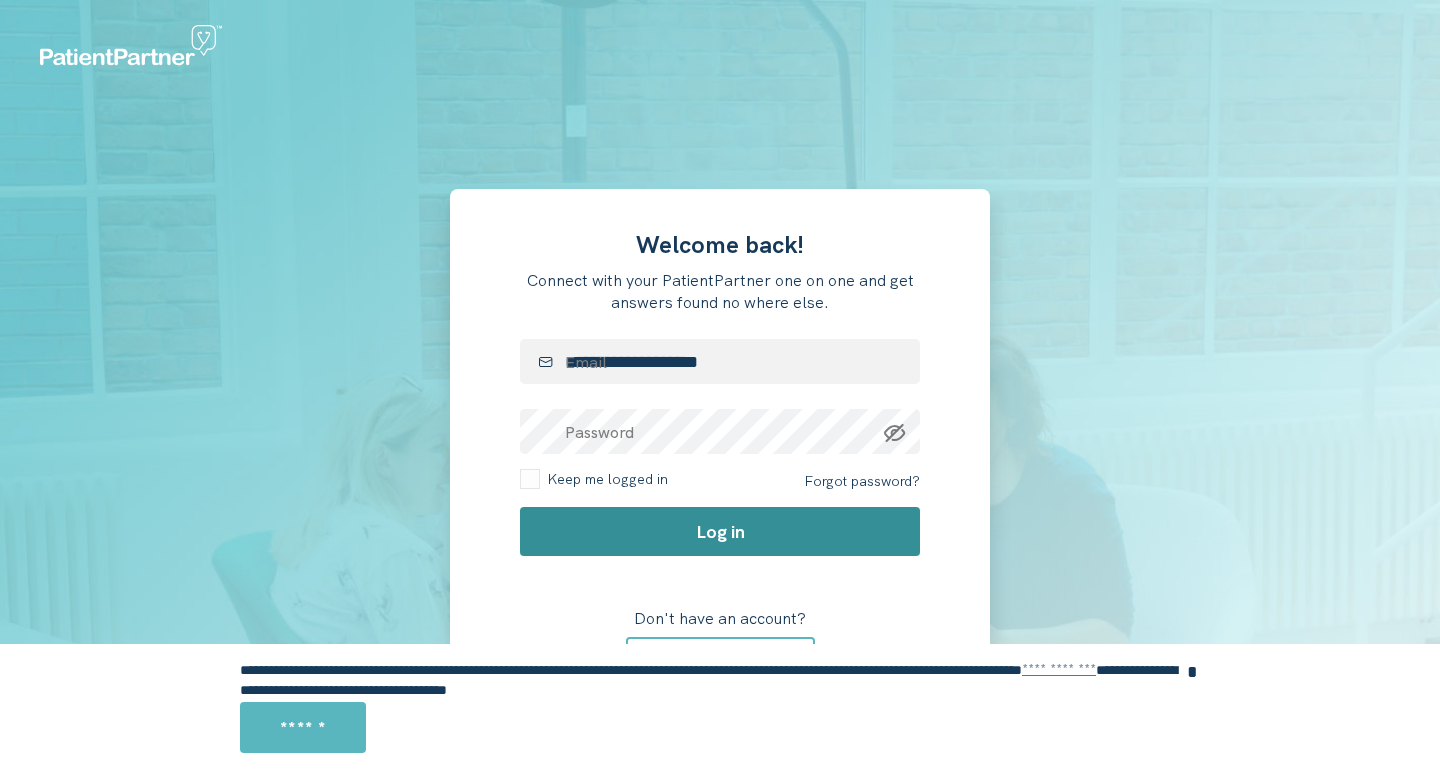 click on "Log in" 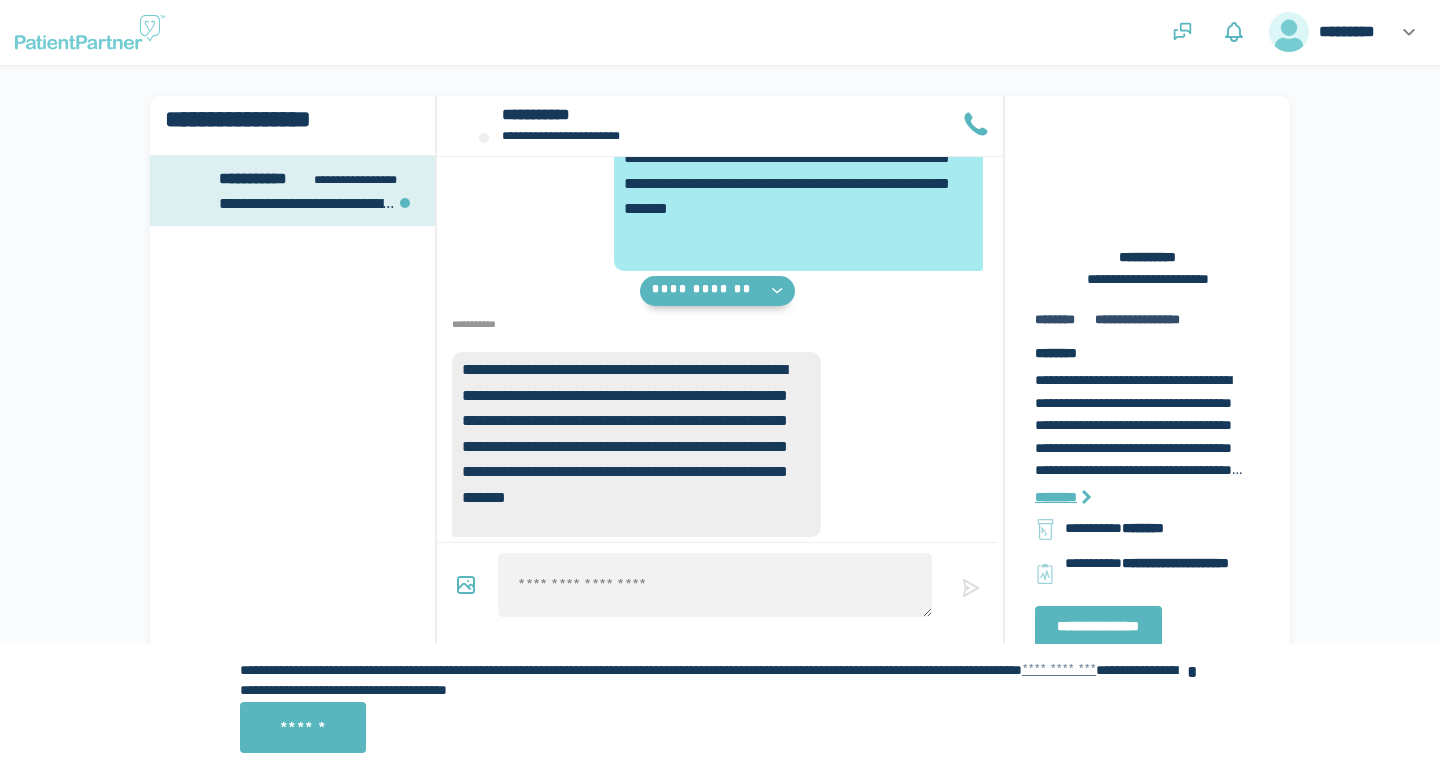 scroll, scrollTop: 0, scrollLeft: 0, axis: both 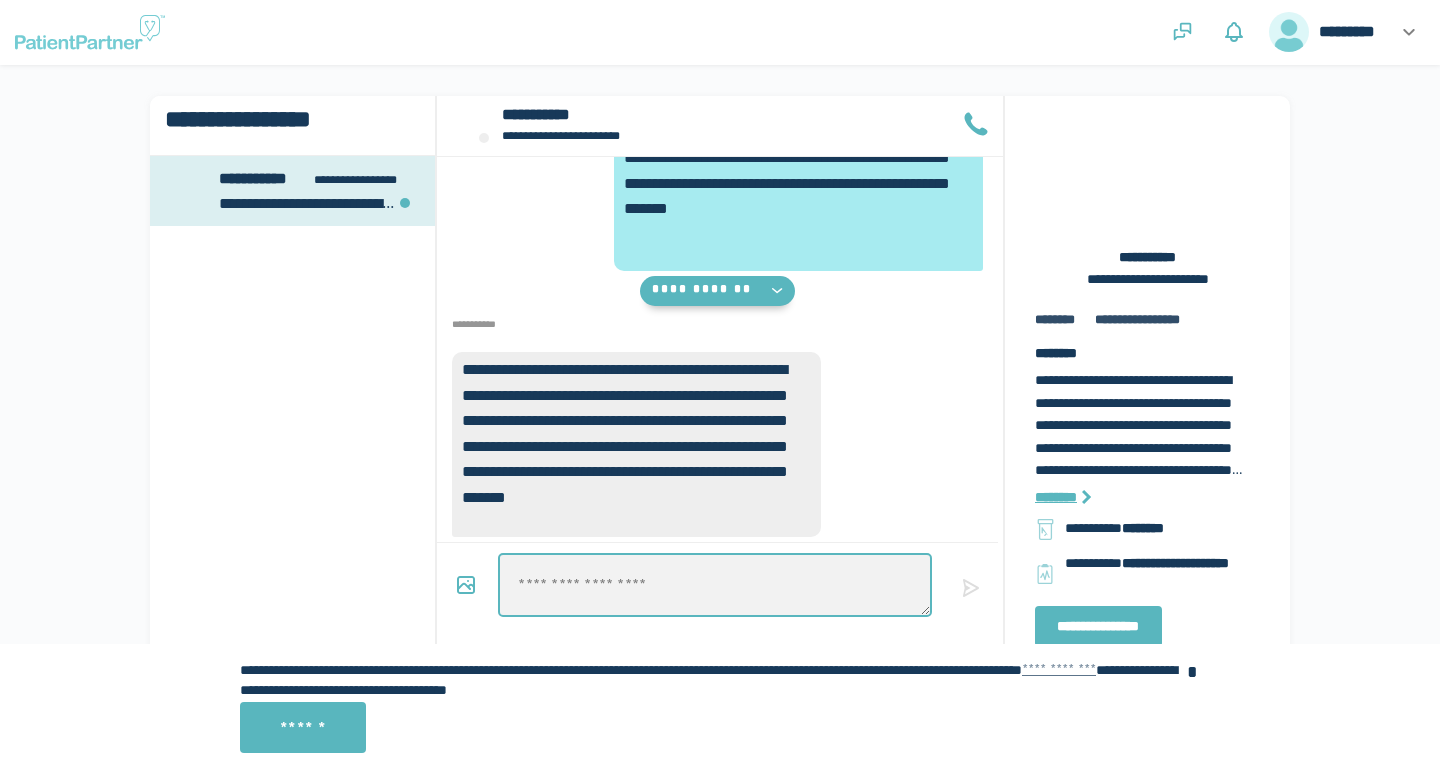 click at bounding box center [714, 585] 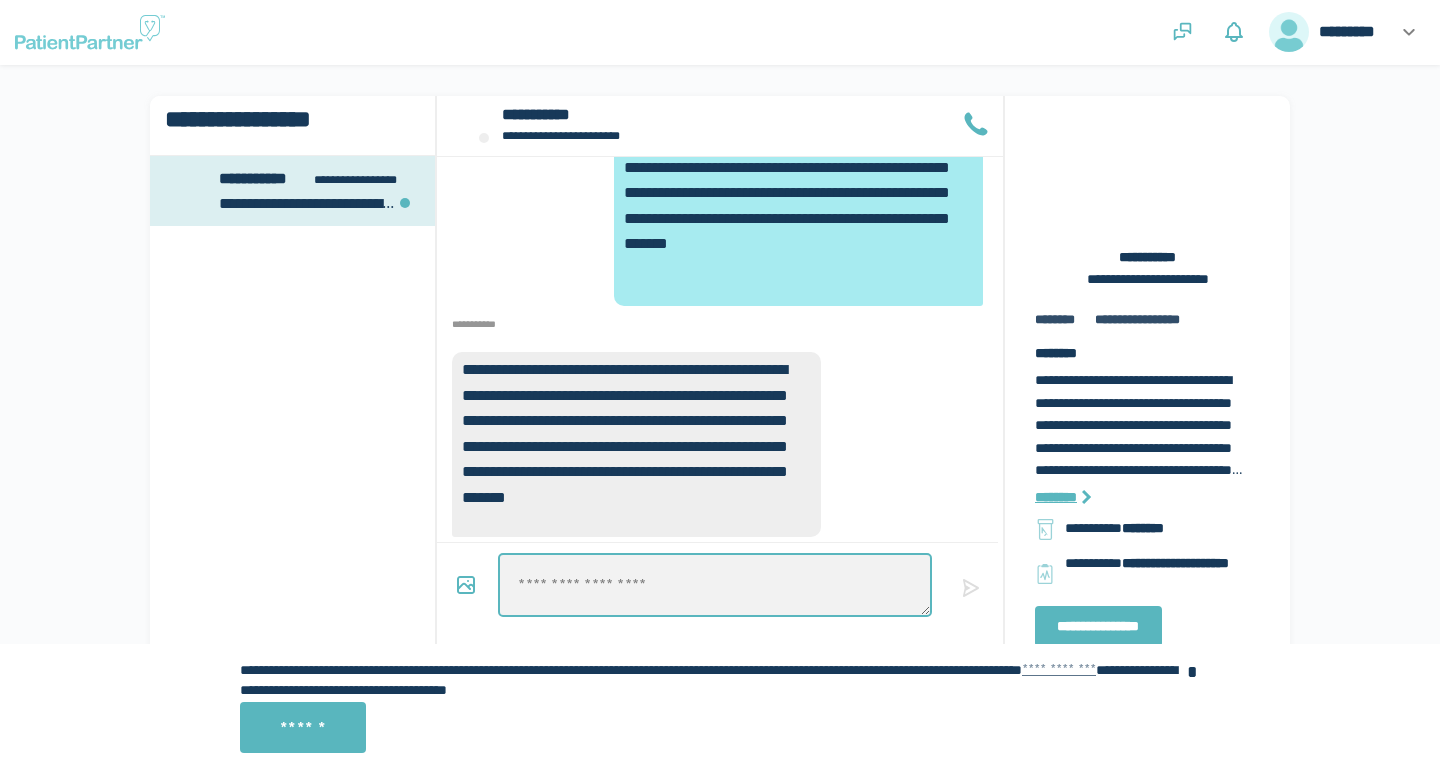 type on "*" 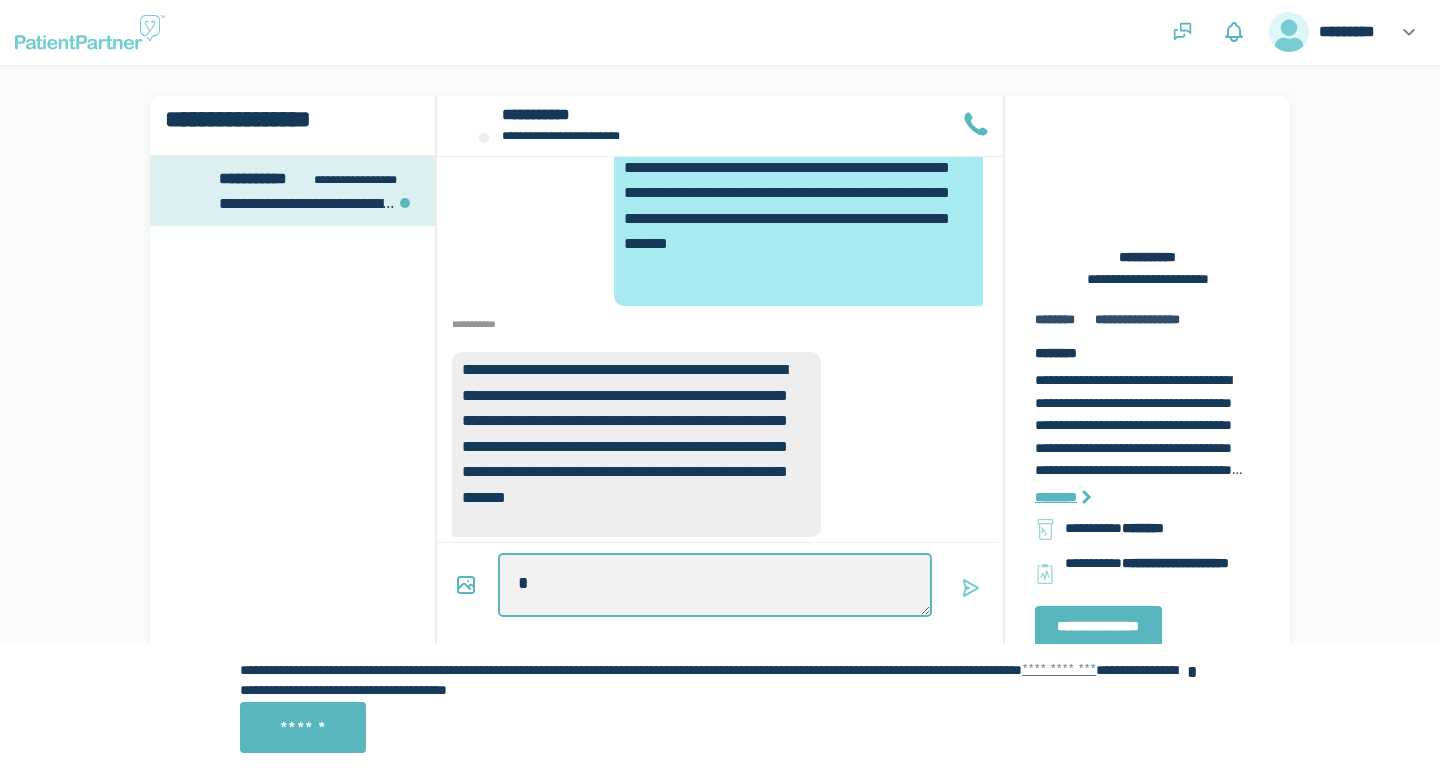 type on "*" 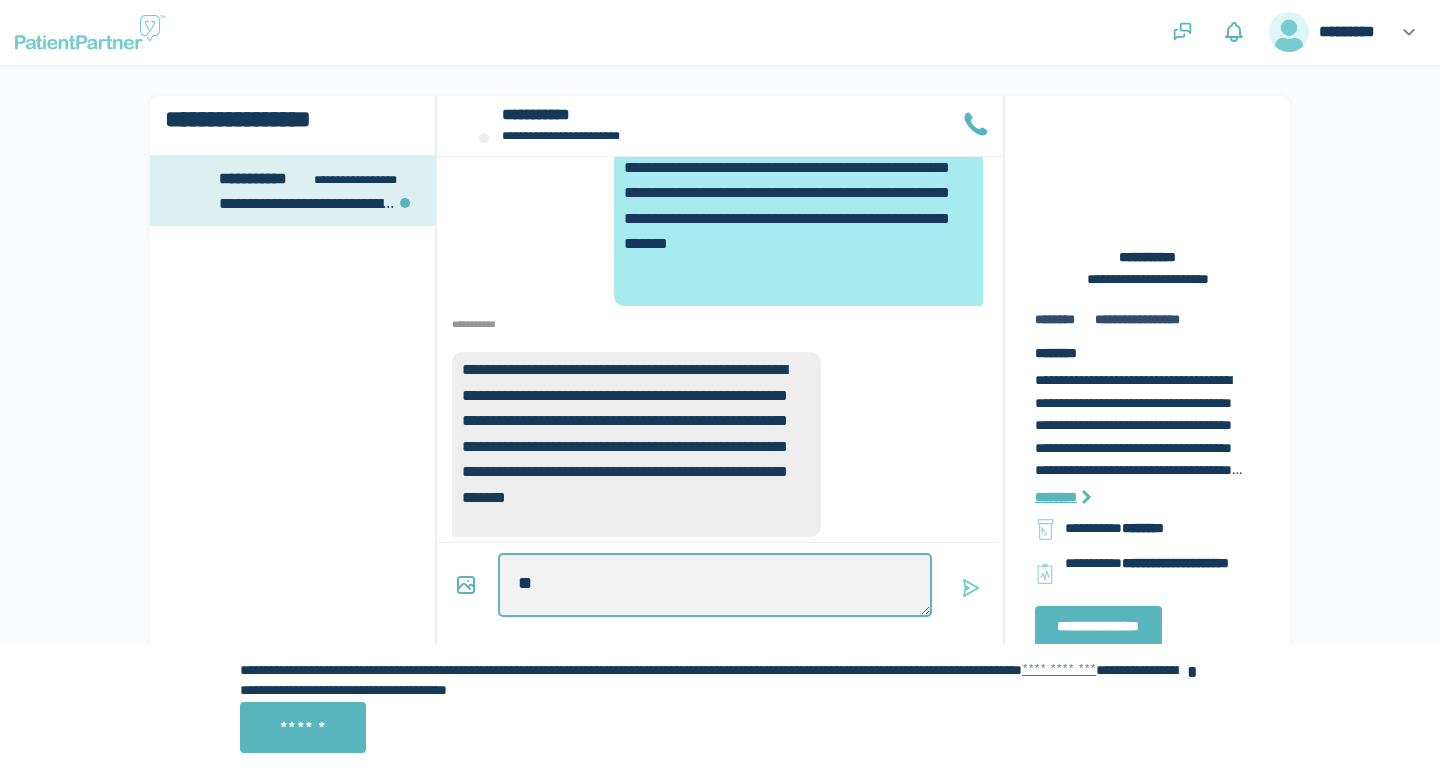 type on "*" 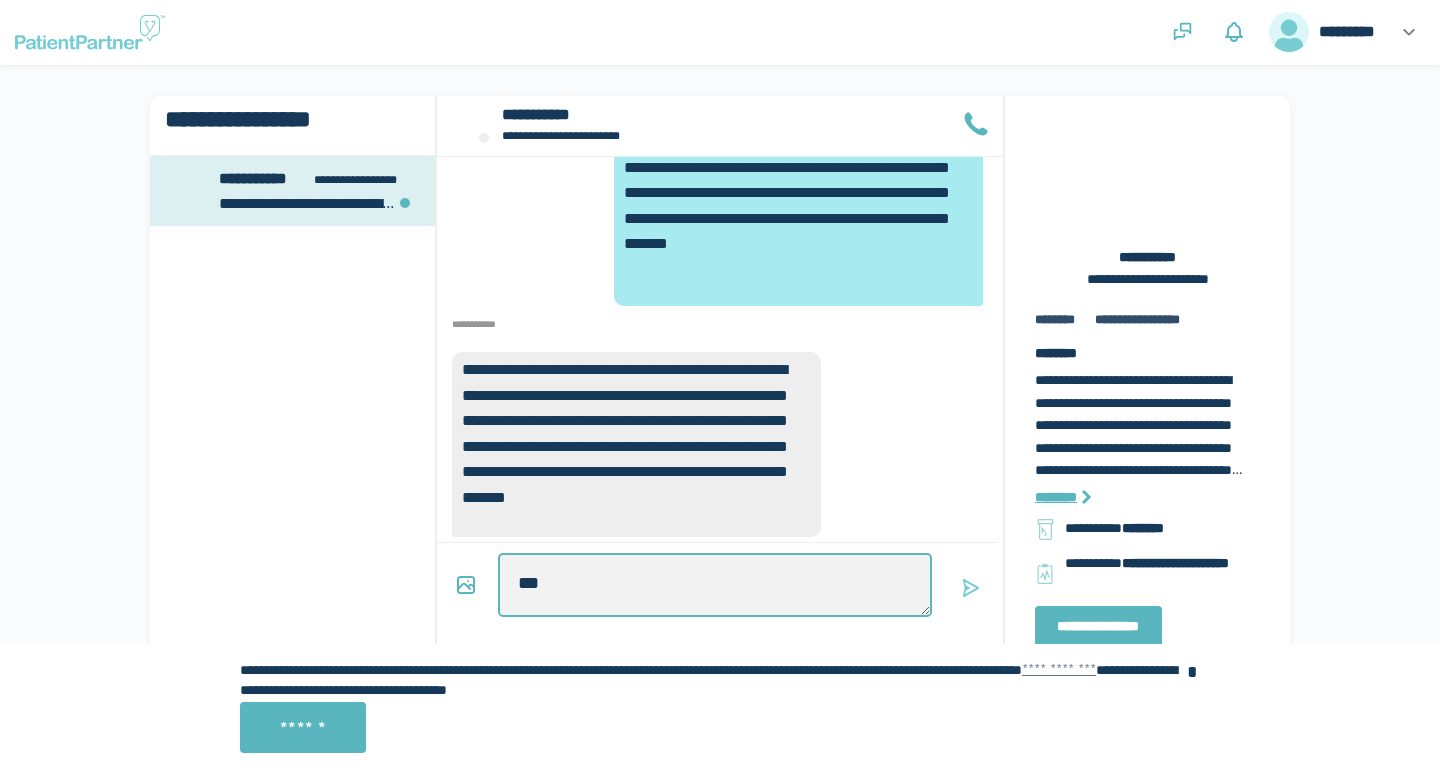 type on "*" 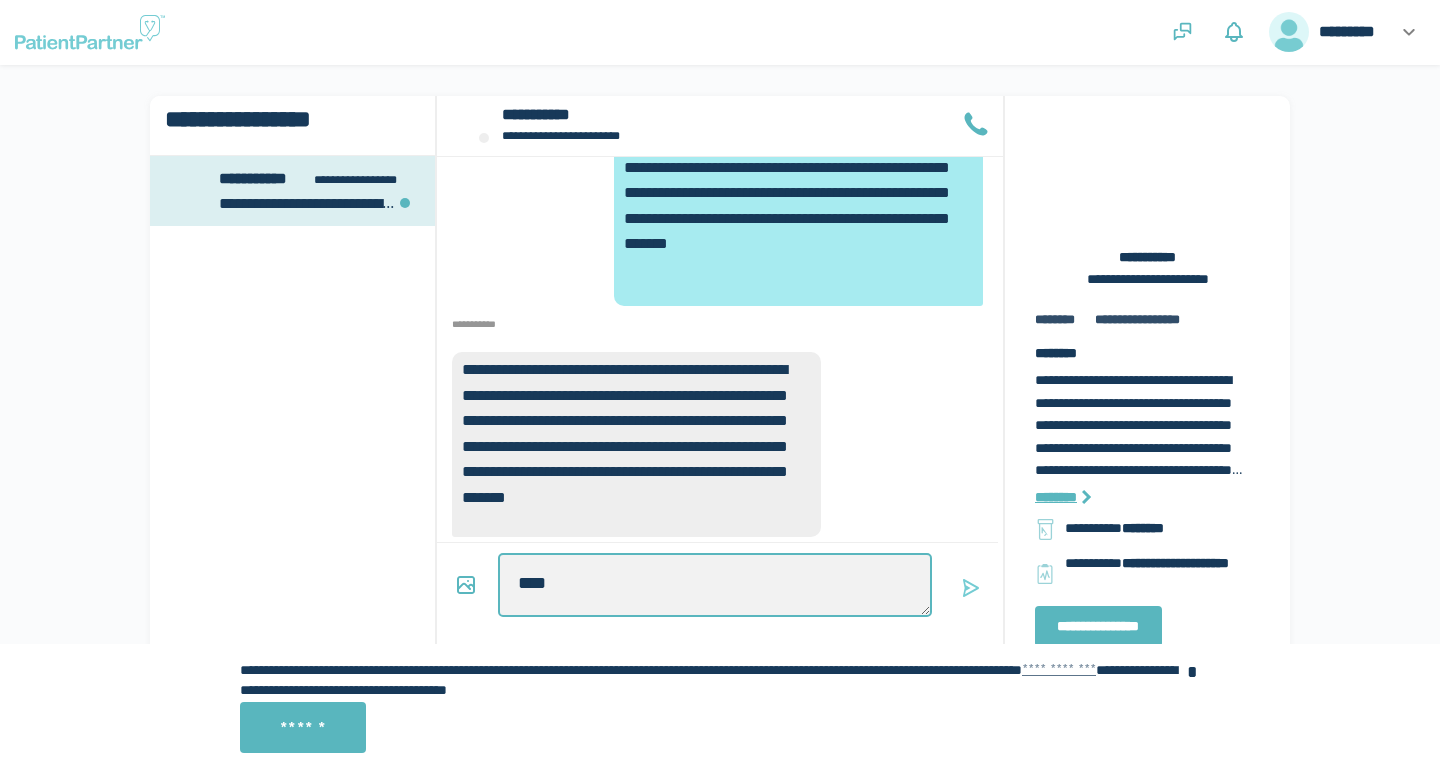 type on "*" 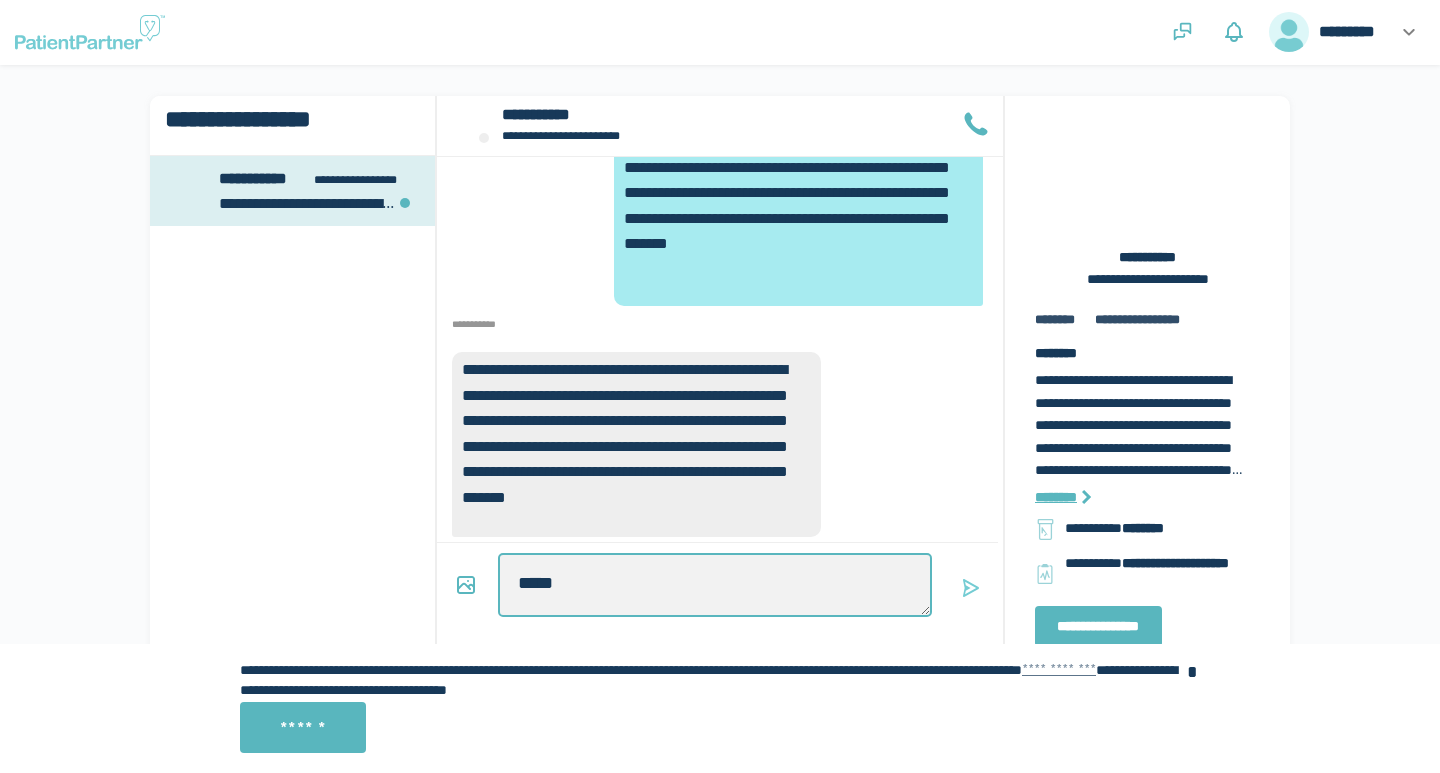 type on "*" 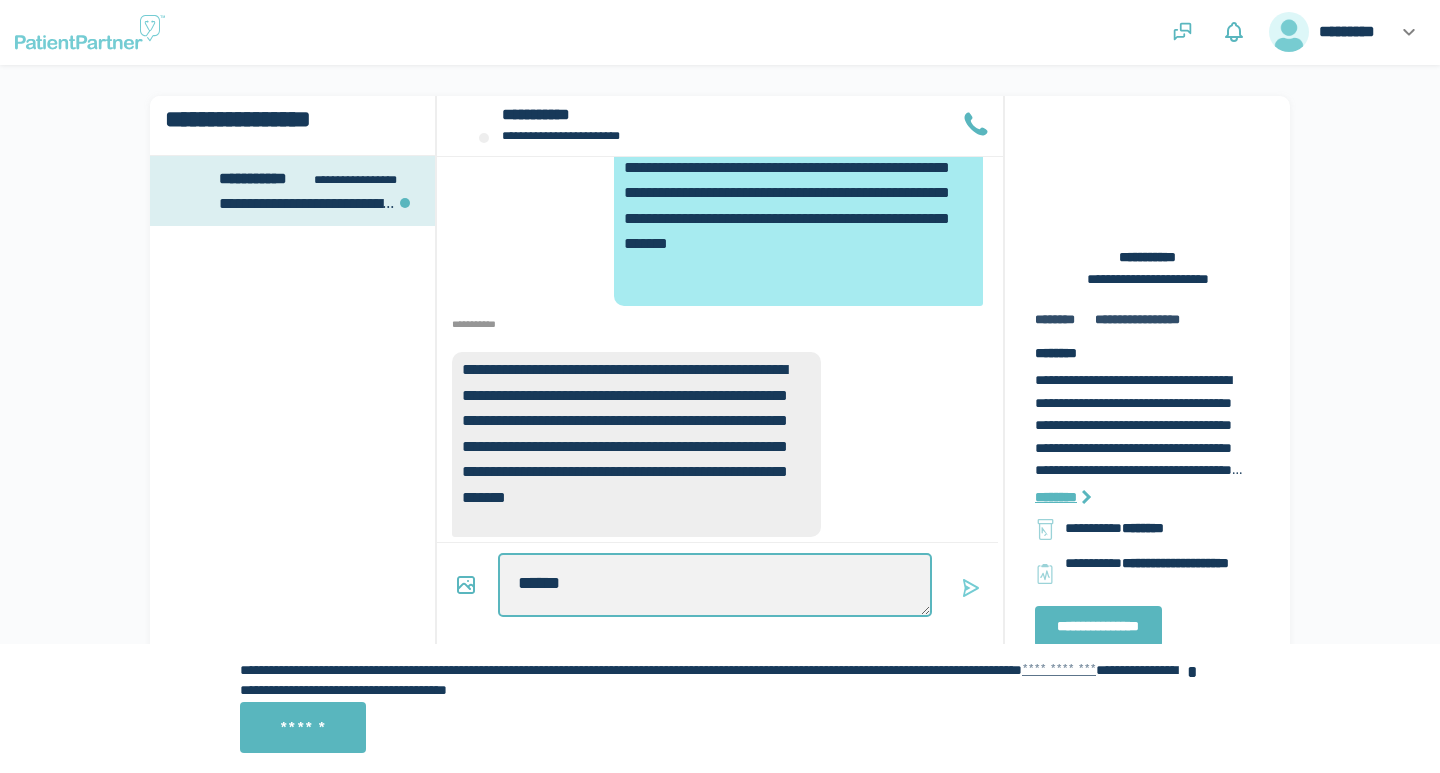 type on "*" 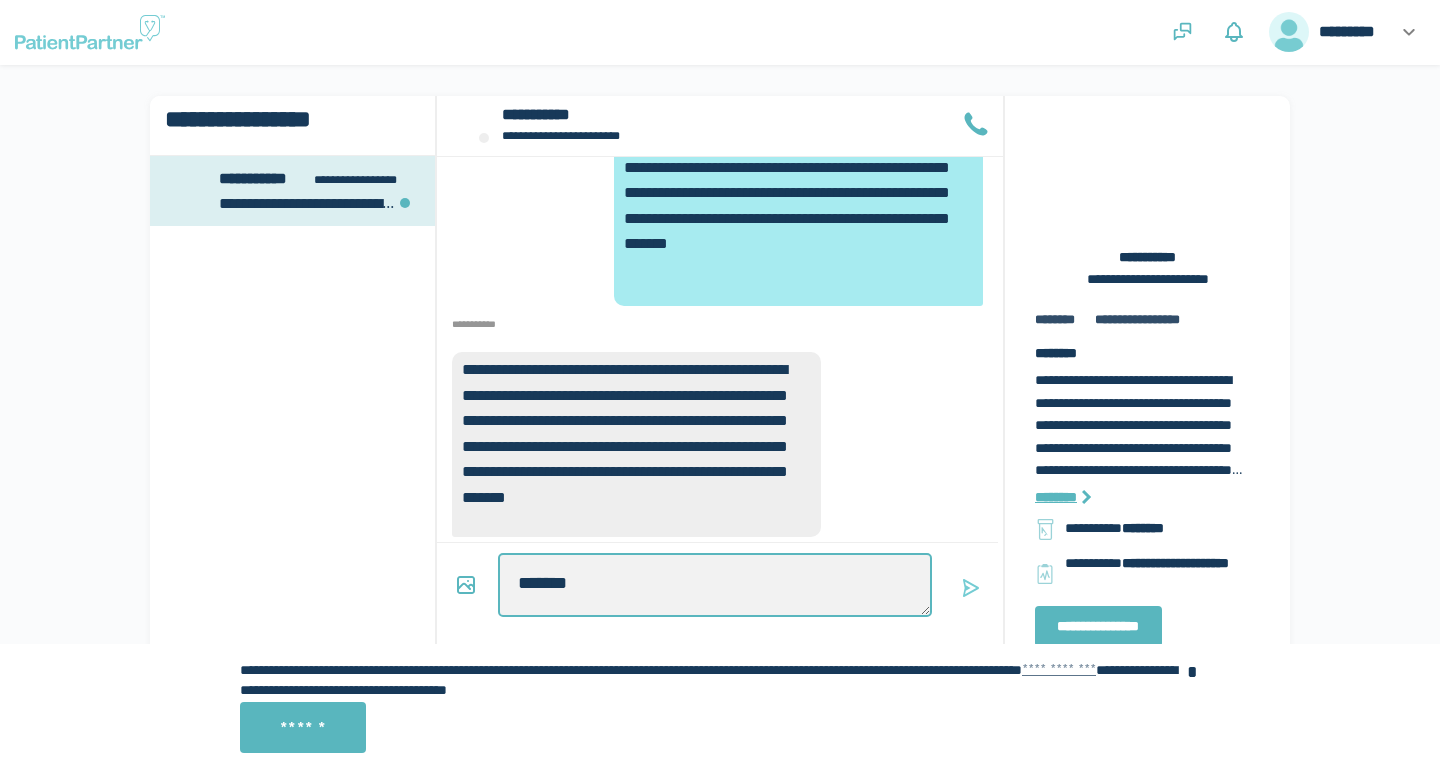 type on "*" 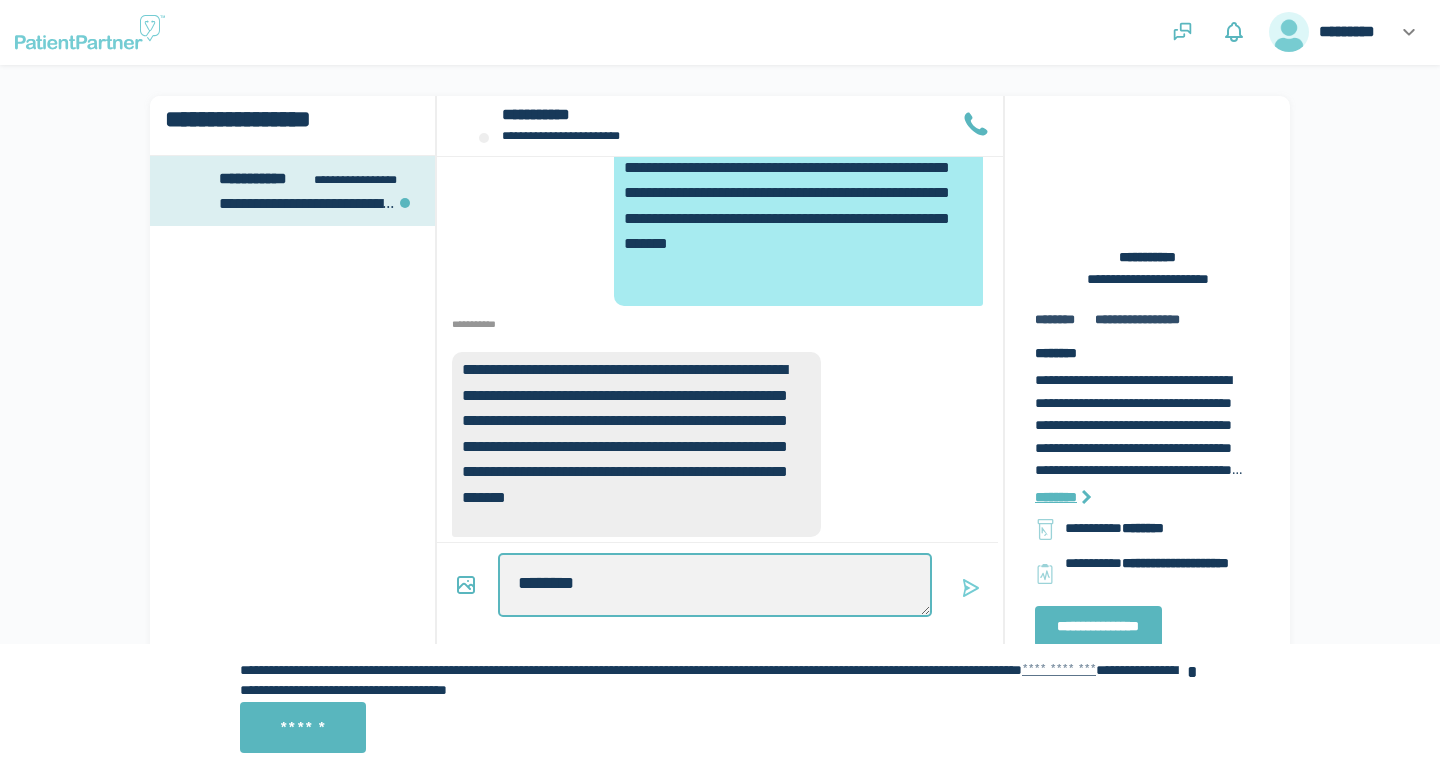 type on "*" 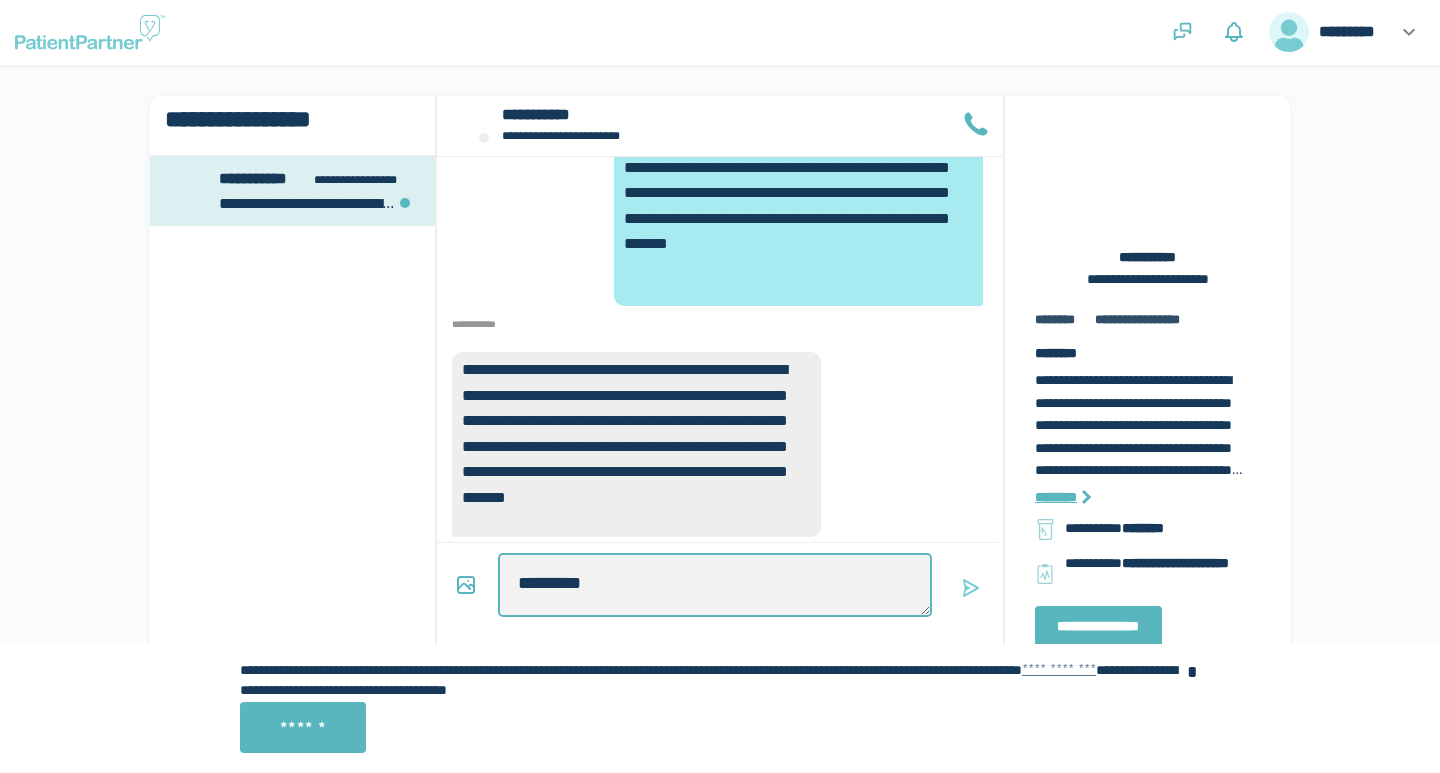 type on "*" 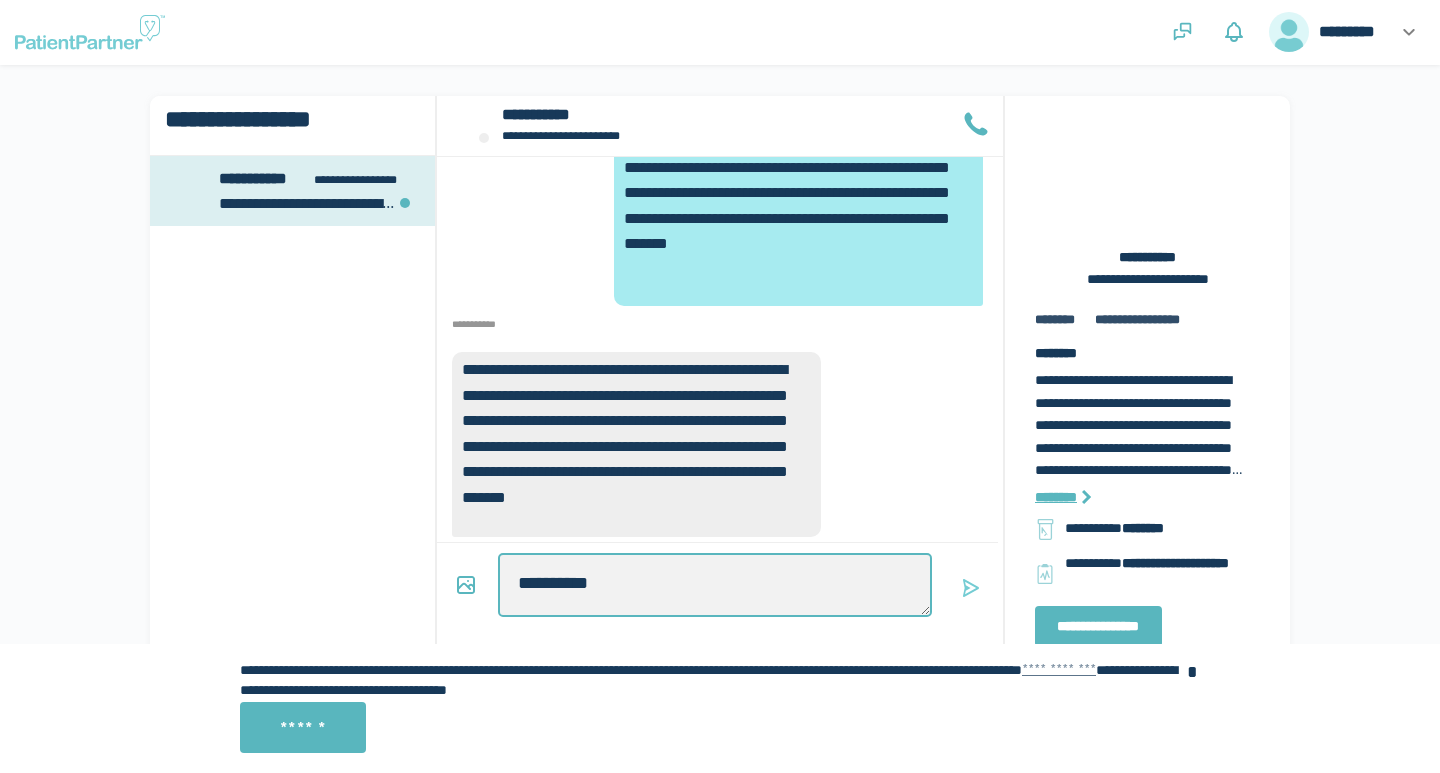 type on "*" 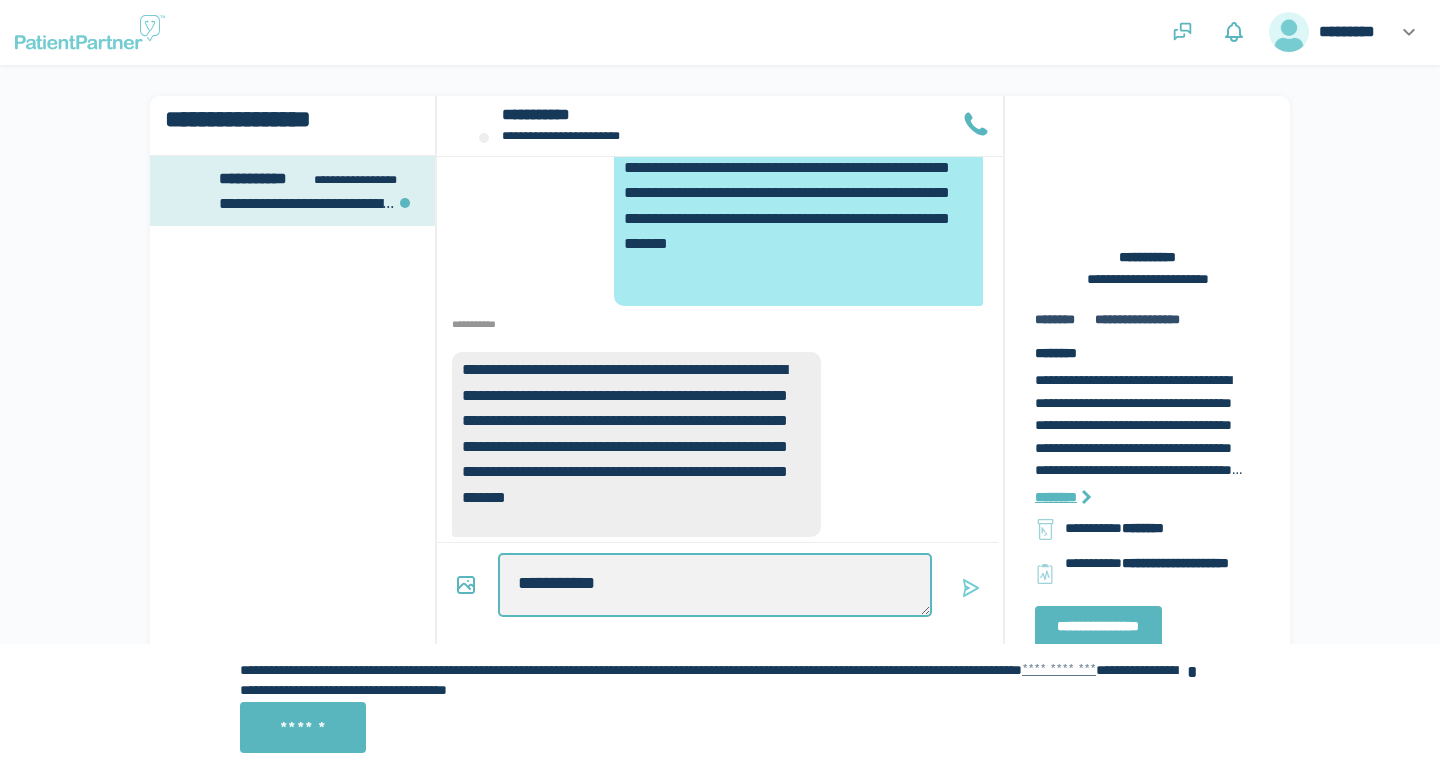 type on "*" 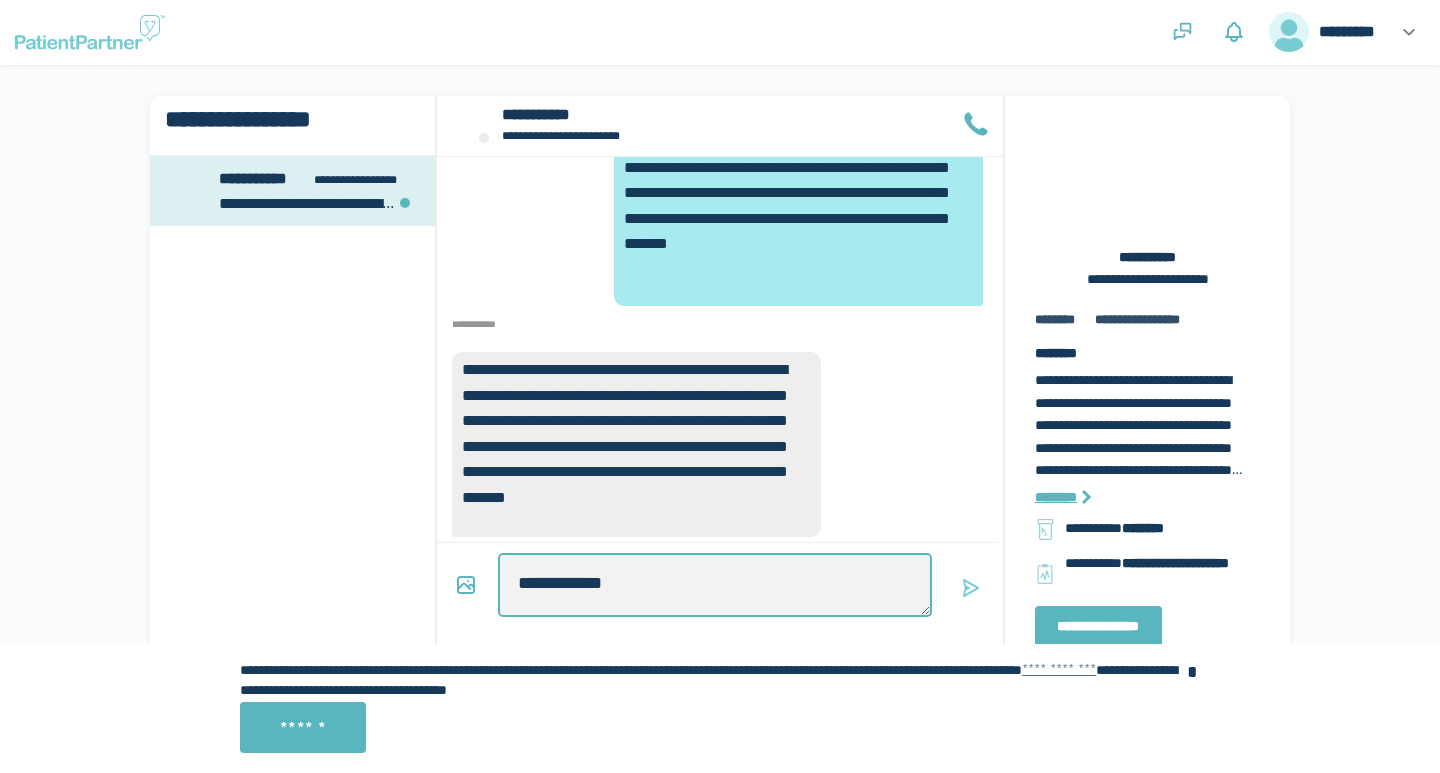 type on "*" 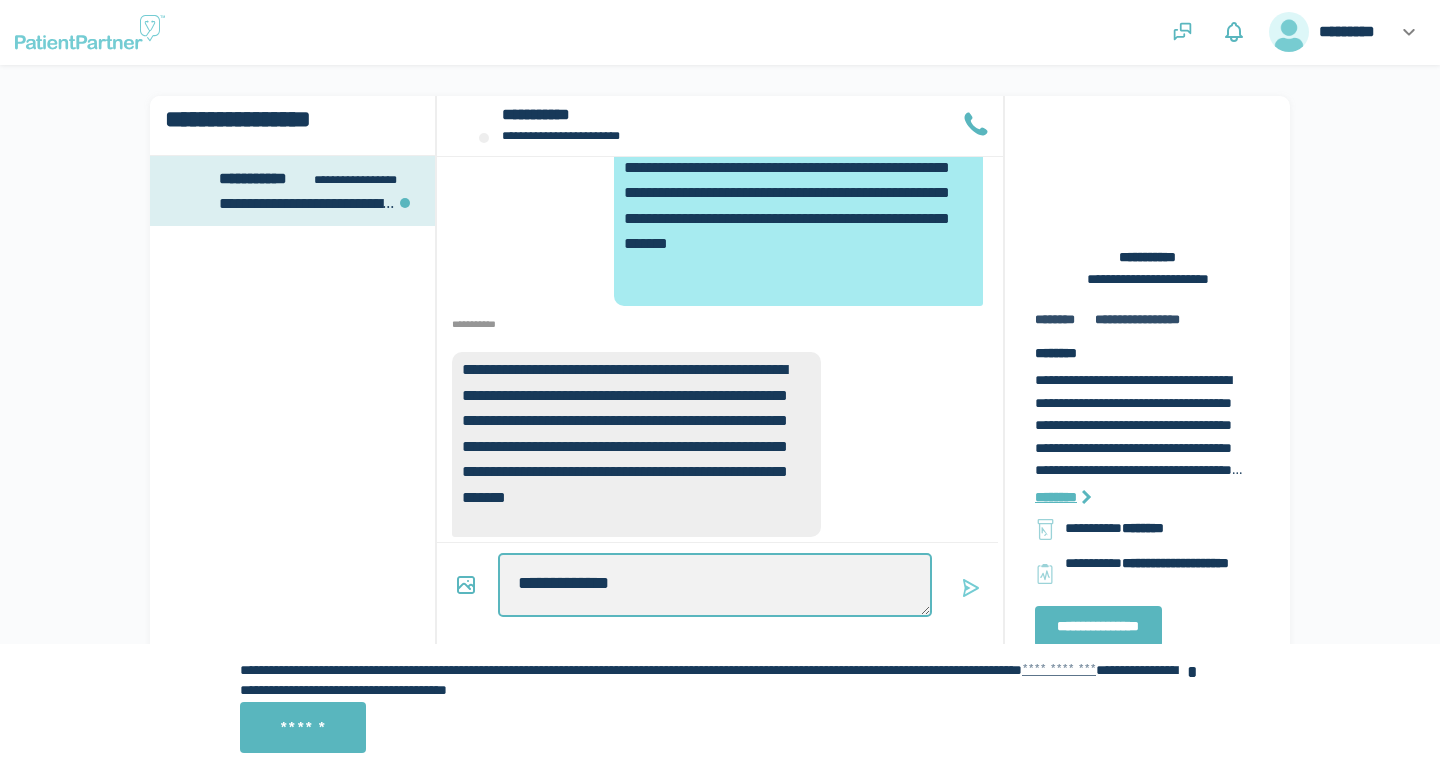 type on "*" 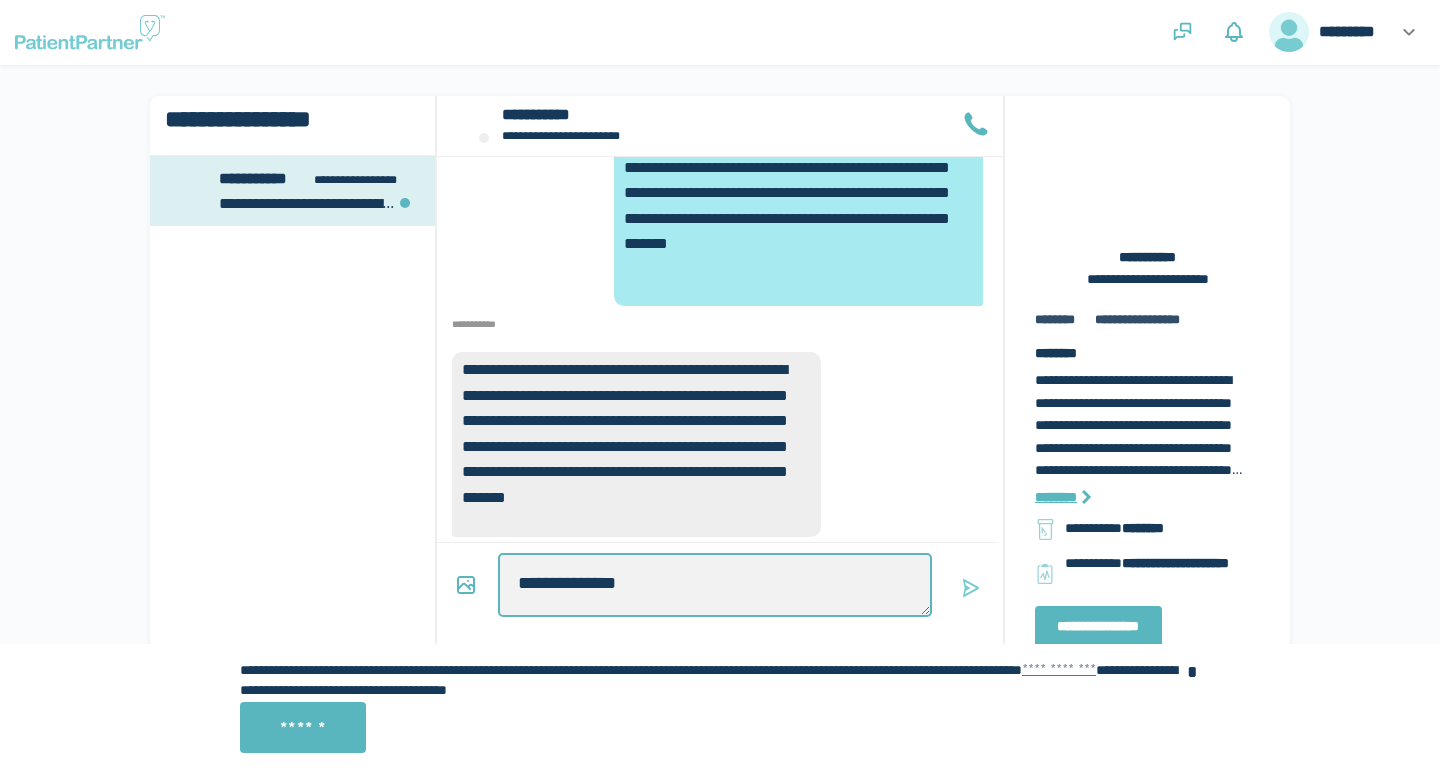 type on "*" 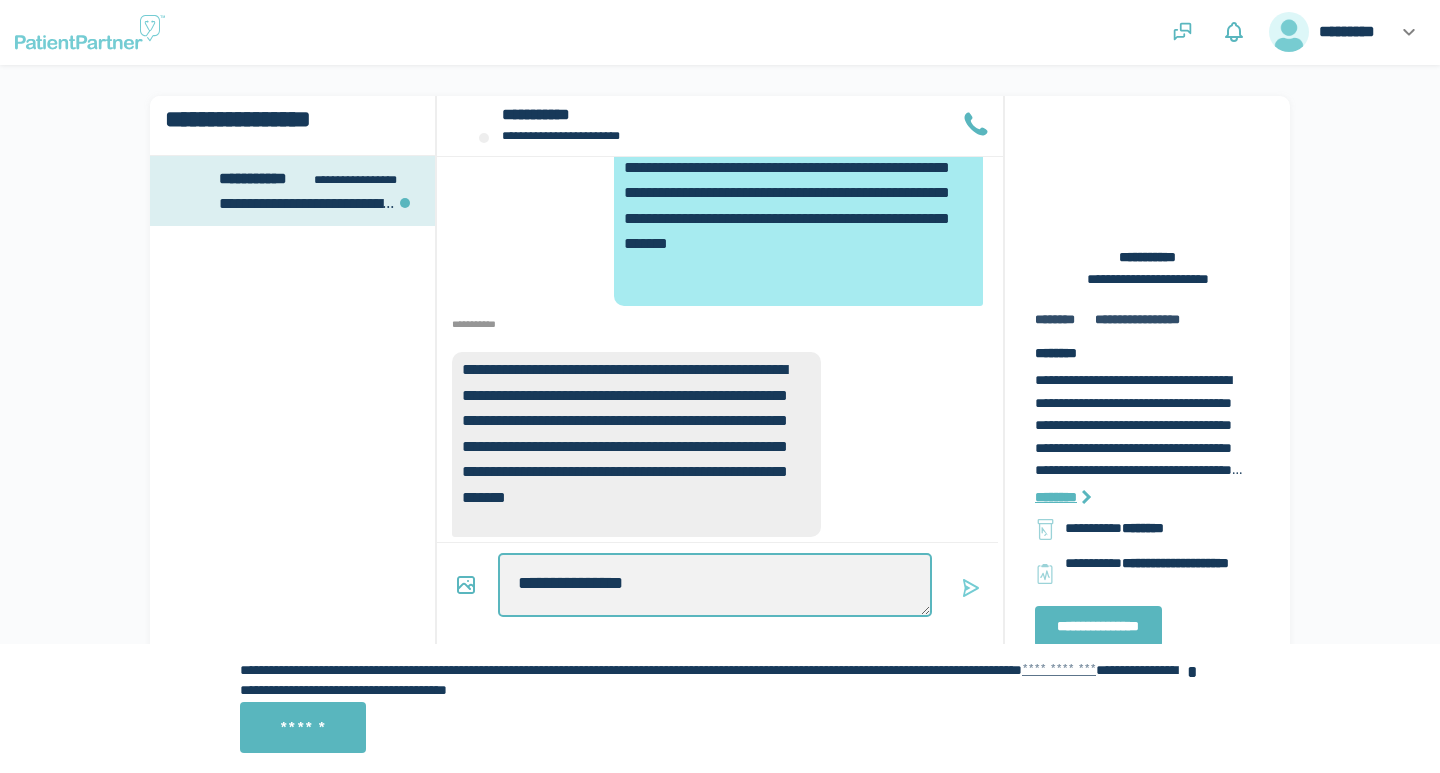 type on "*" 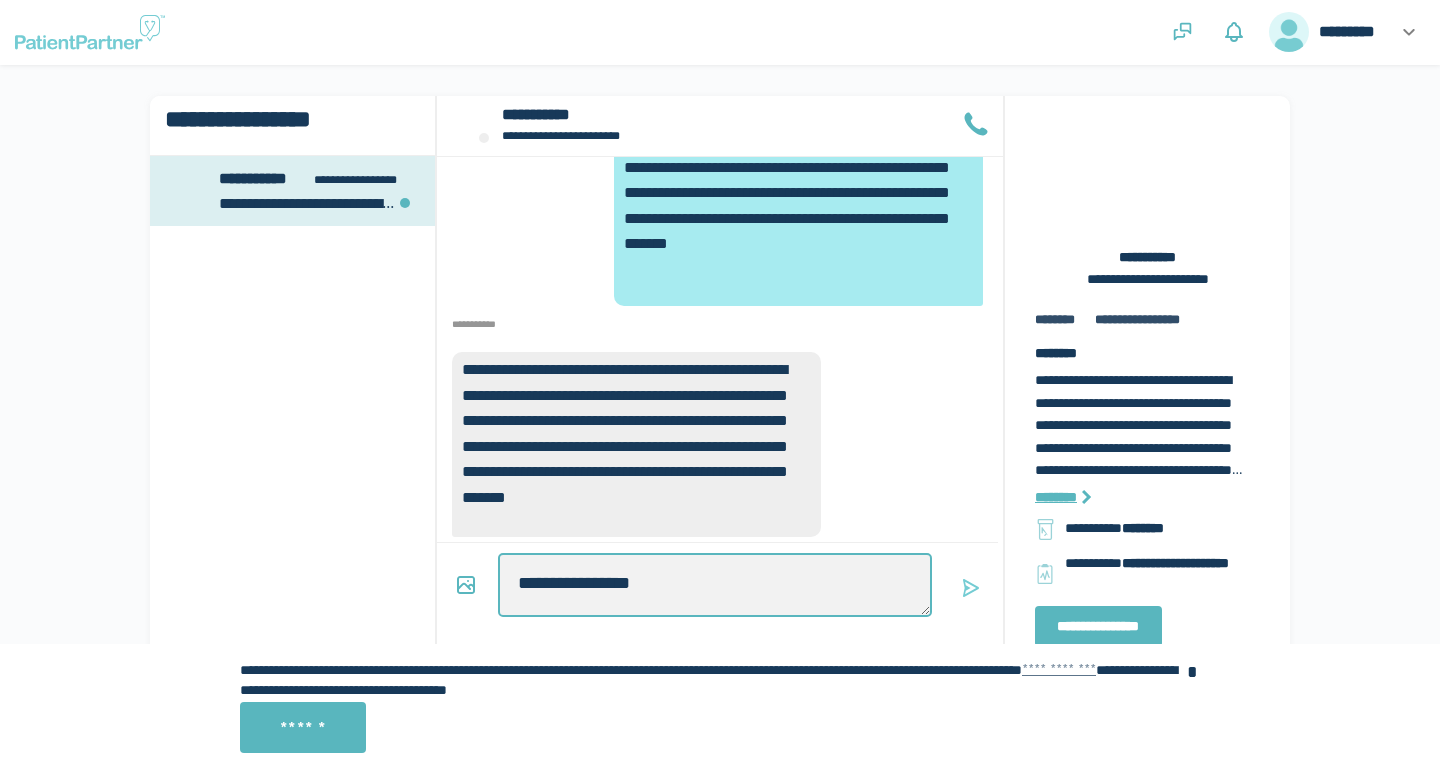type on "*" 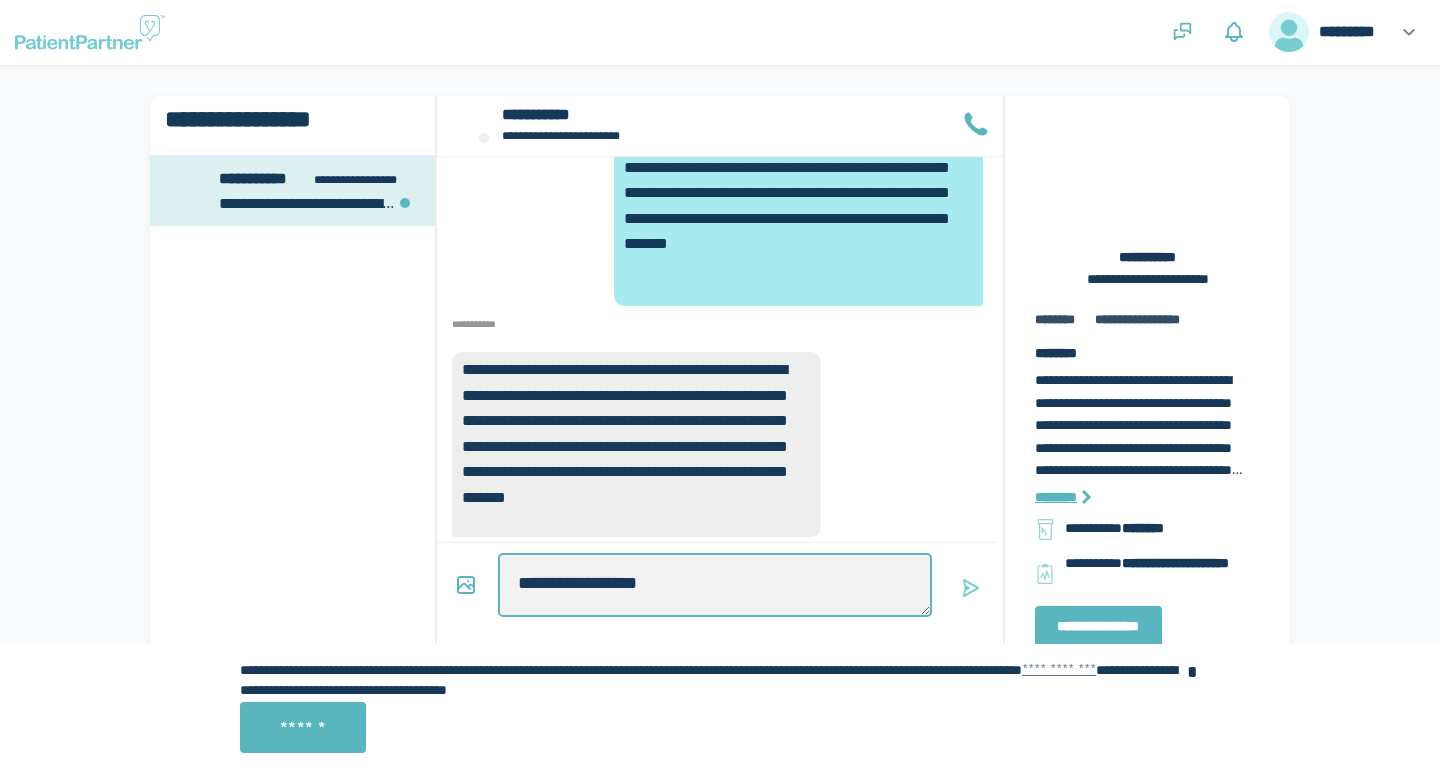 type on "*" 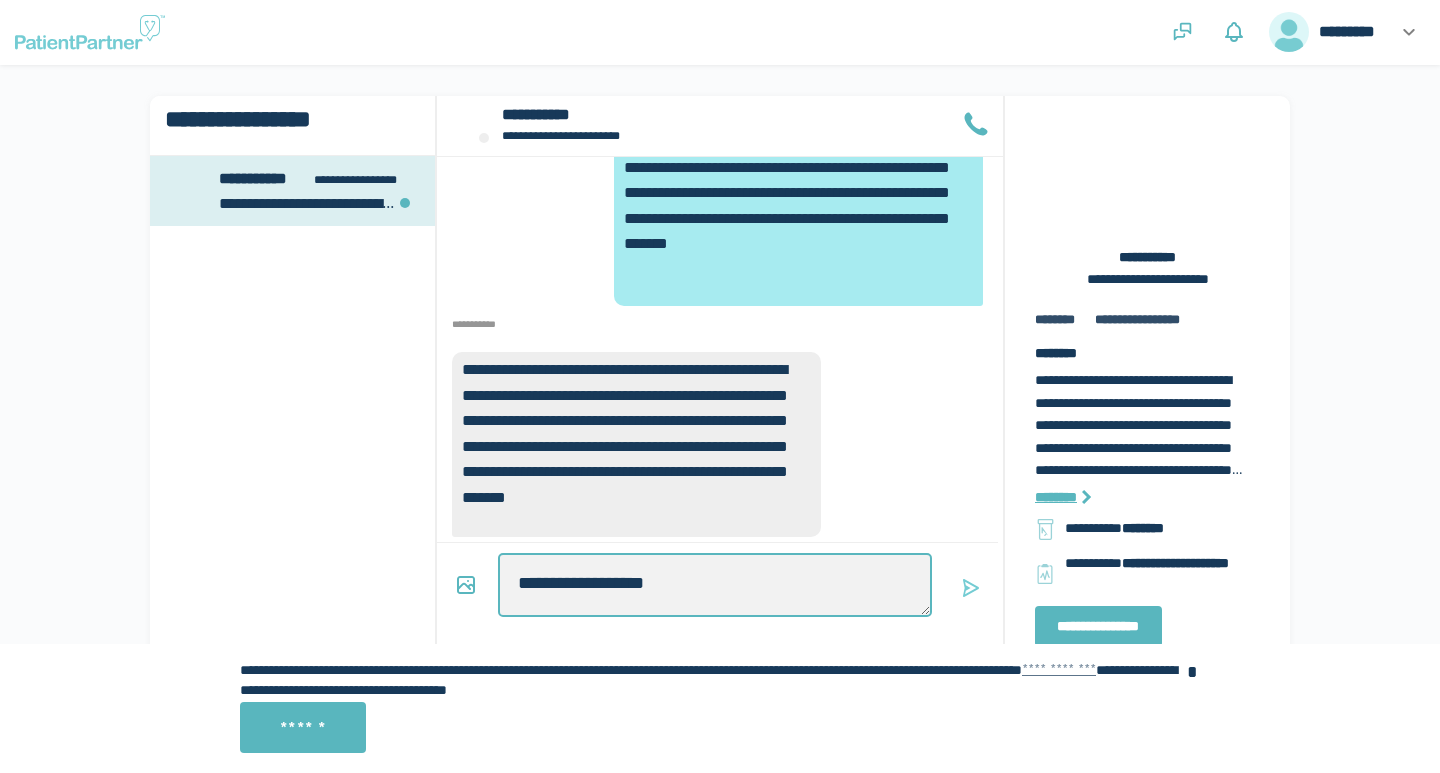 type on "*" 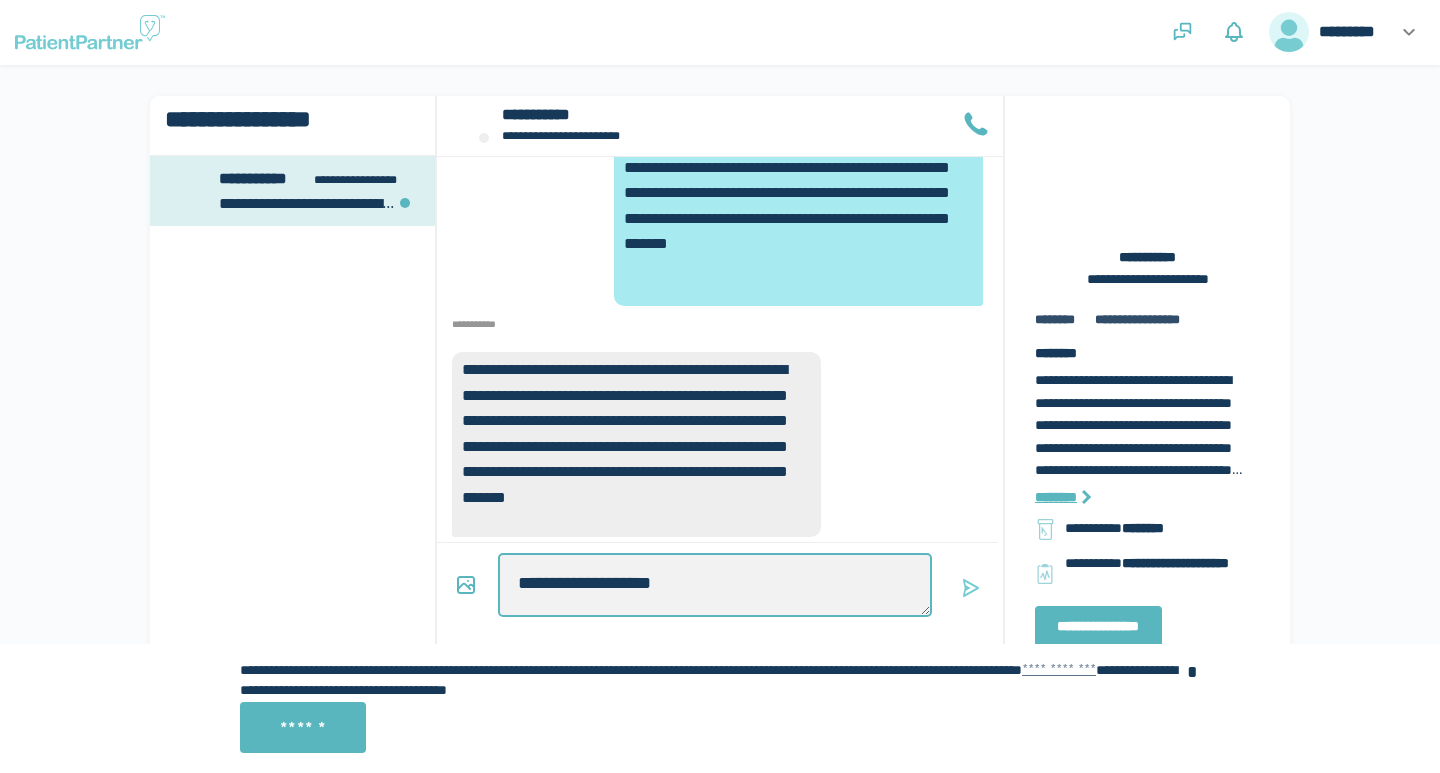 type on "*" 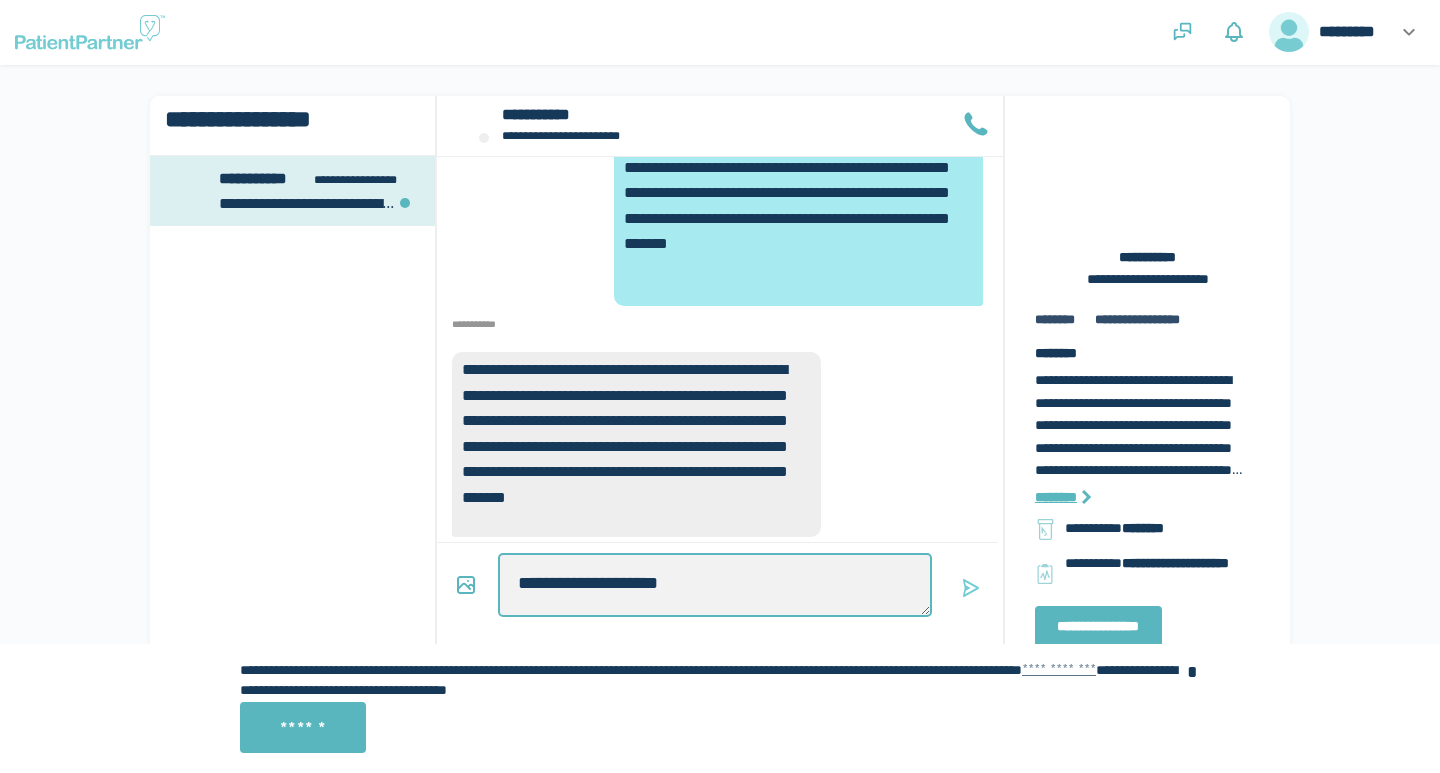 type on "*" 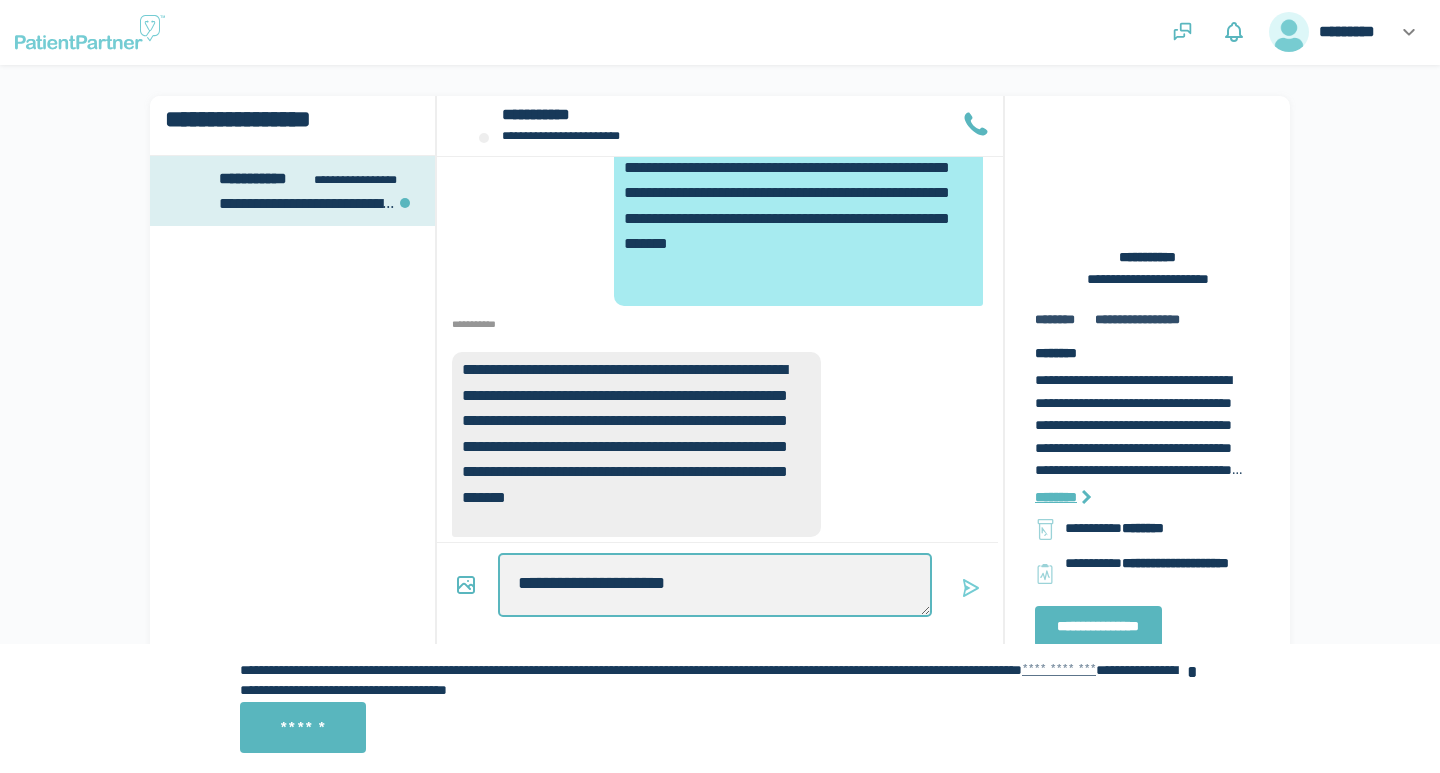 type on "*" 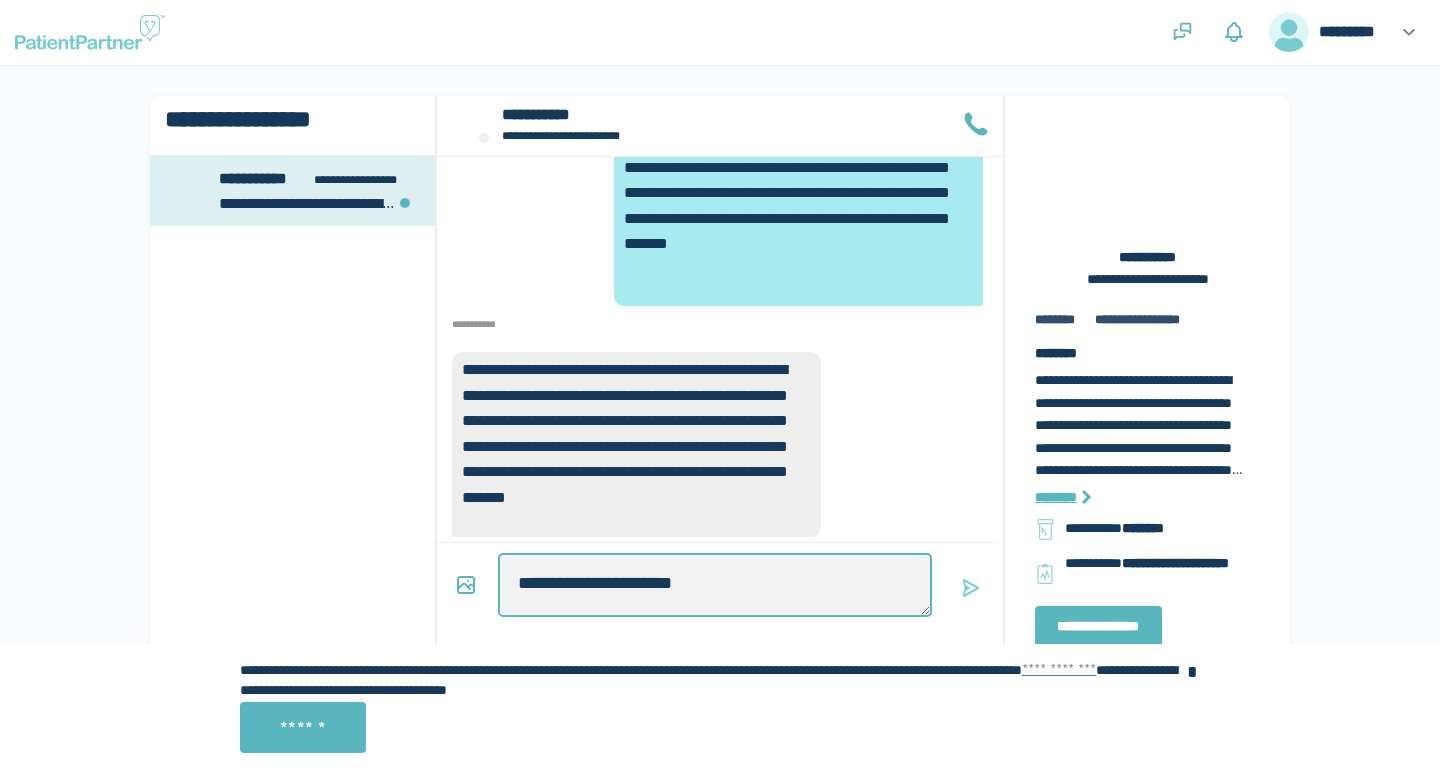 type on "*" 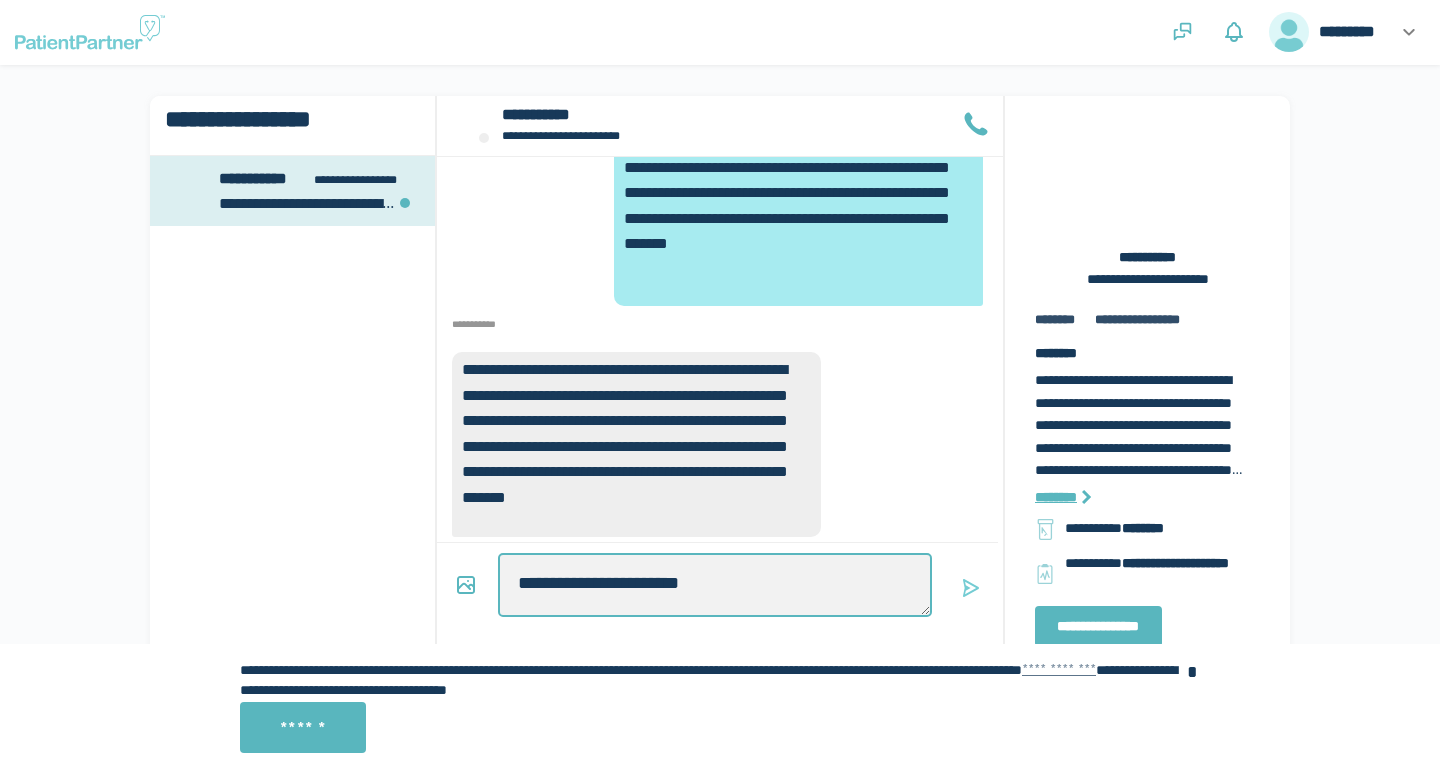 type on "*" 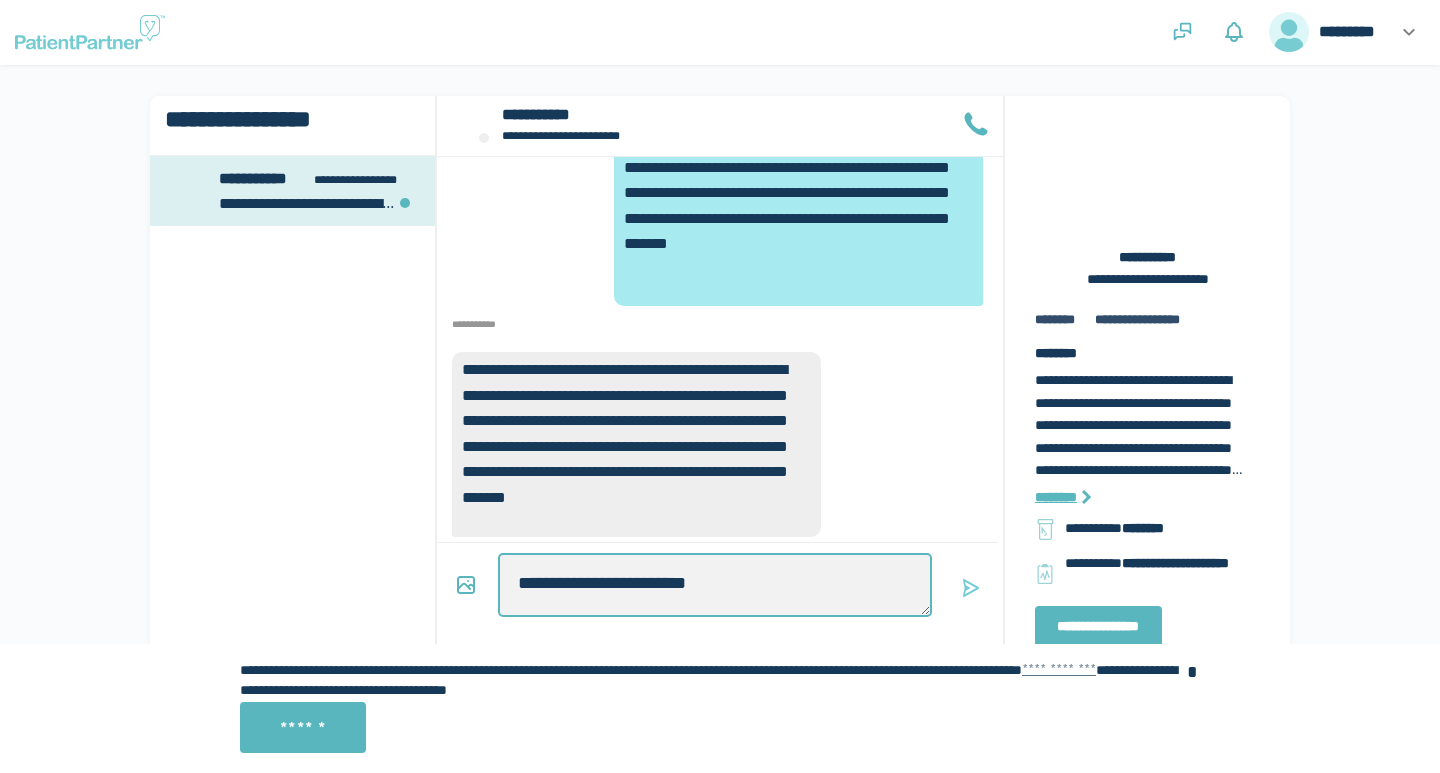 type on "*" 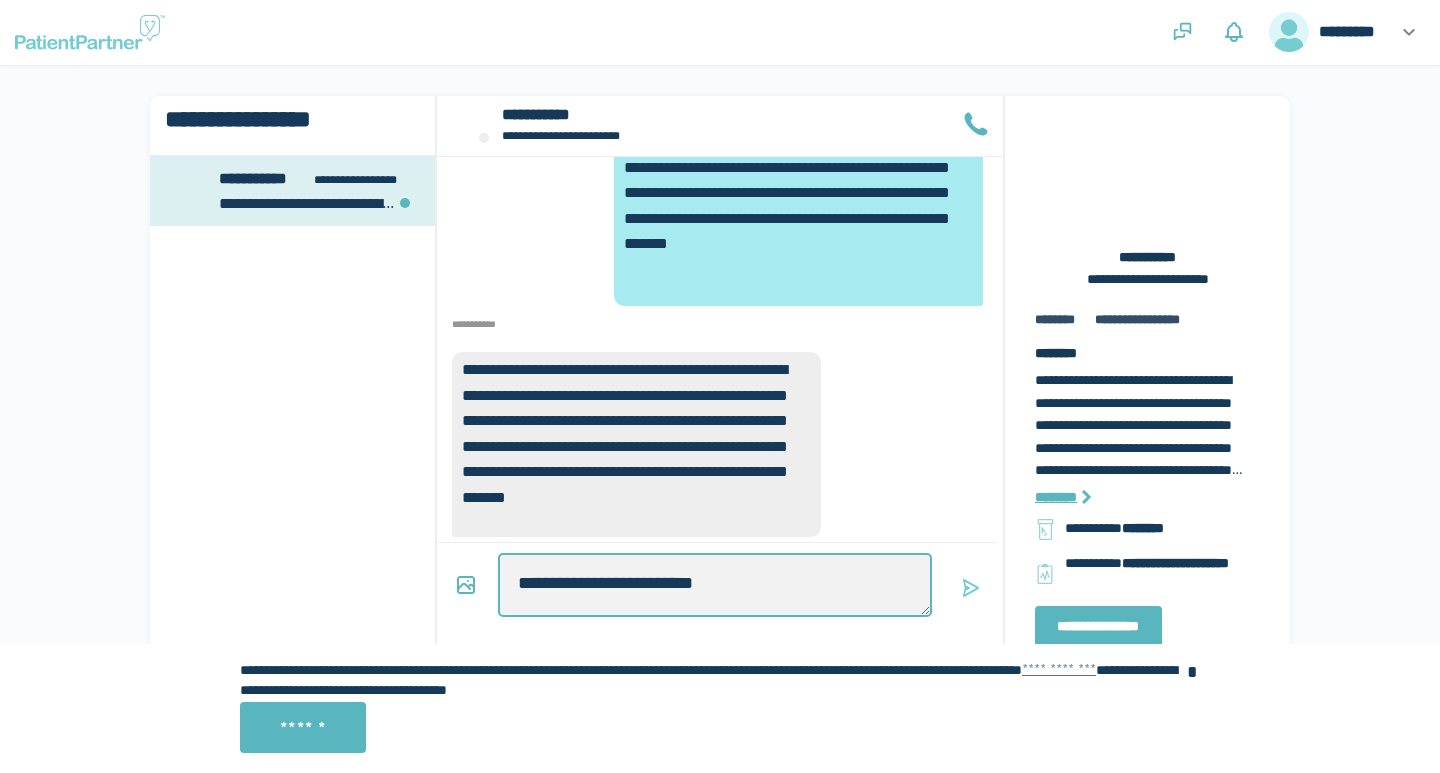 type on "*" 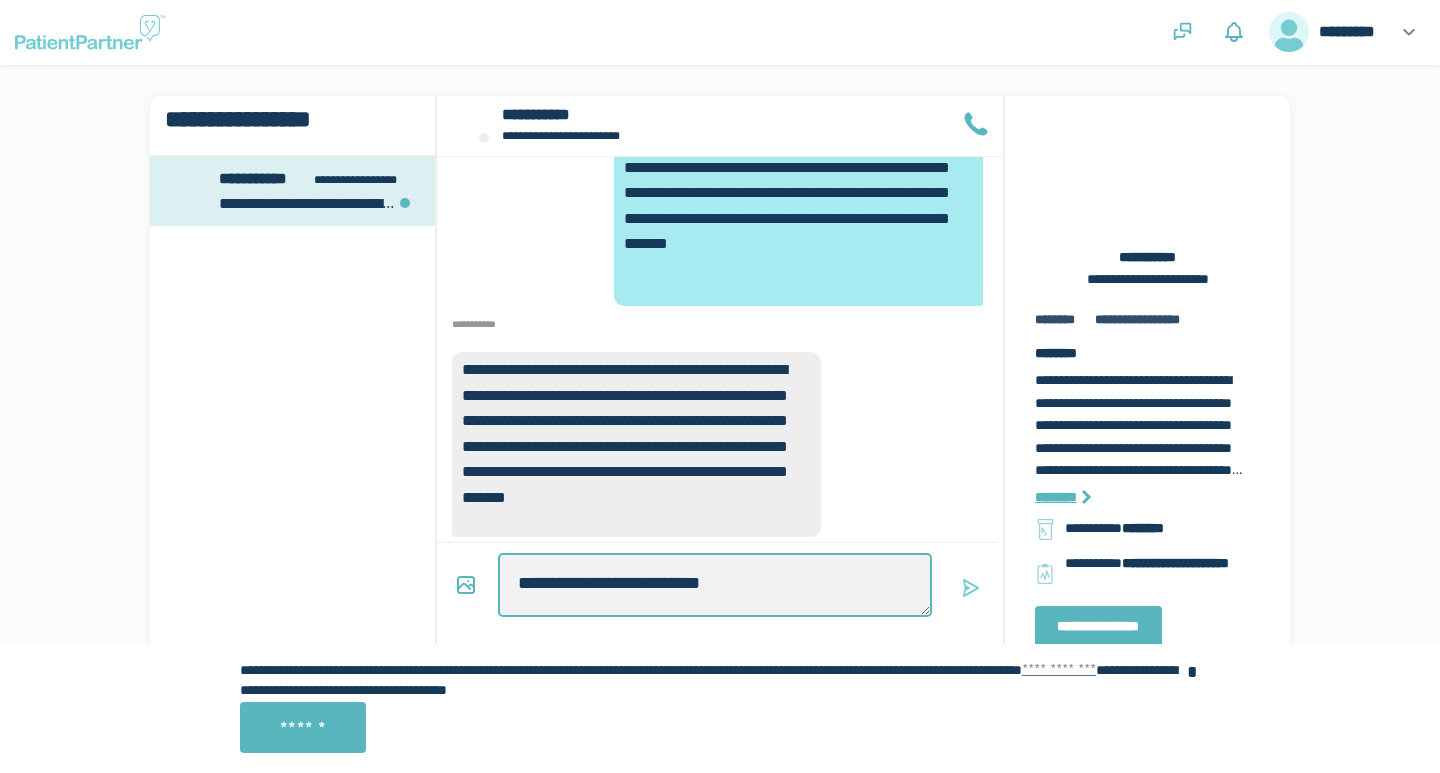 type on "*" 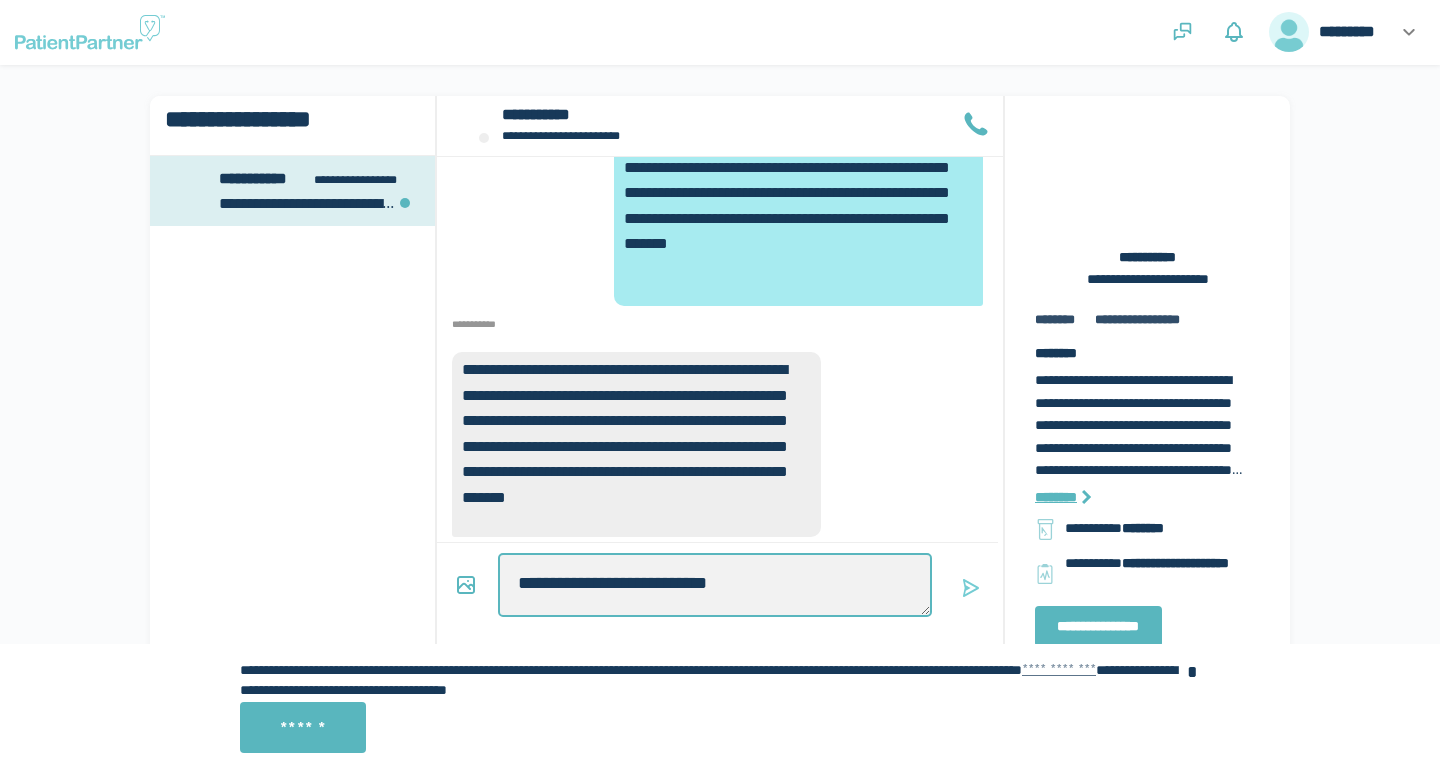 type on "*" 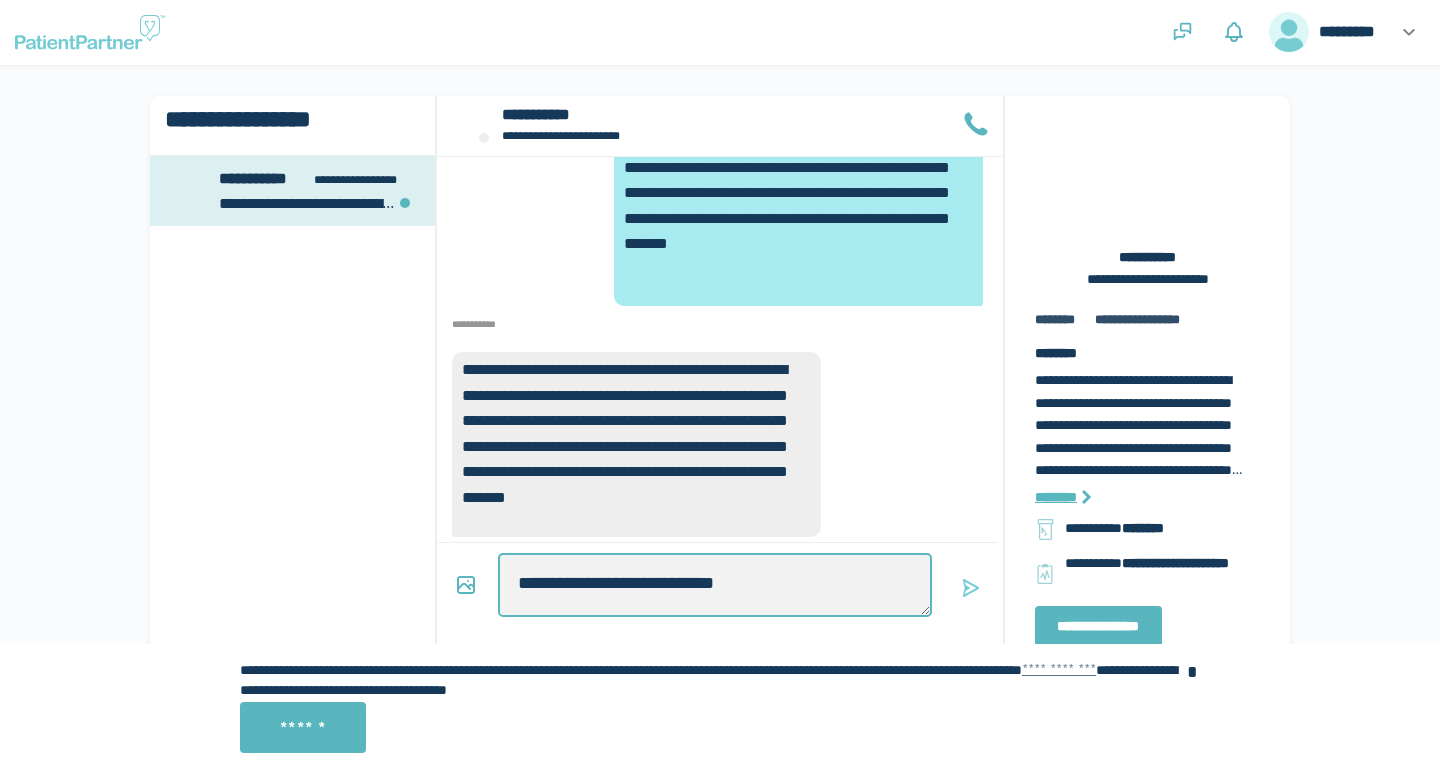 type on "*" 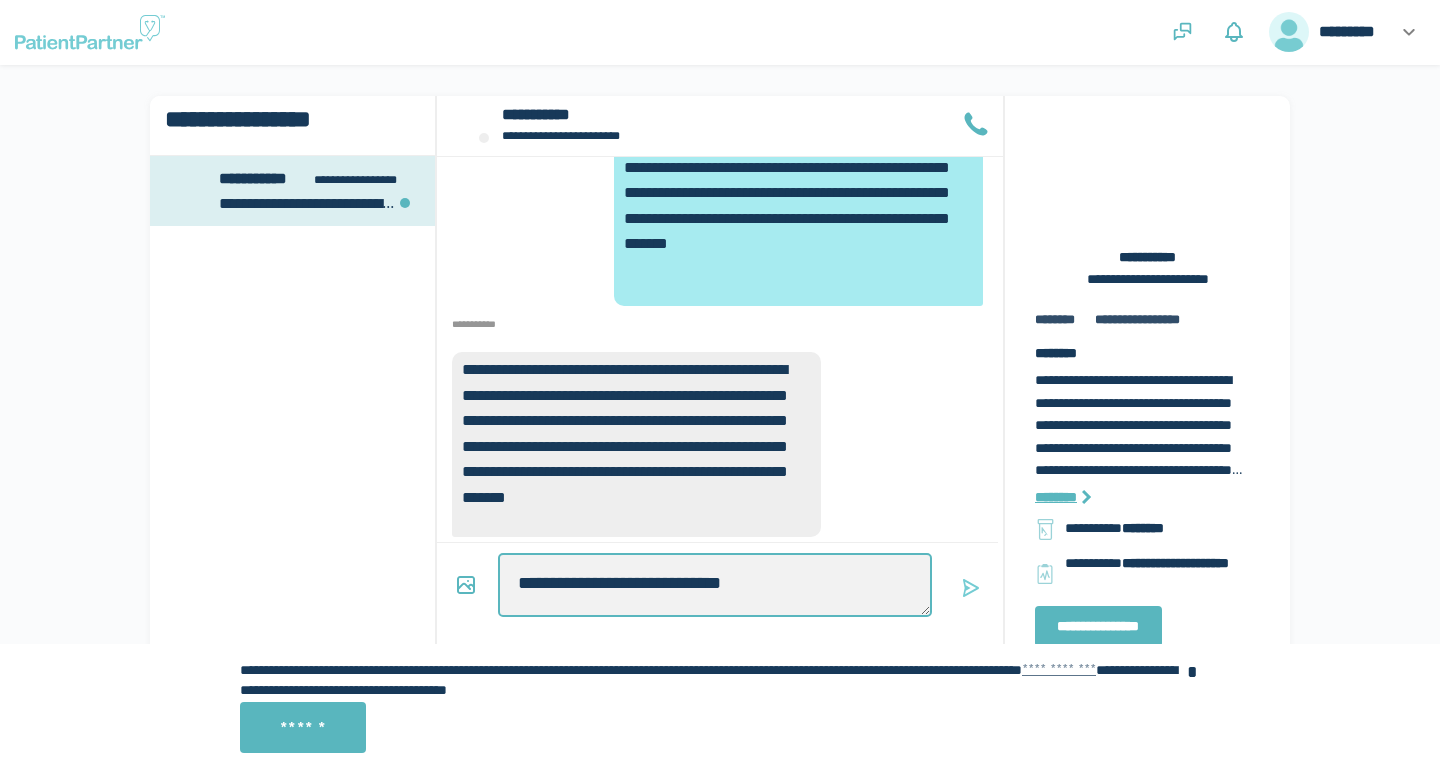 type on "*" 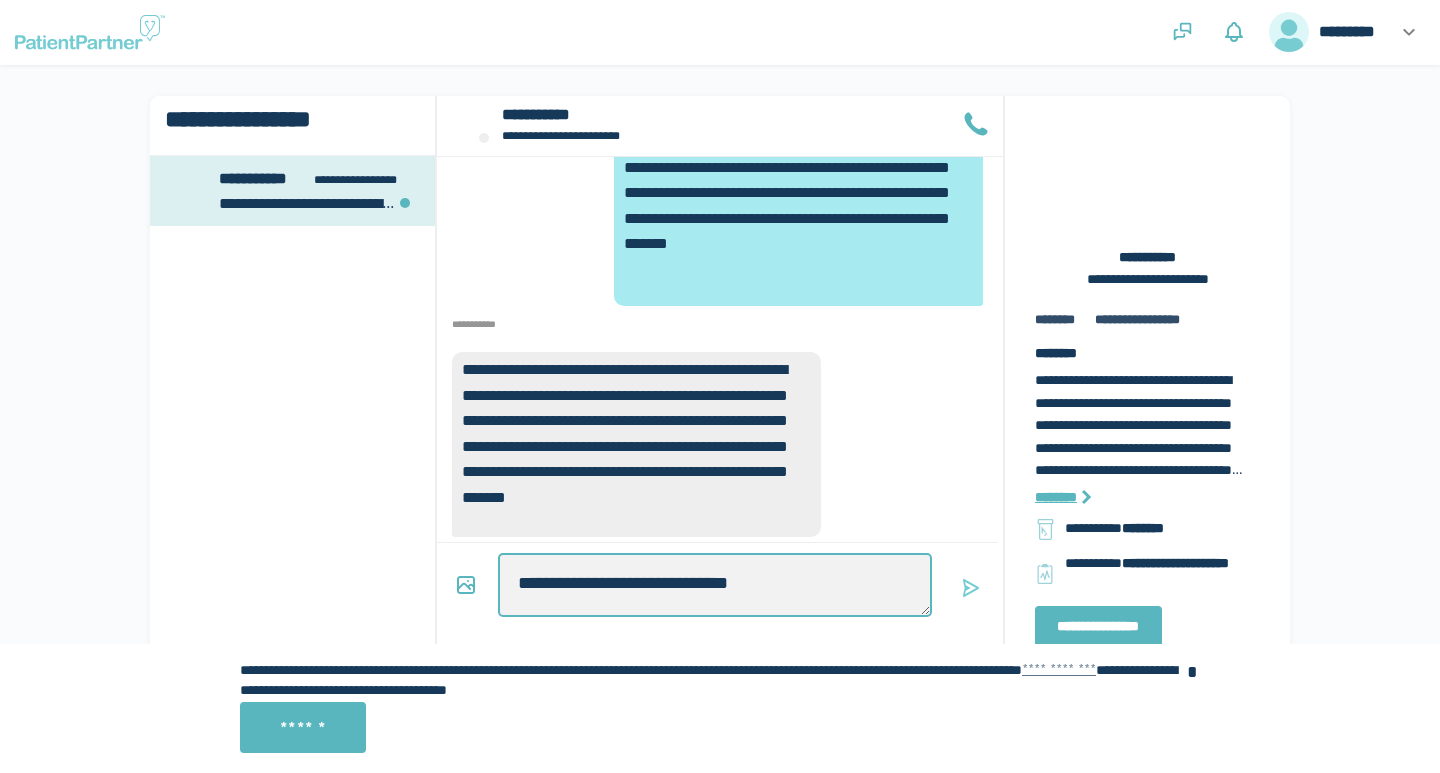 type on "*" 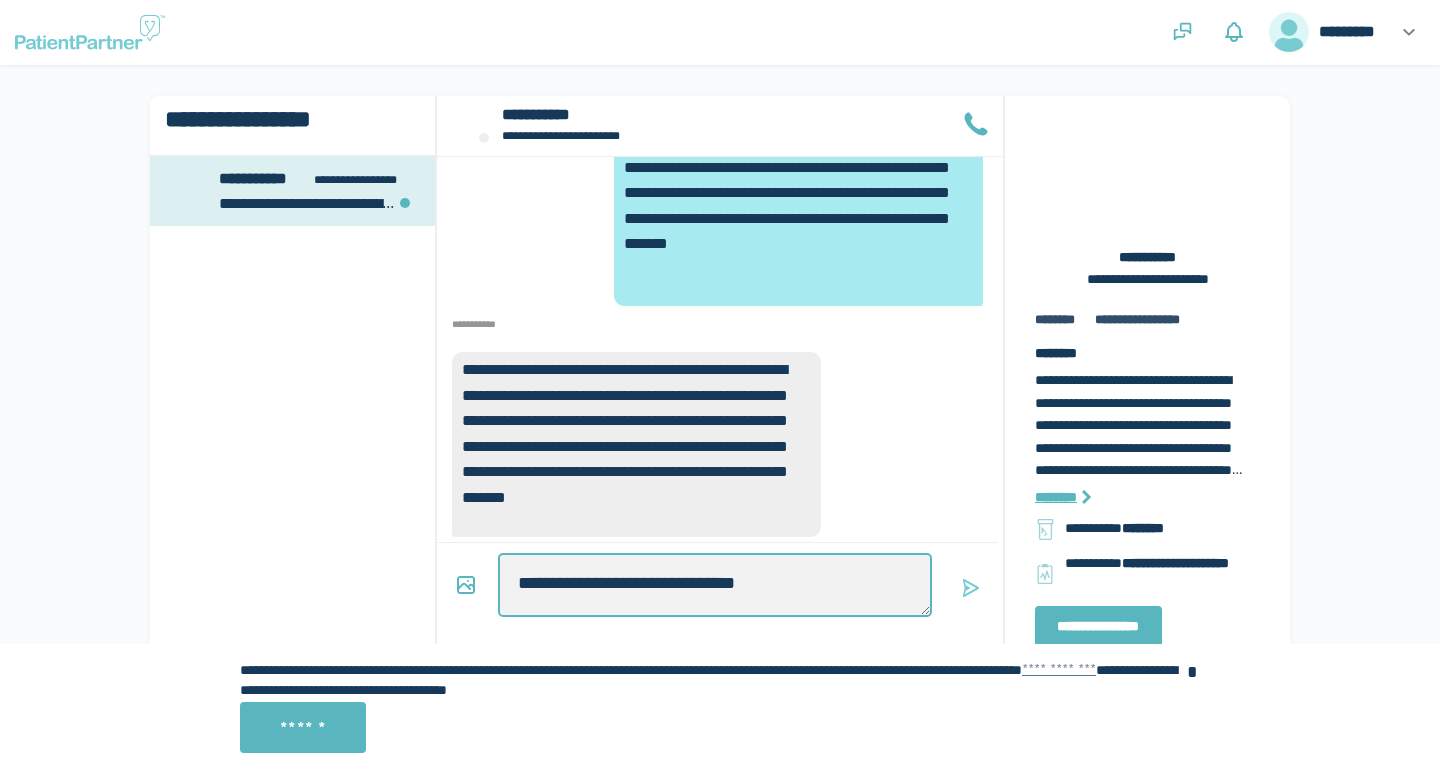 type on "*" 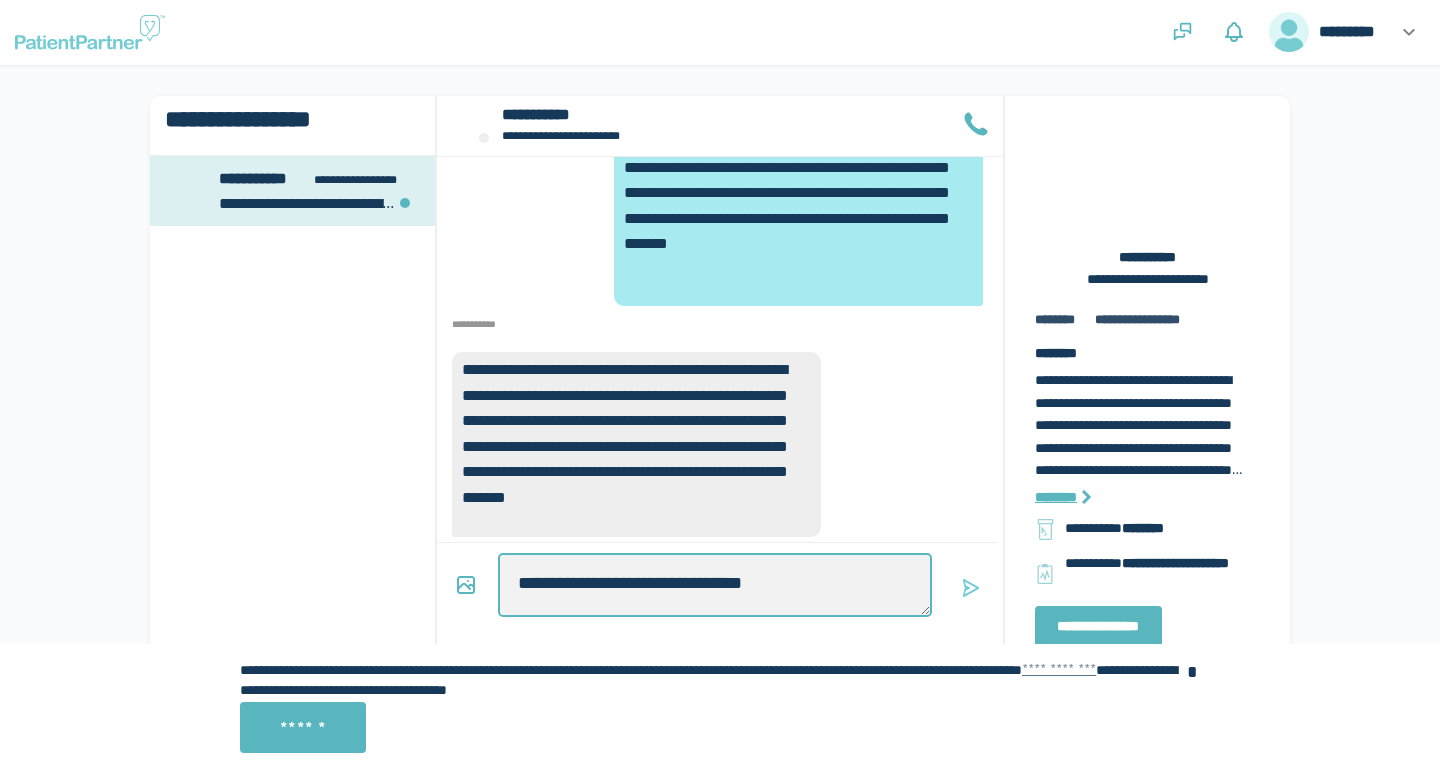 type on "*" 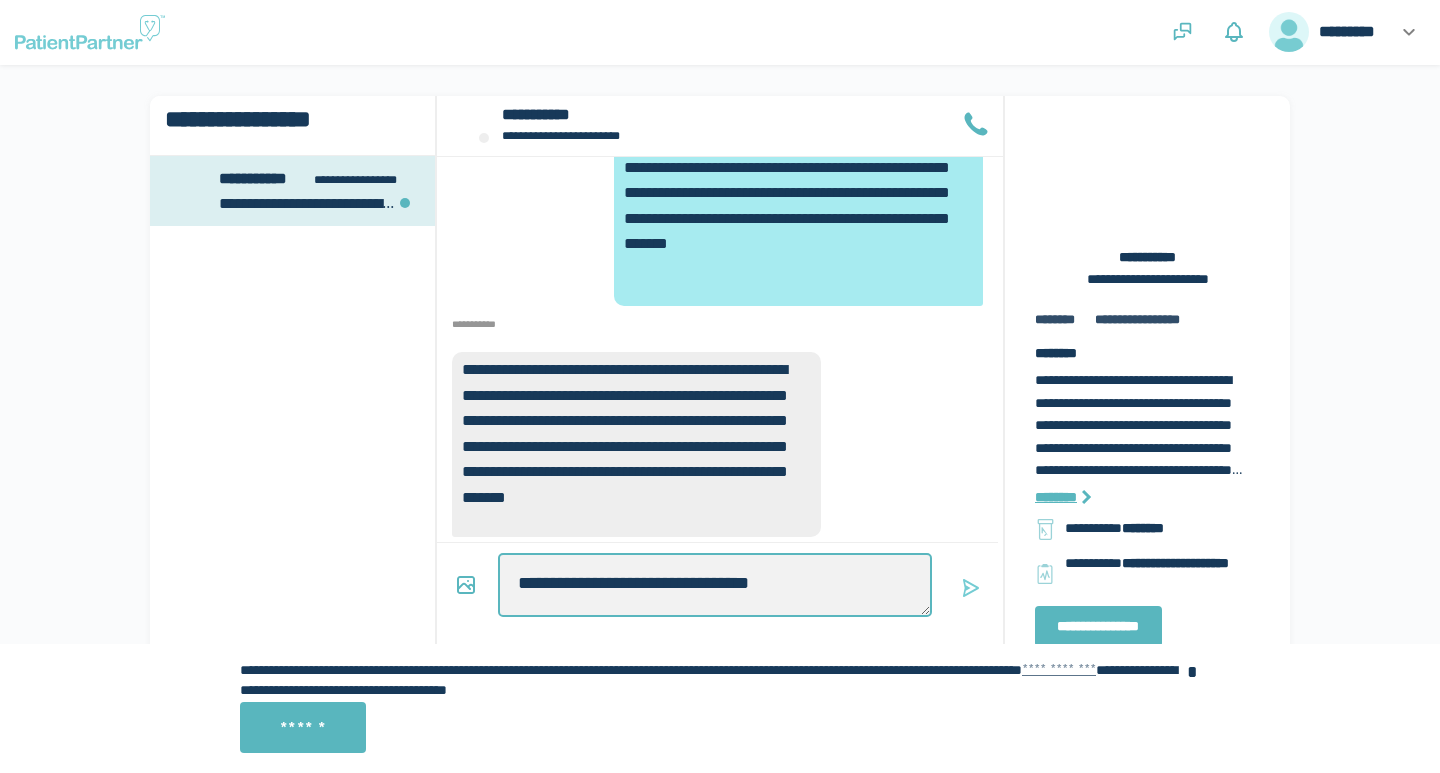 type on "*" 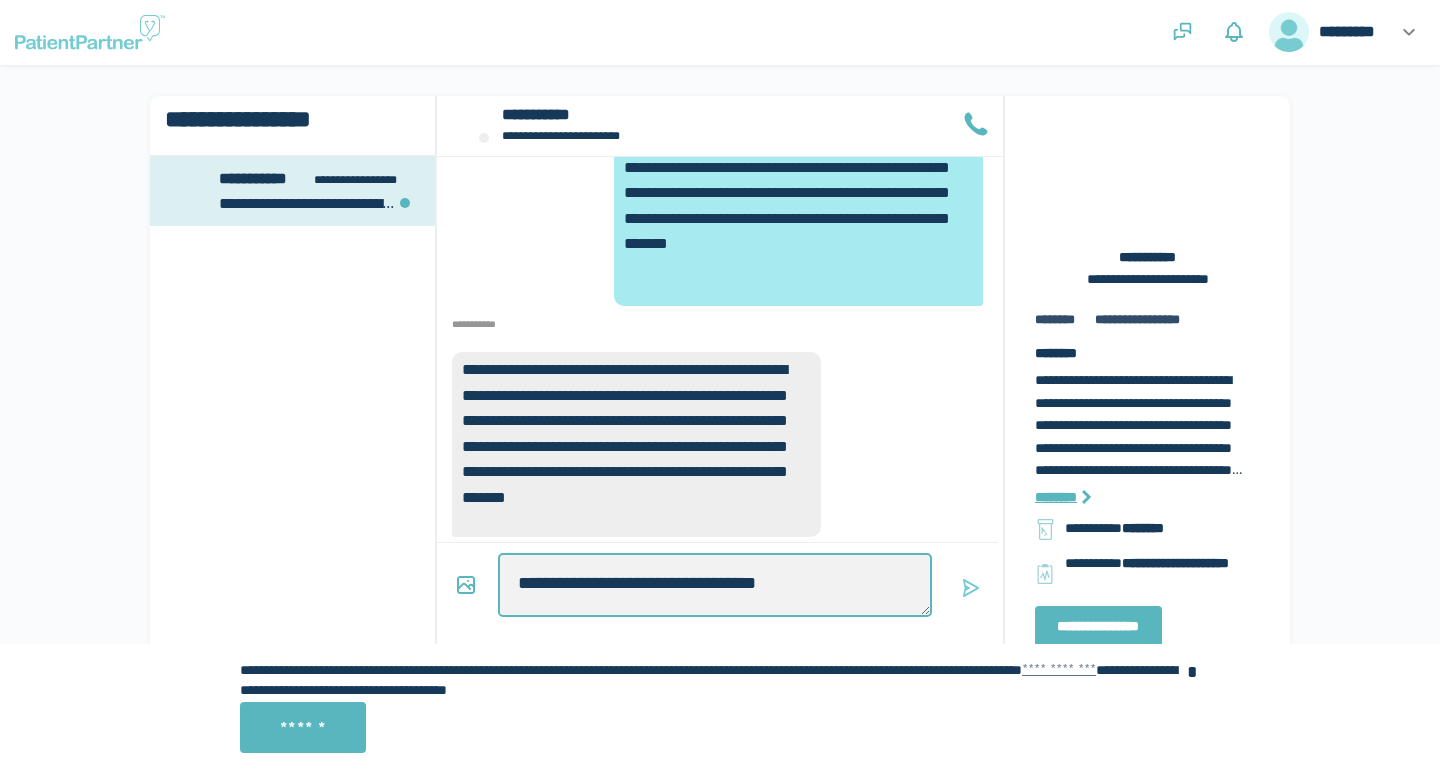 type on "*" 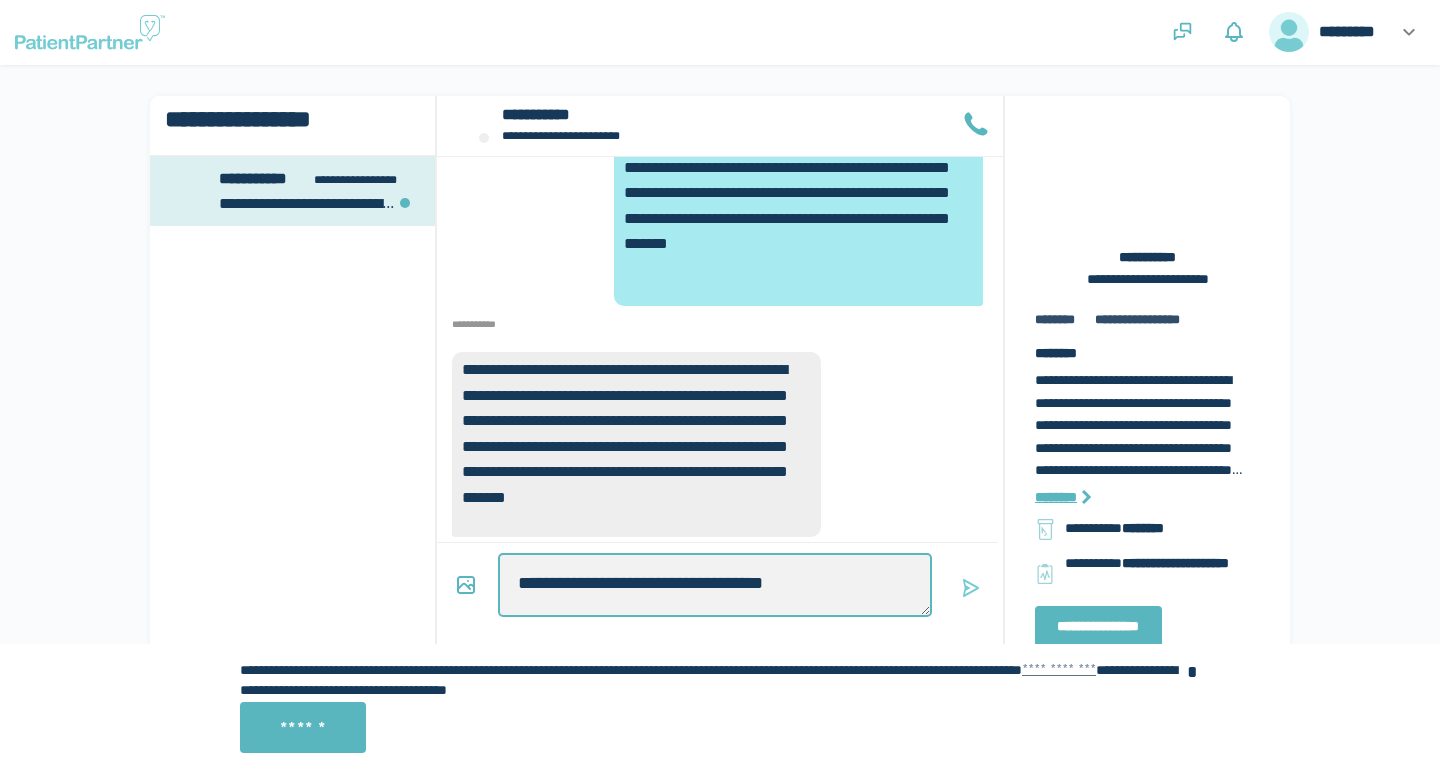 type on "*" 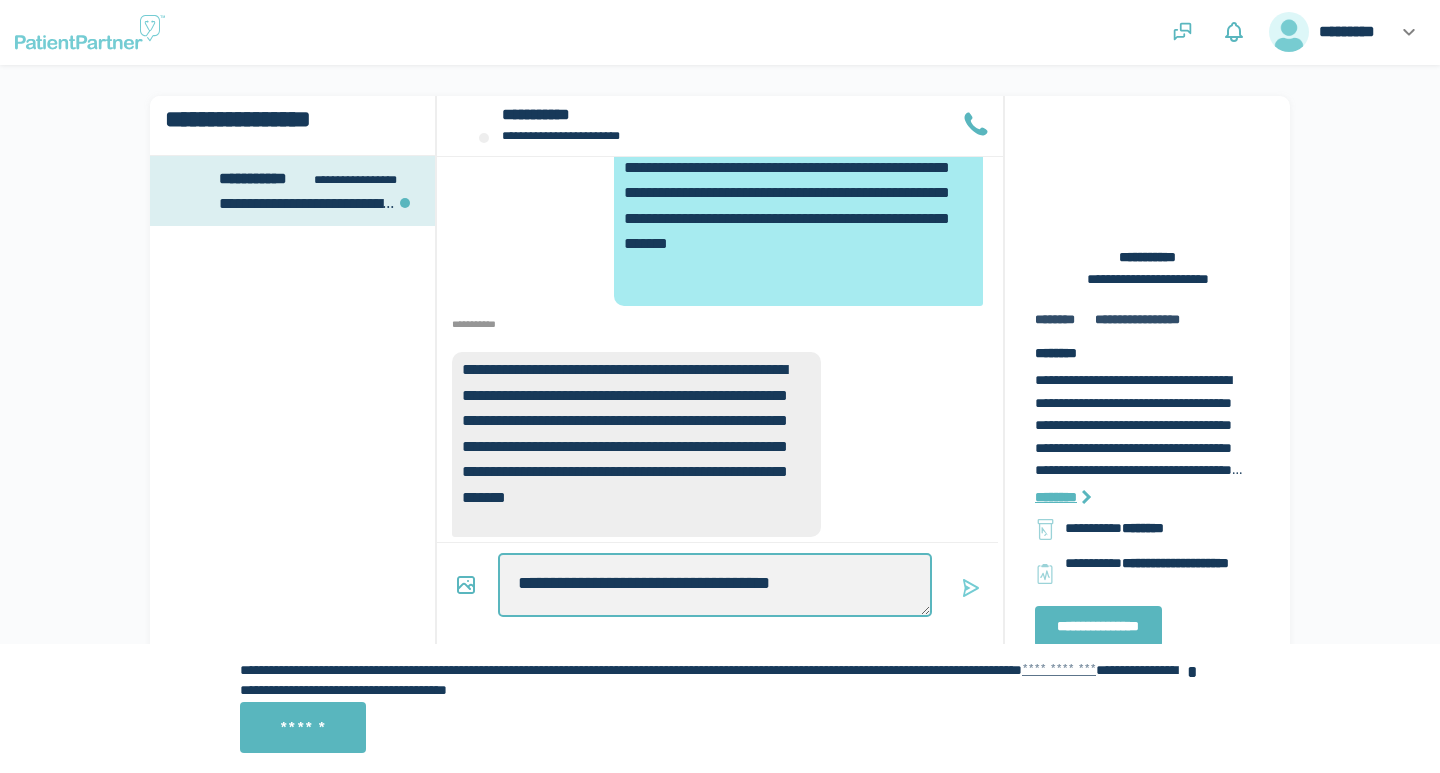 scroll, scrollTop: 0, scrollLeft: 0, axis: both 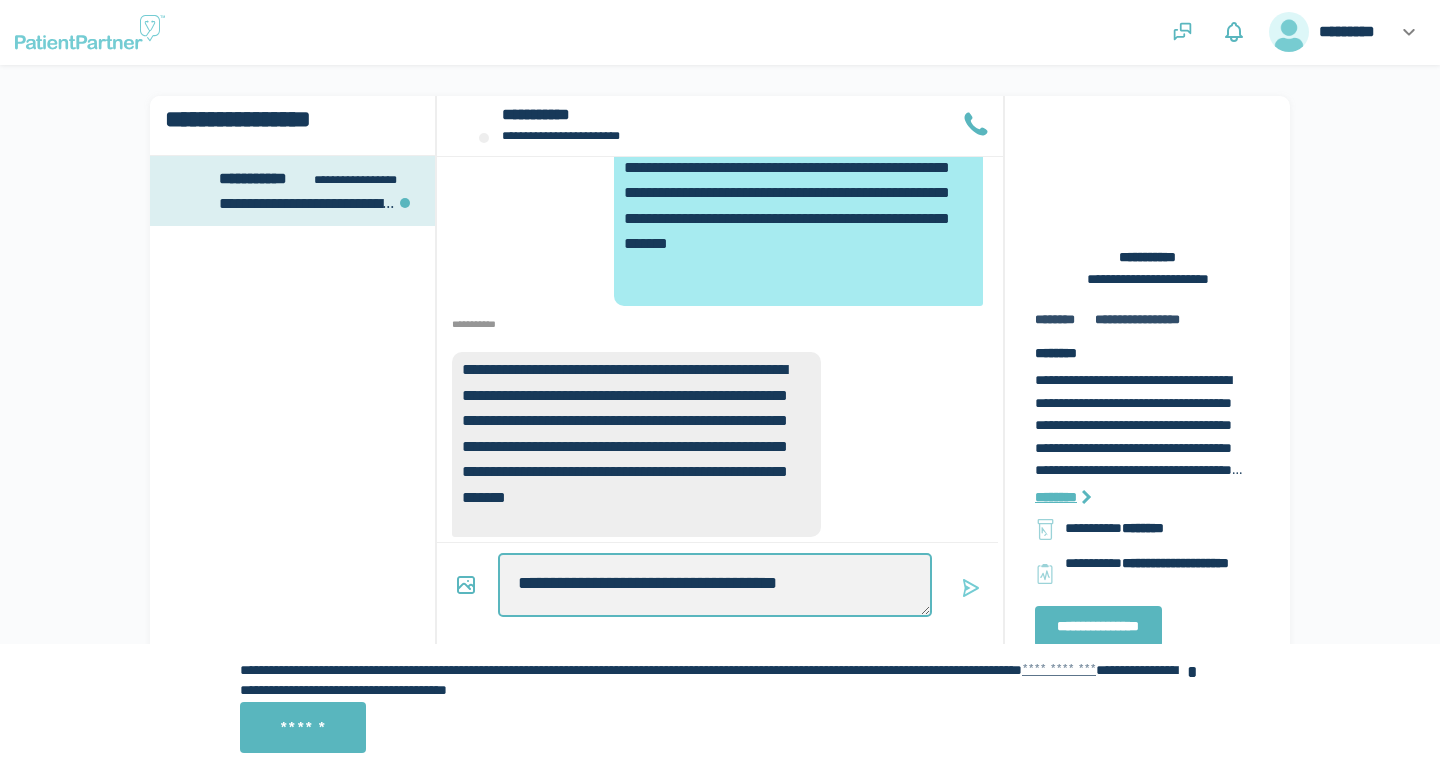 type on "*" 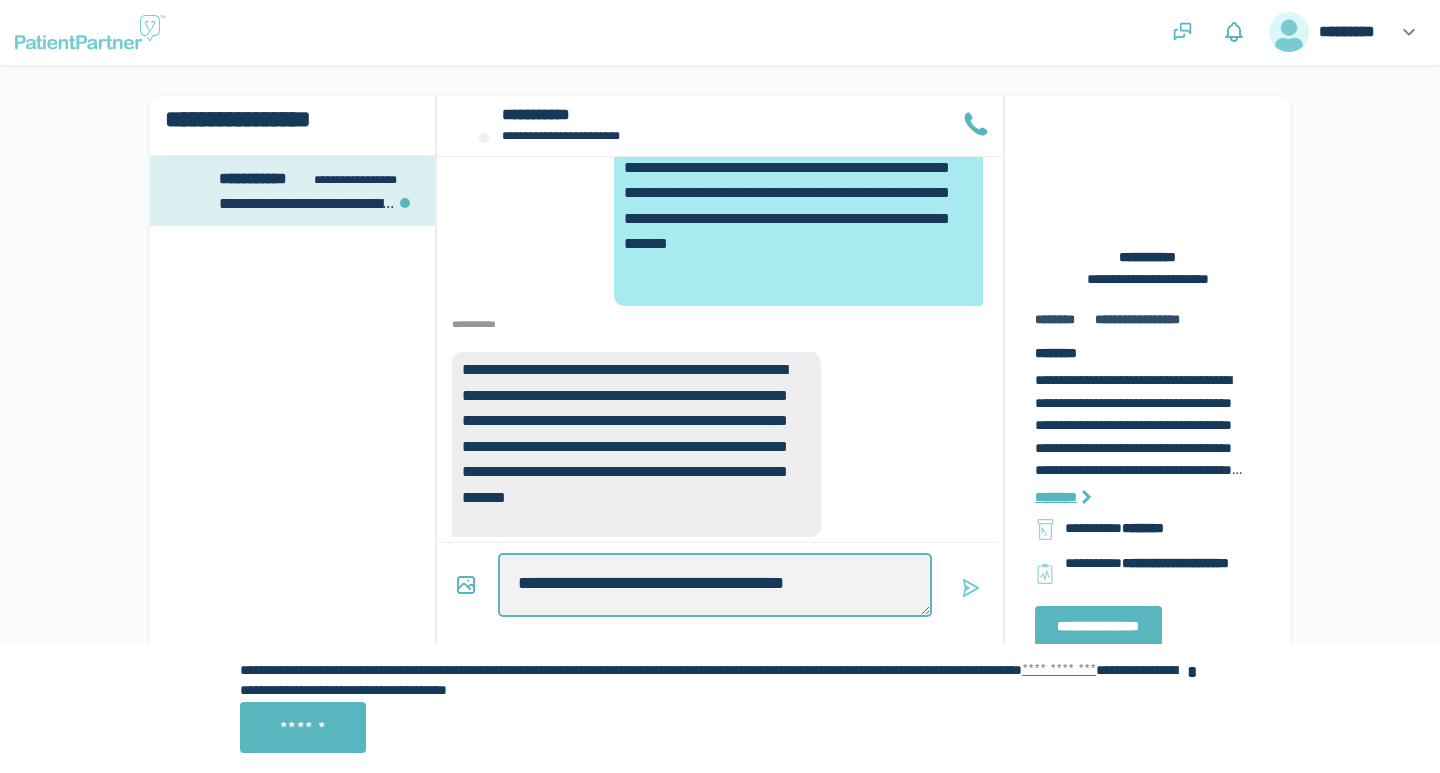 type on "*" 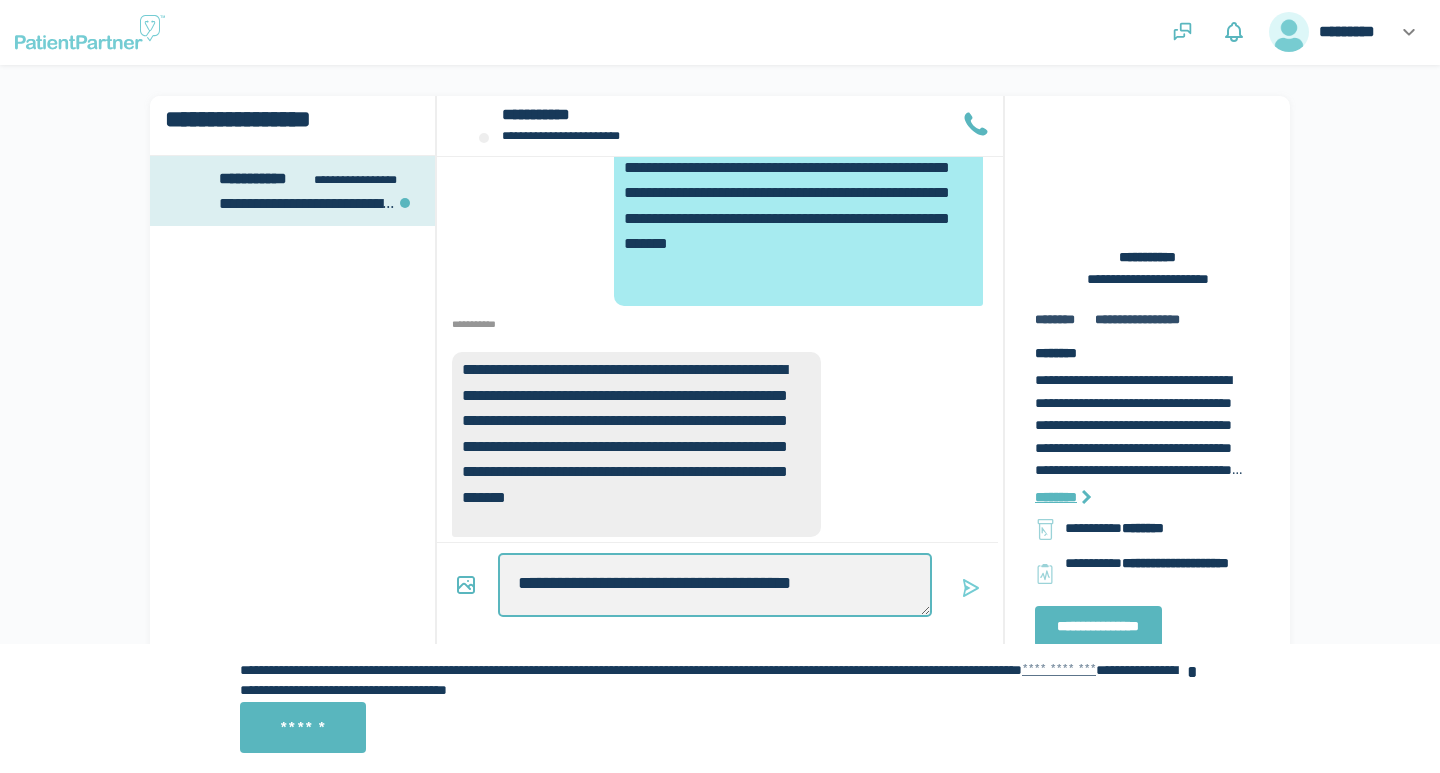 type on "*" 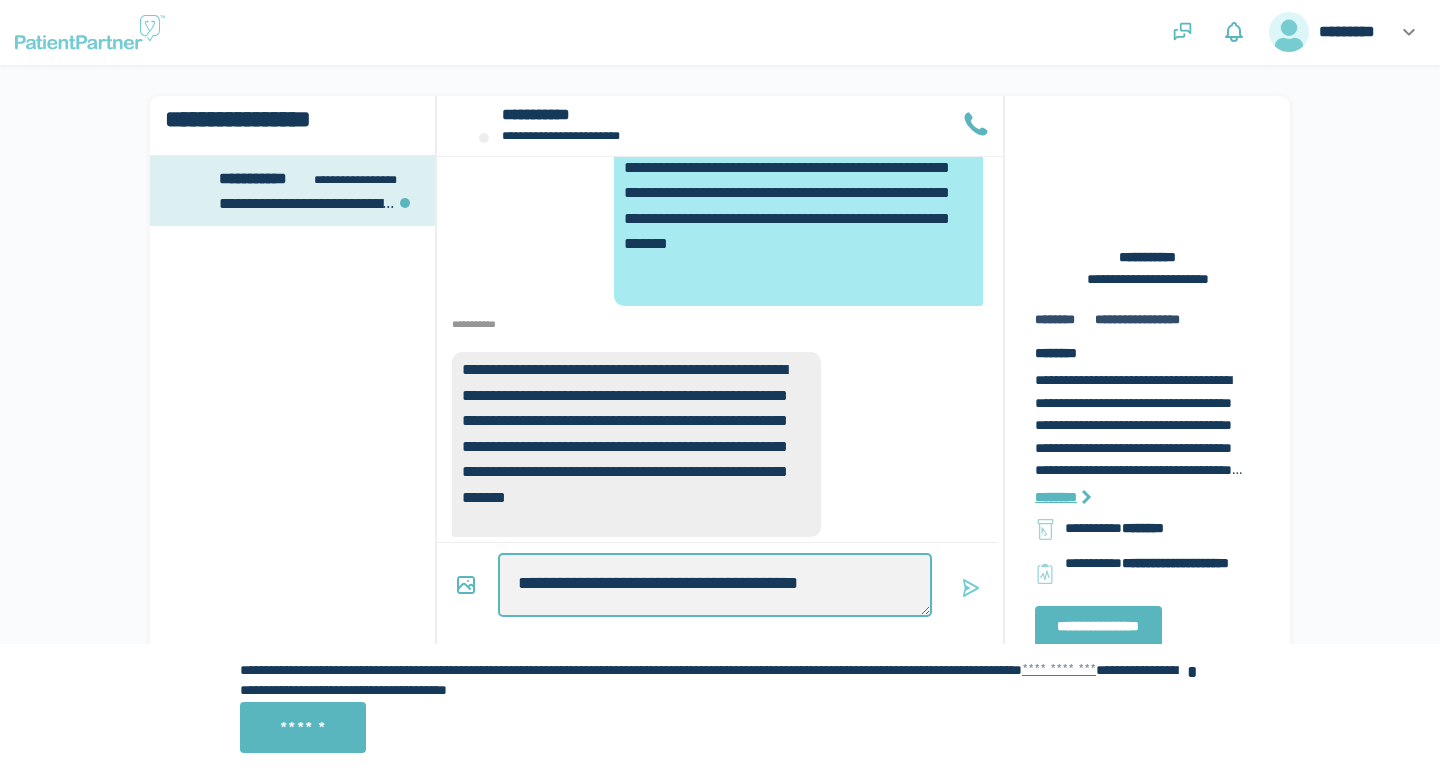 type on "*" 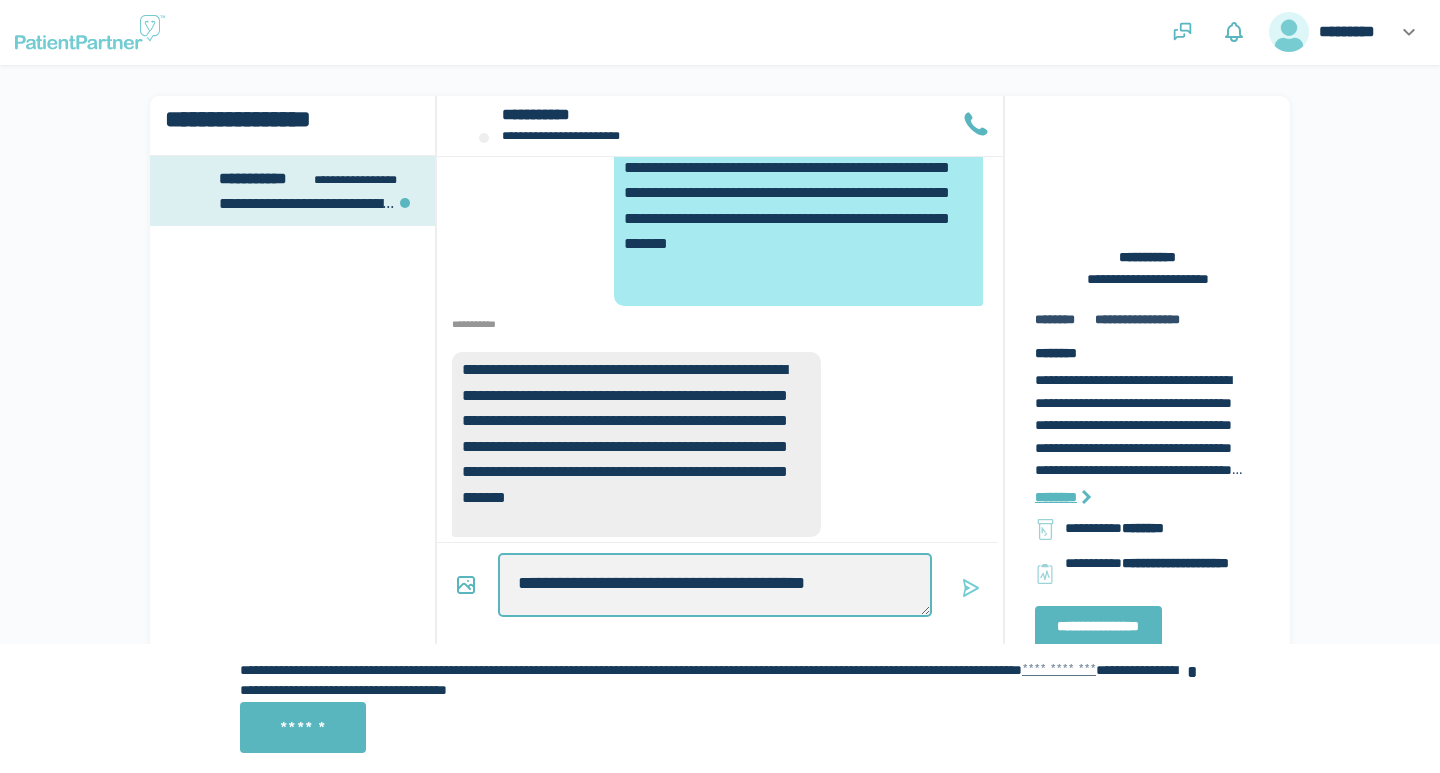 type on "*" 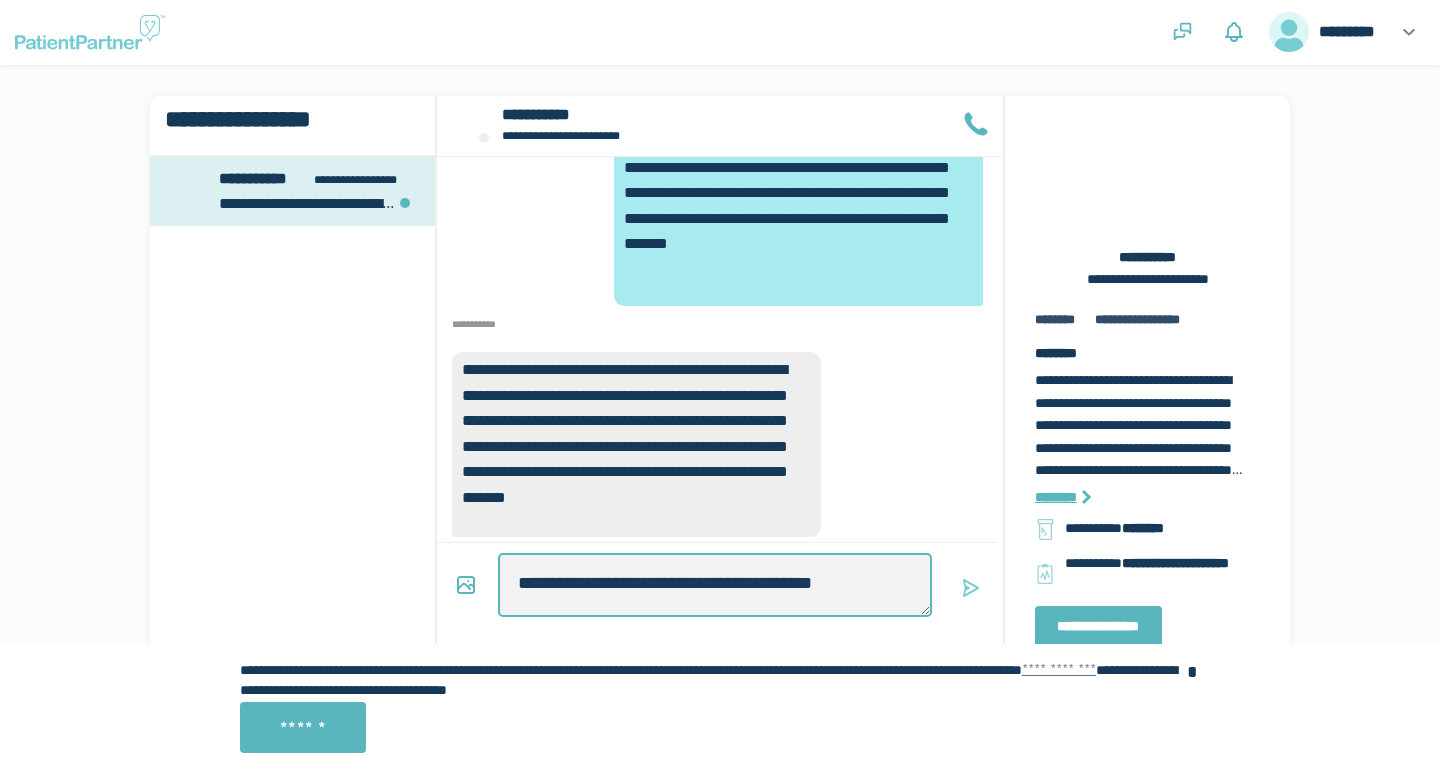 type on "*" 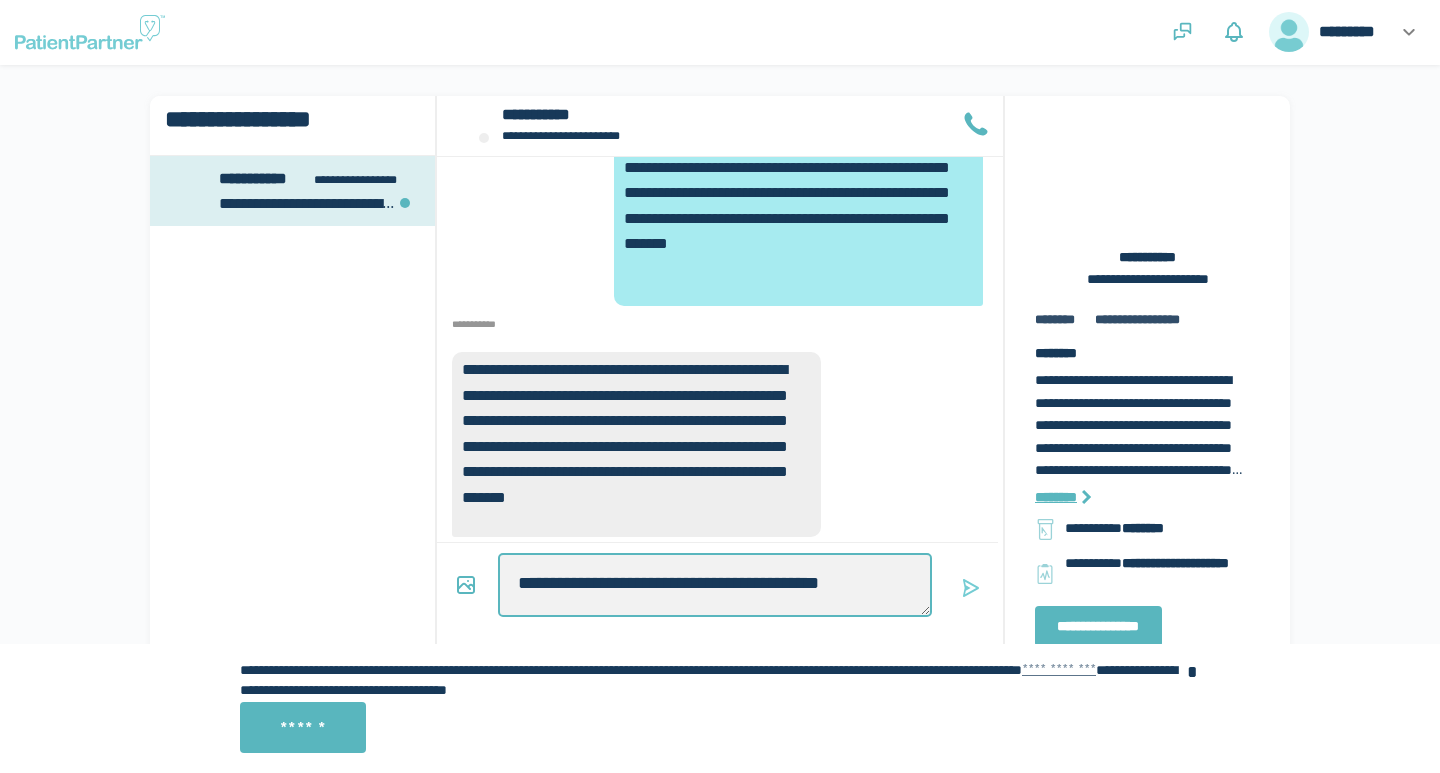 type on "*" 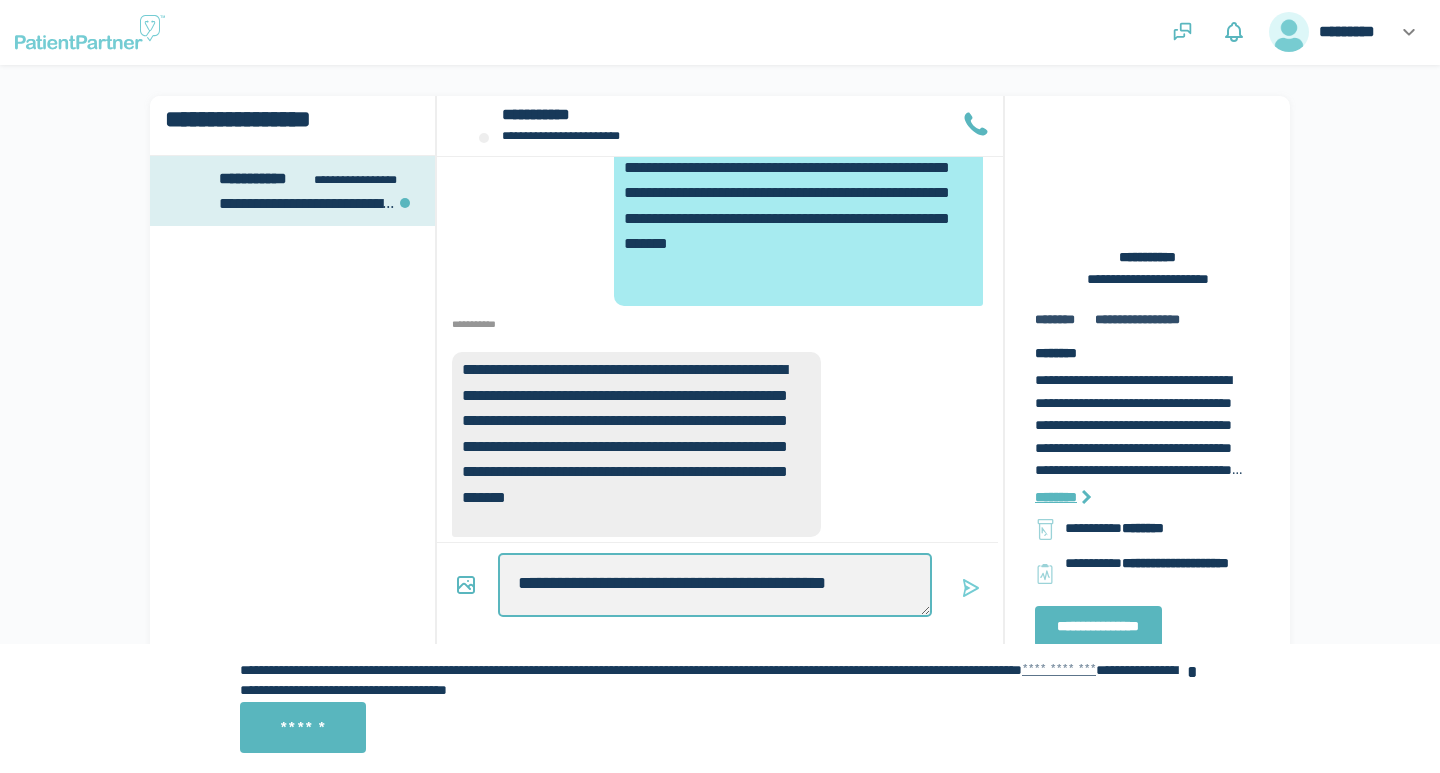 type on "*" 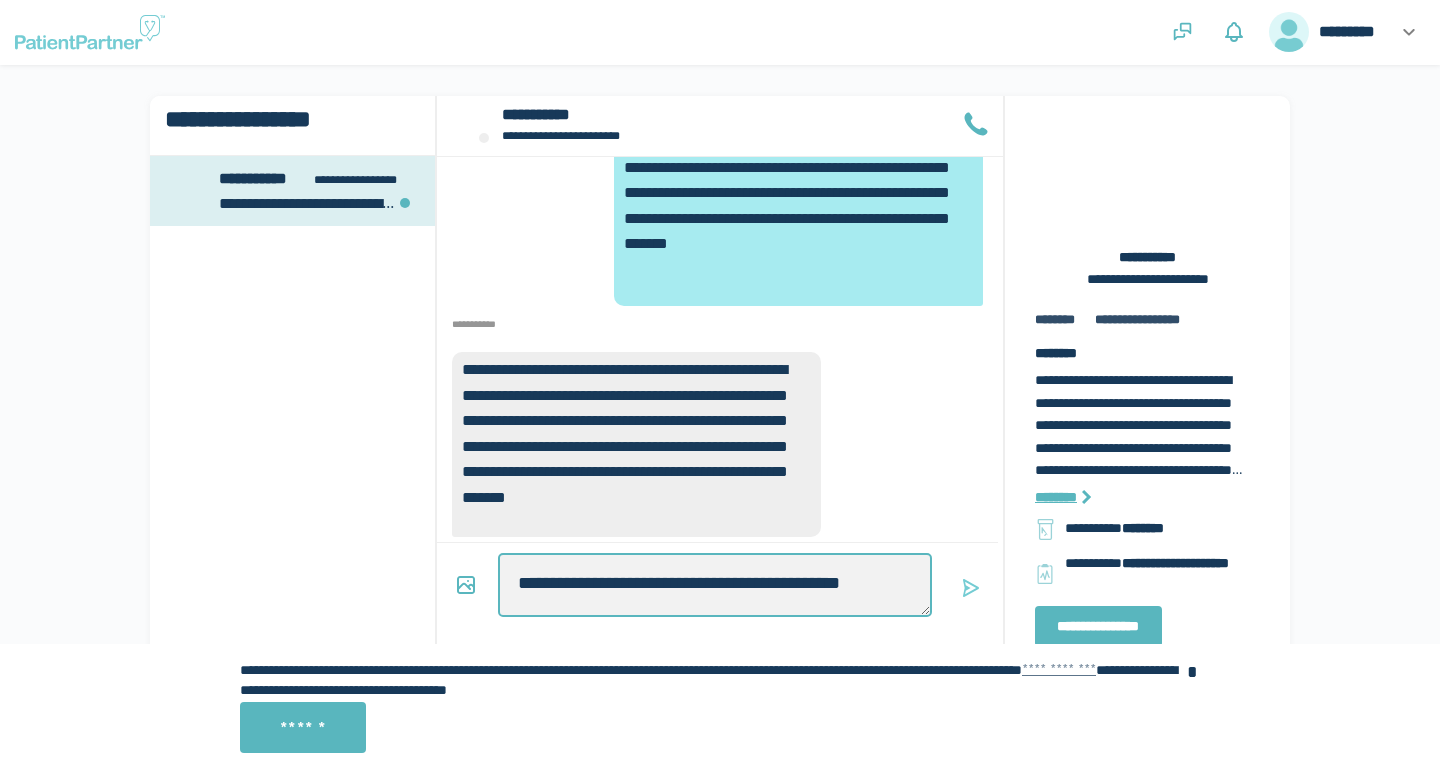 type on "*" 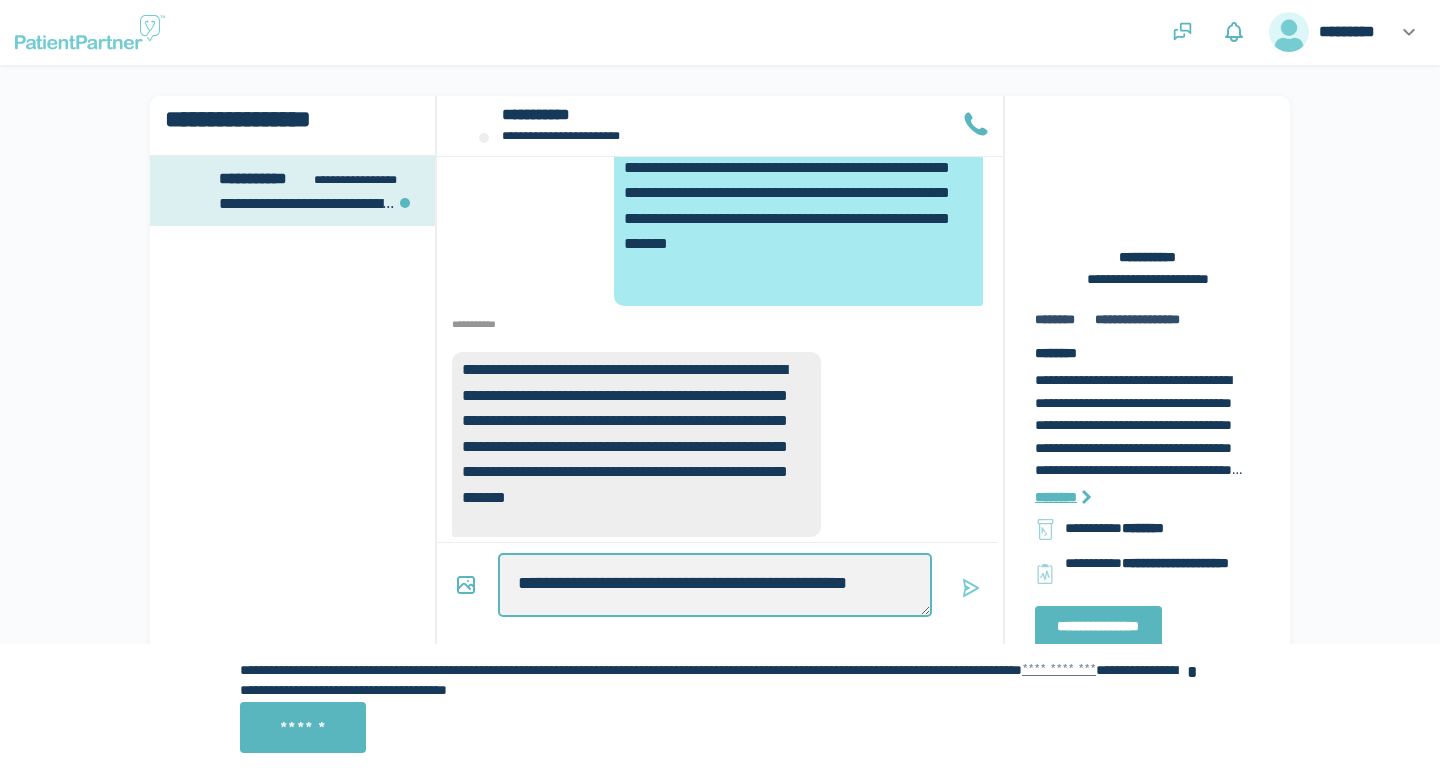 type on "*" 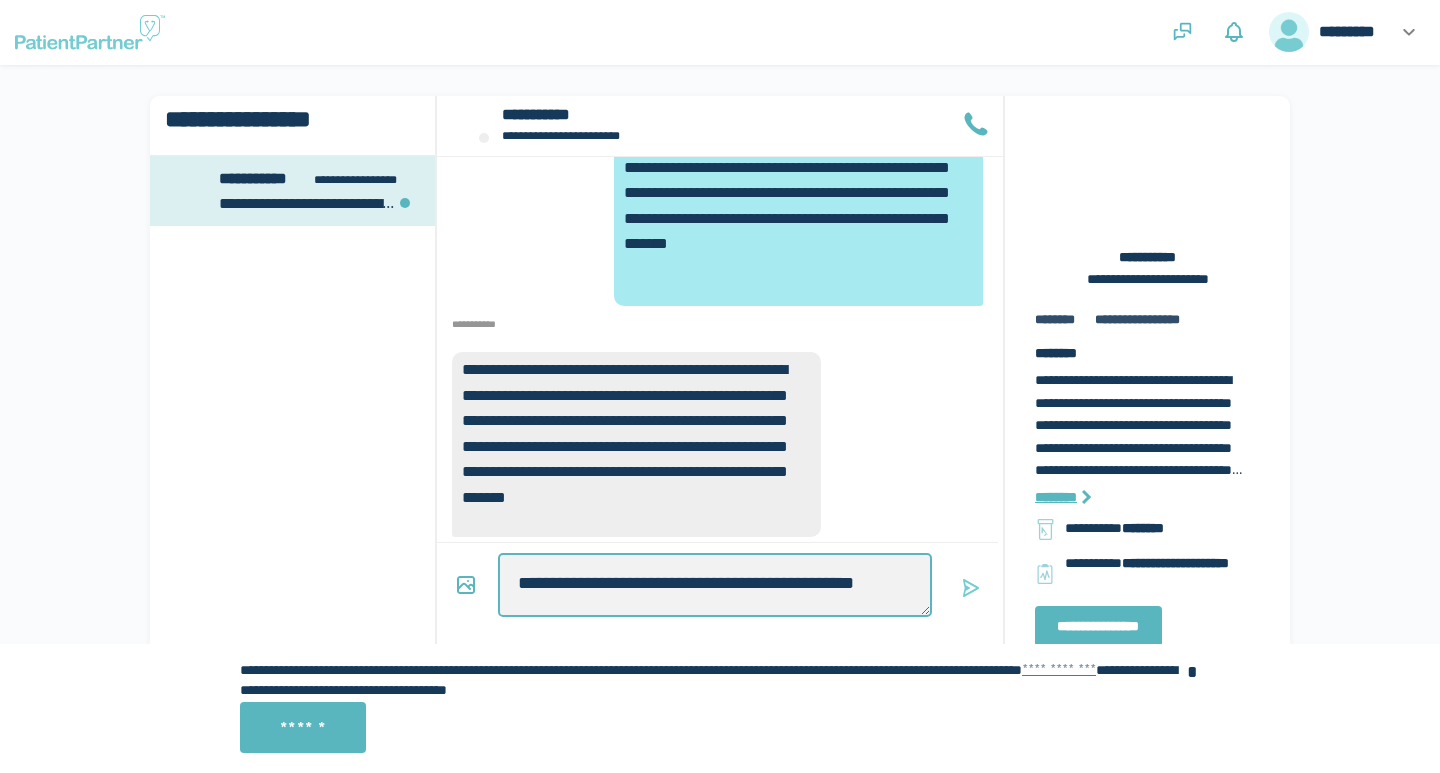 type on "*" 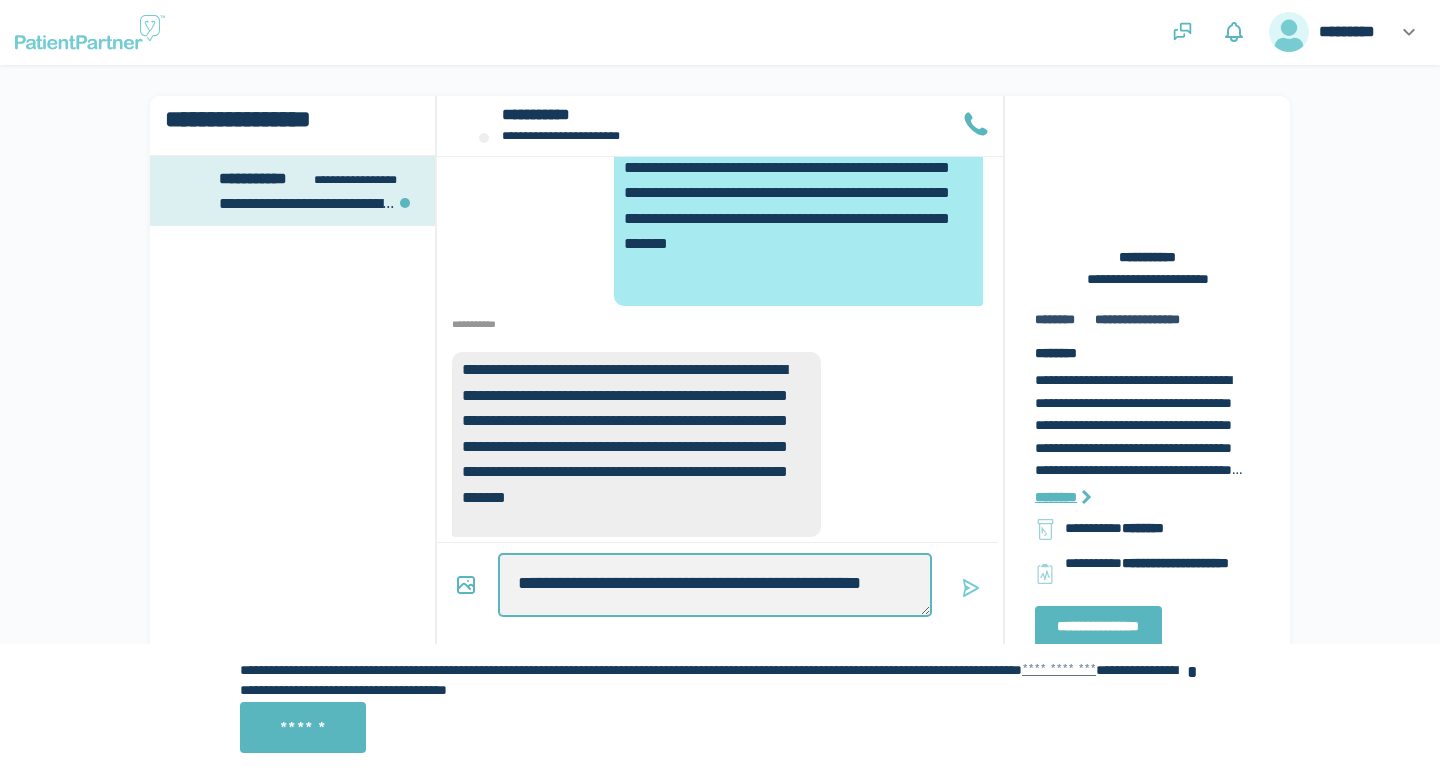 type on "*" 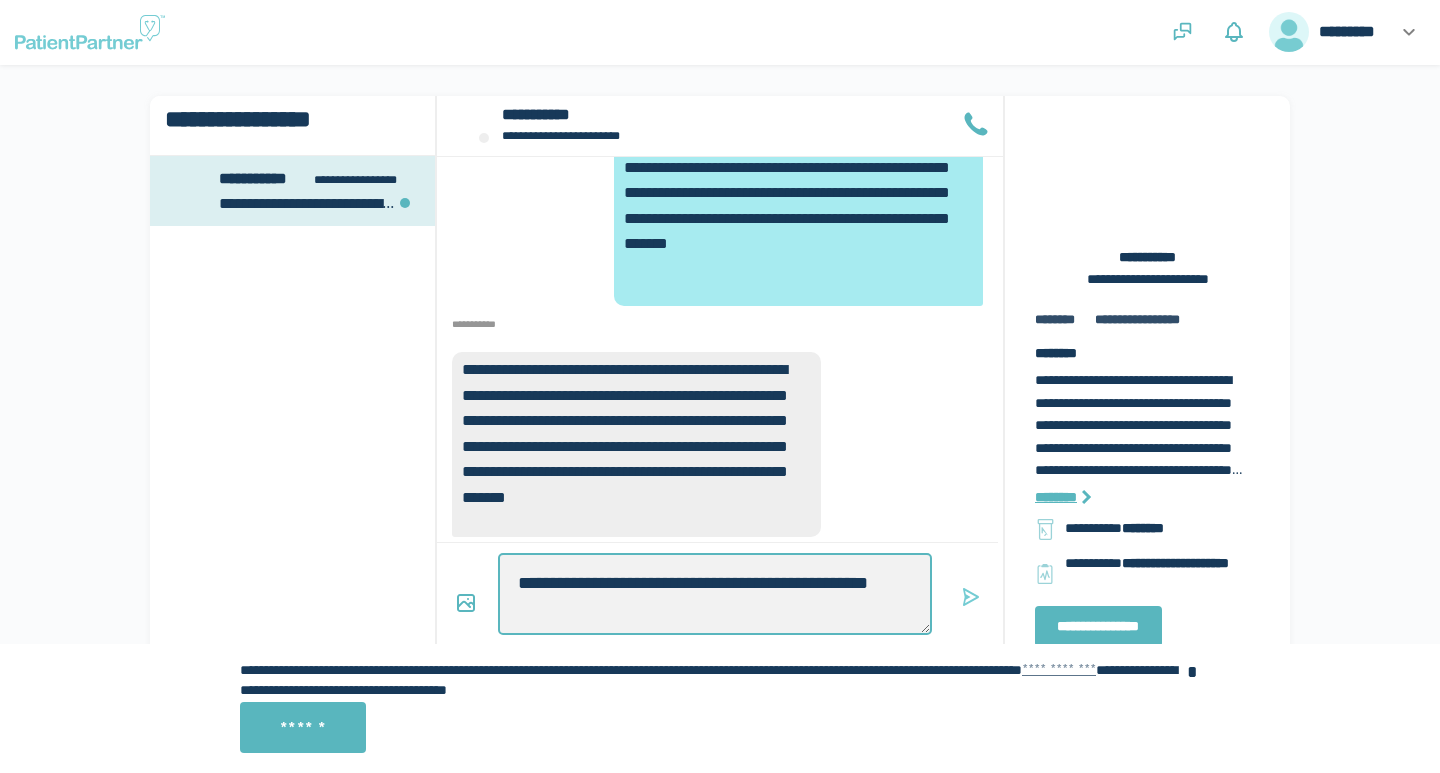 type on "*" 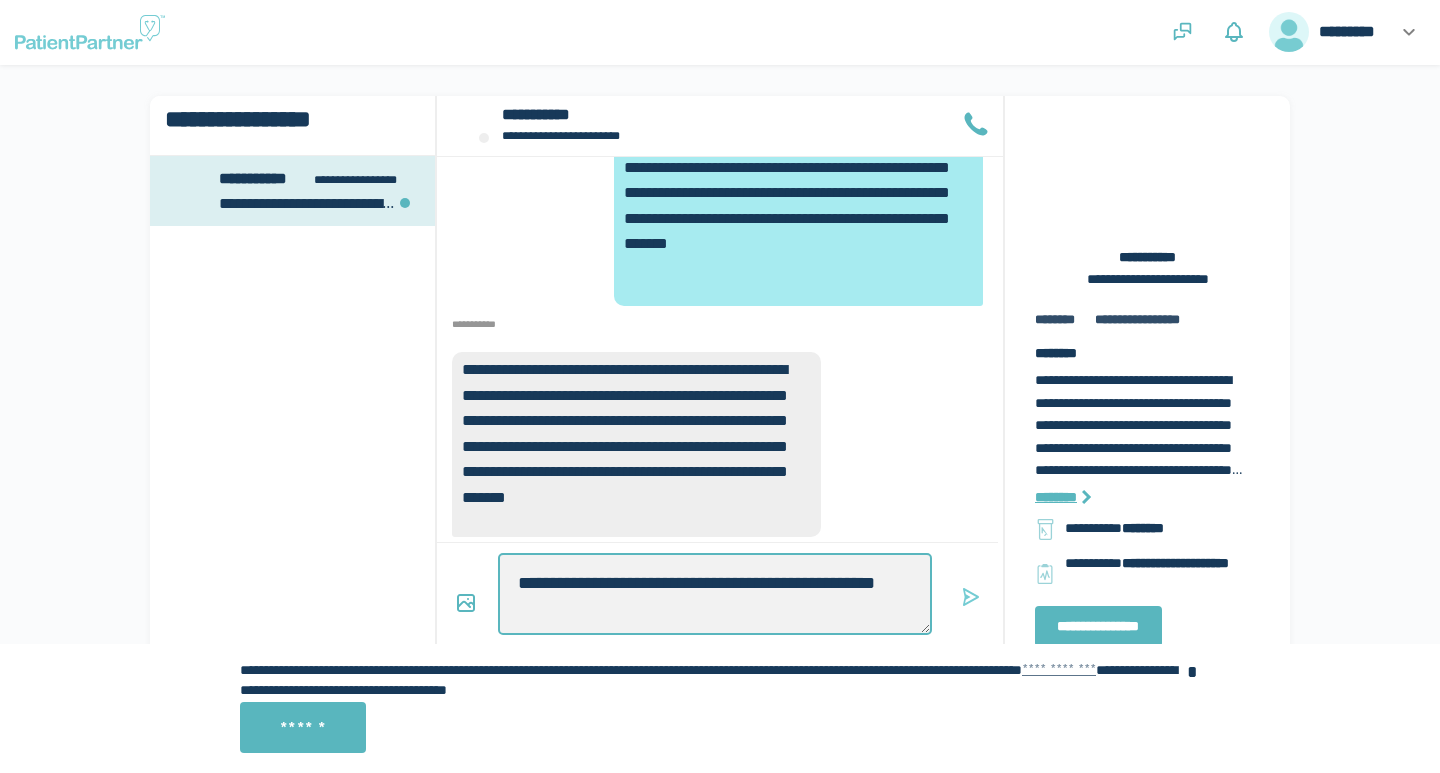 type on "*" 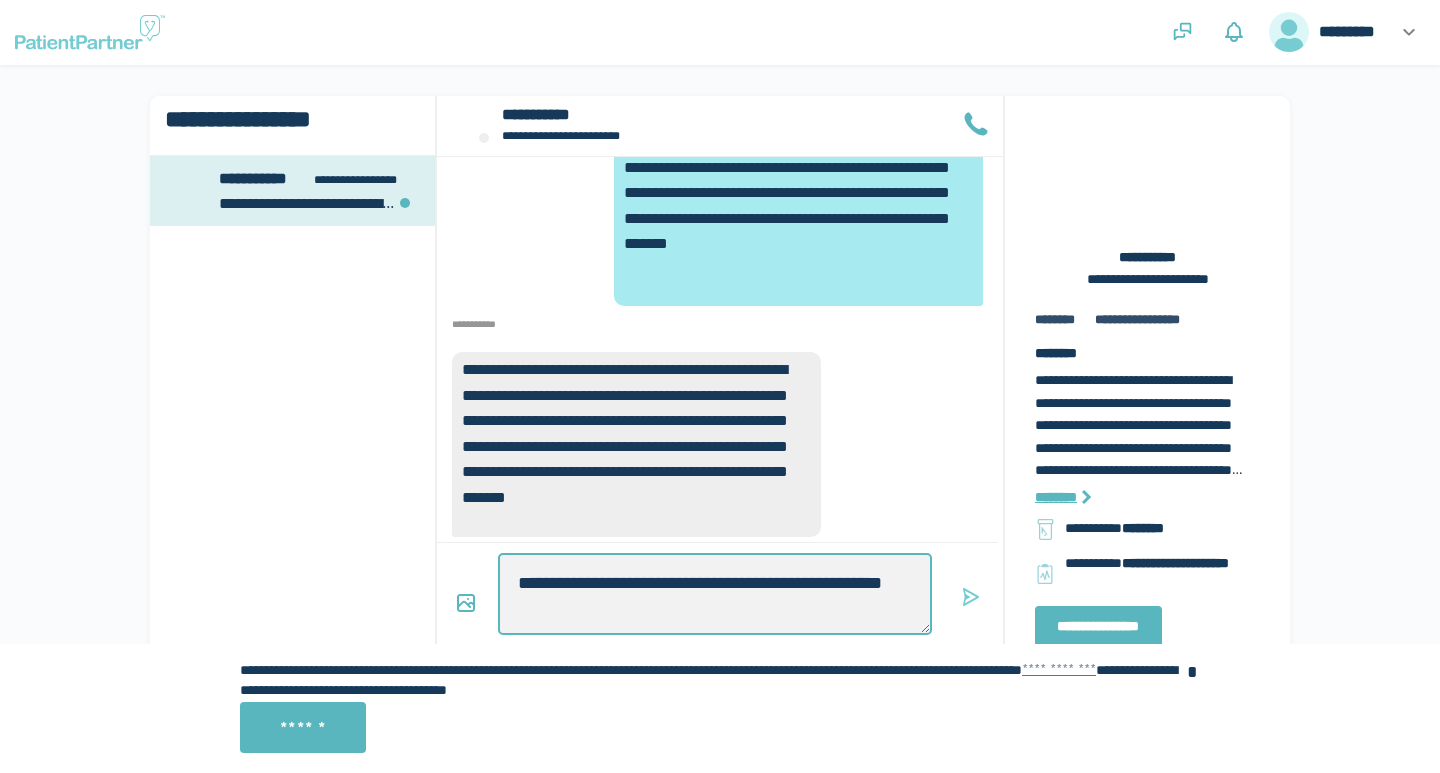 type on "*" 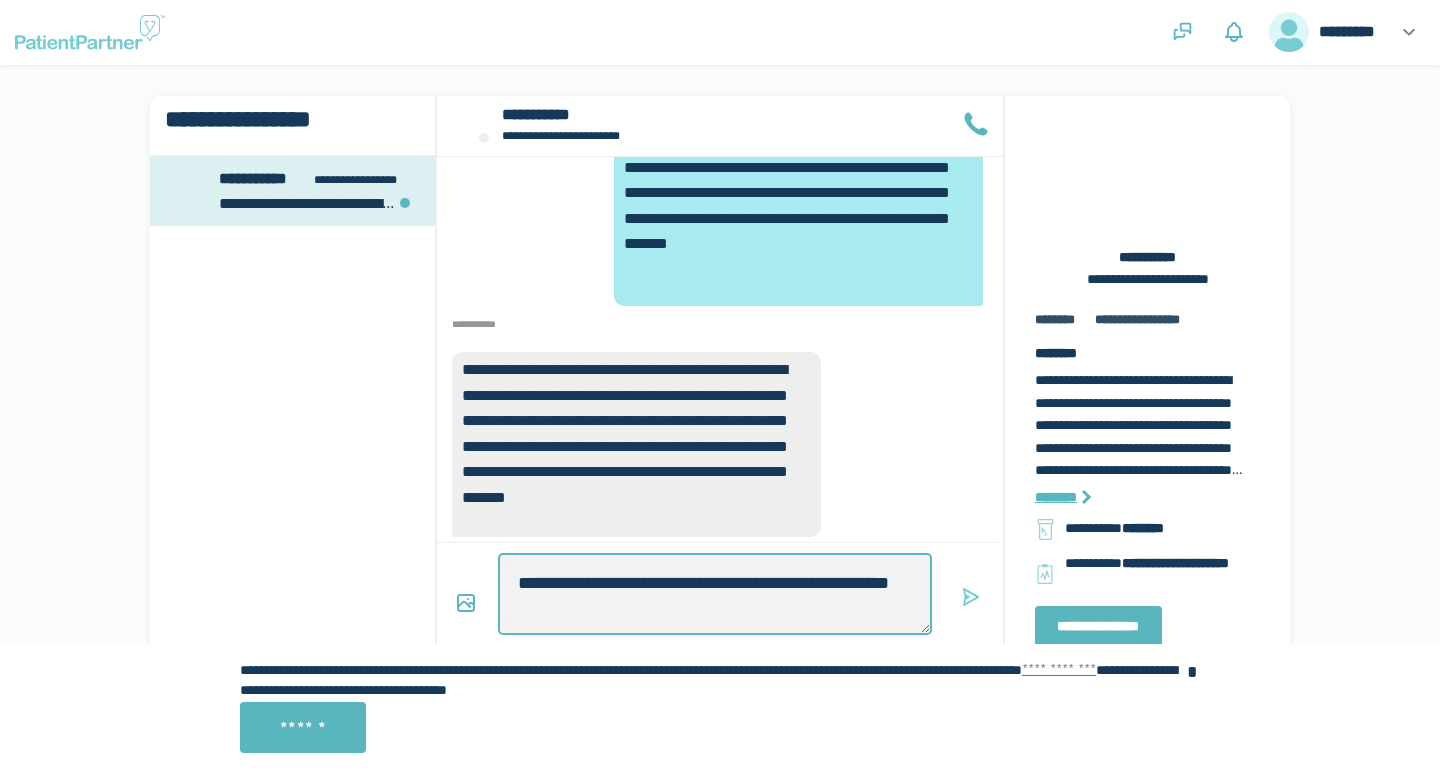 type on "*" 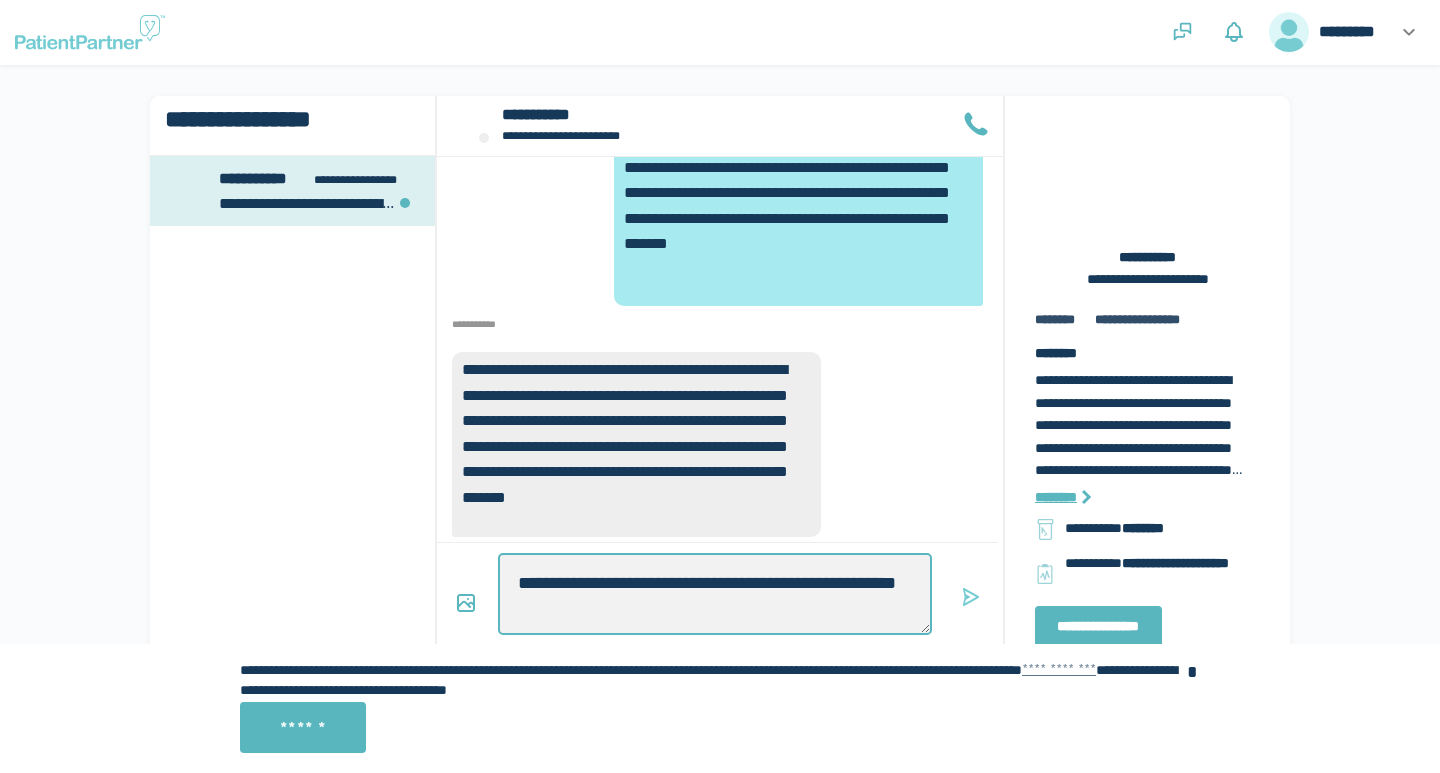 type on "*" 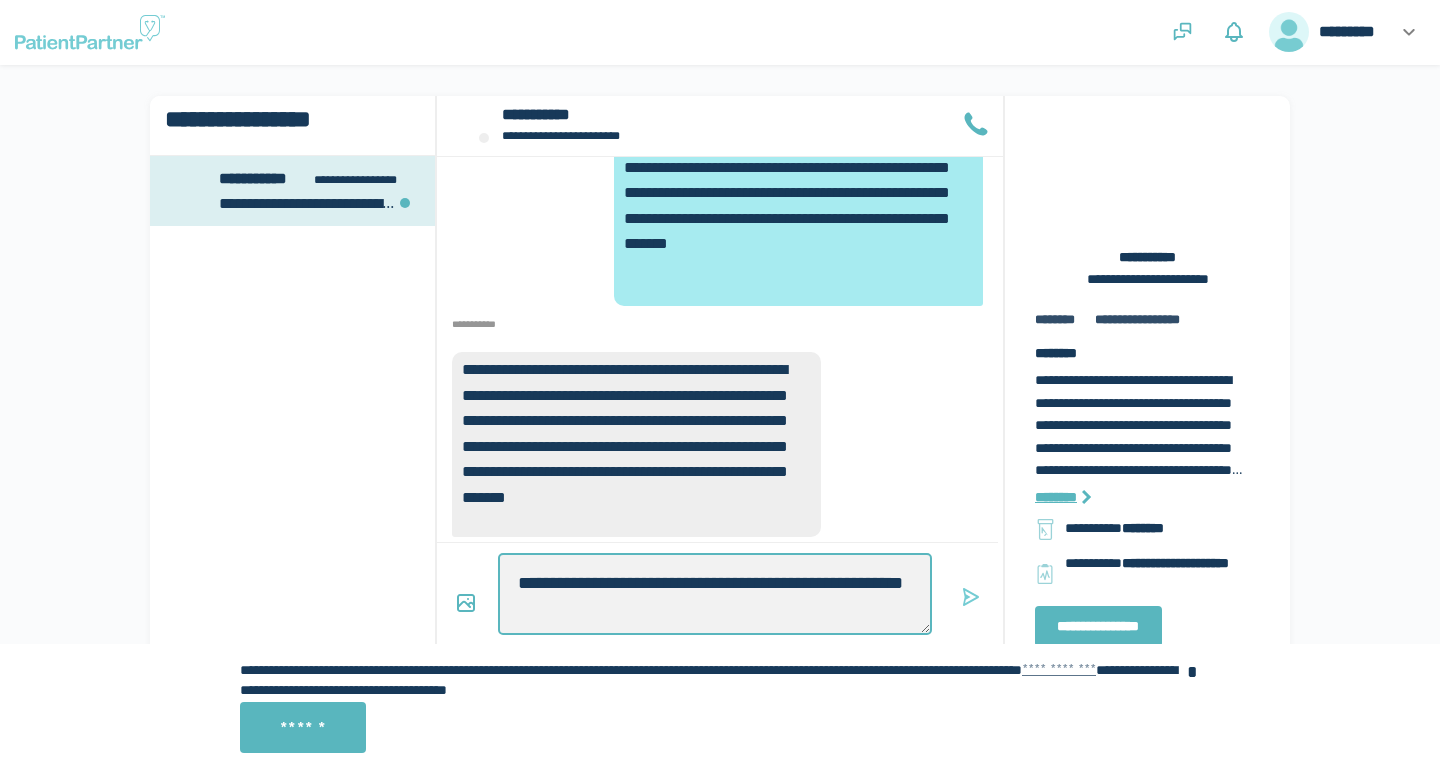 type on "*" 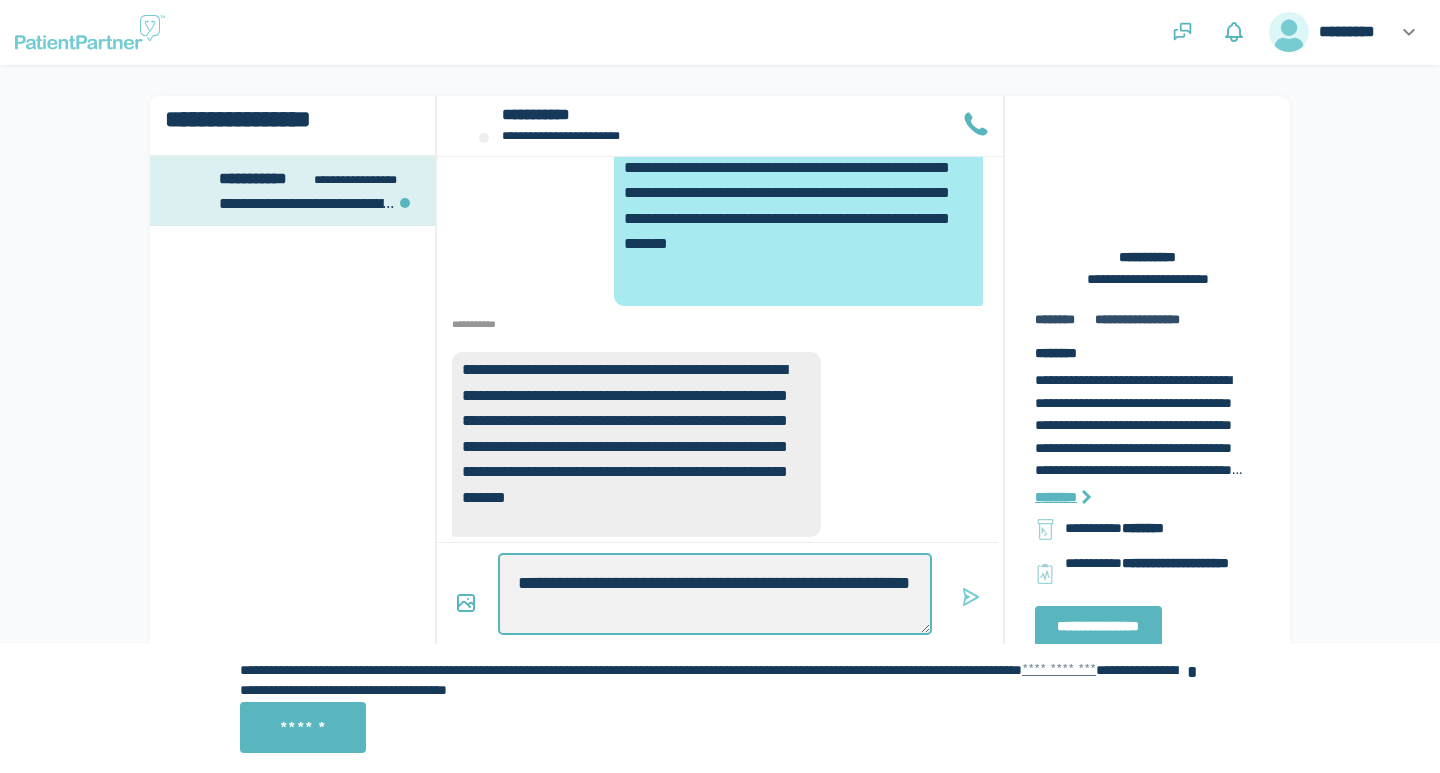 type on "*" 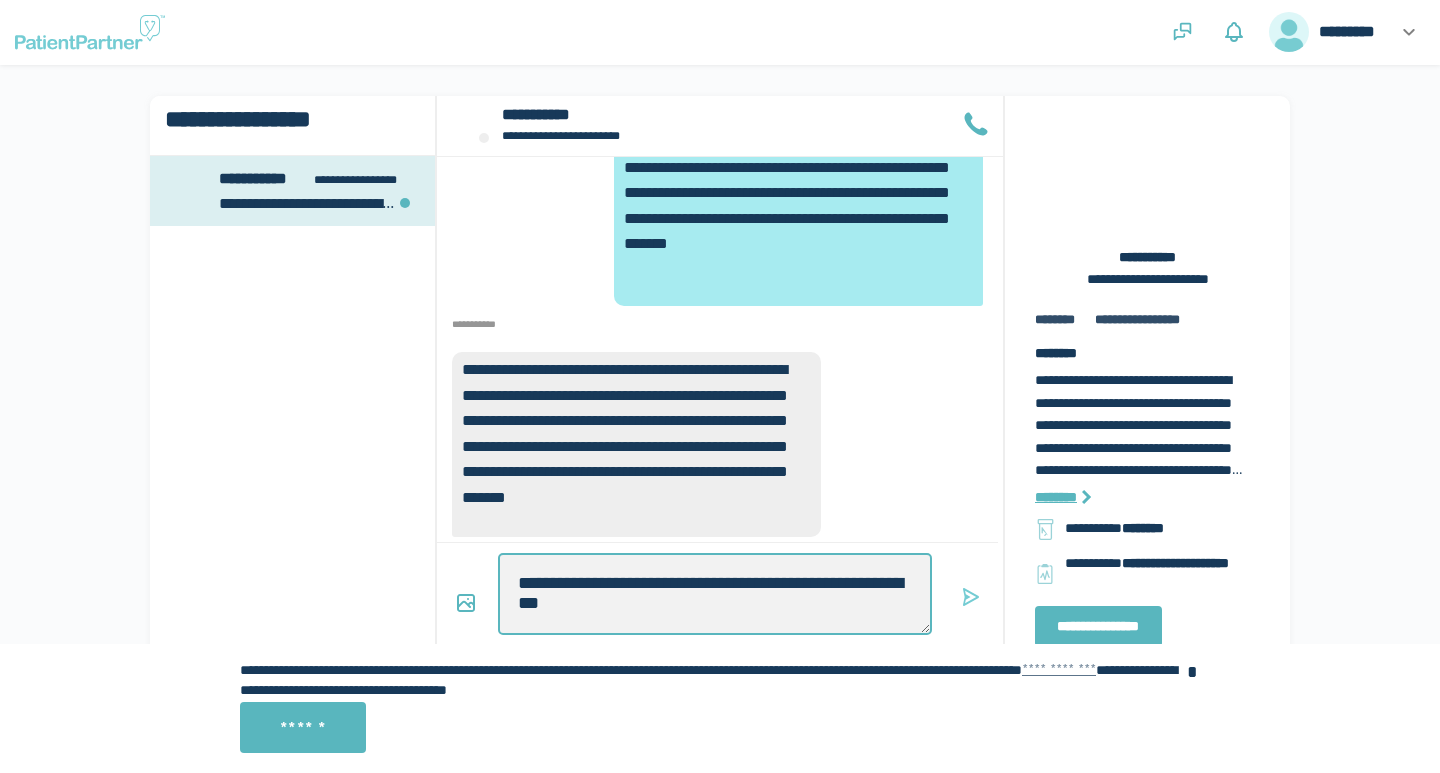 type on "*" 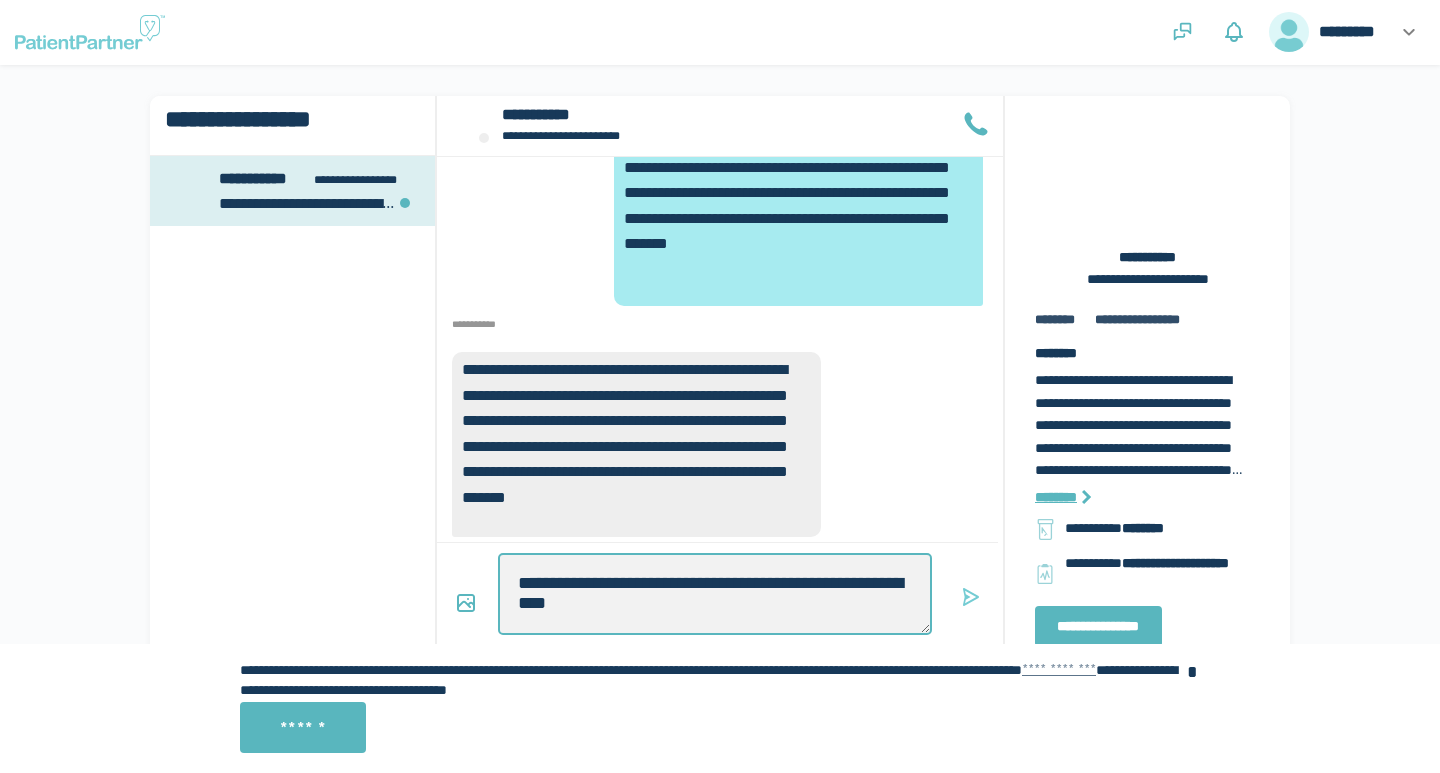 type on "*" 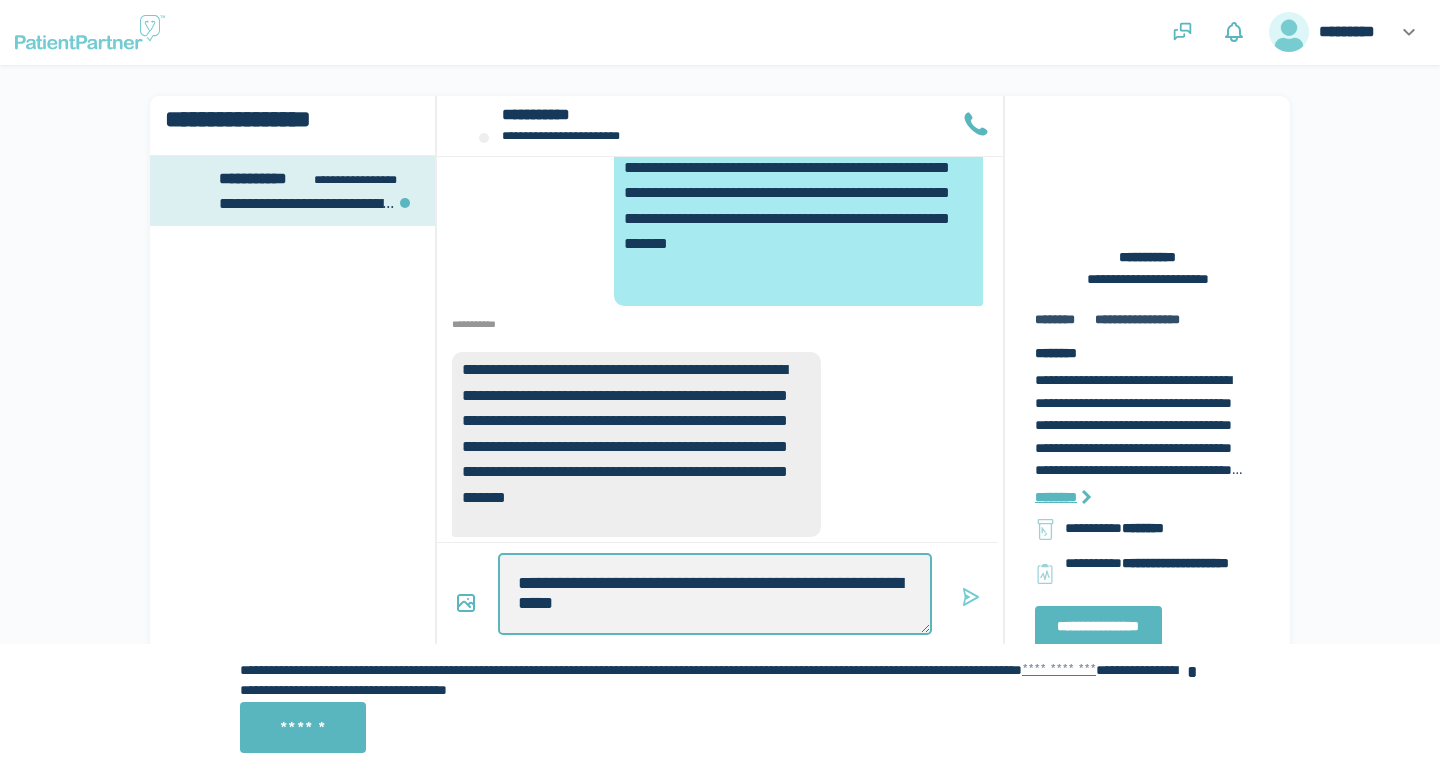type on "*" 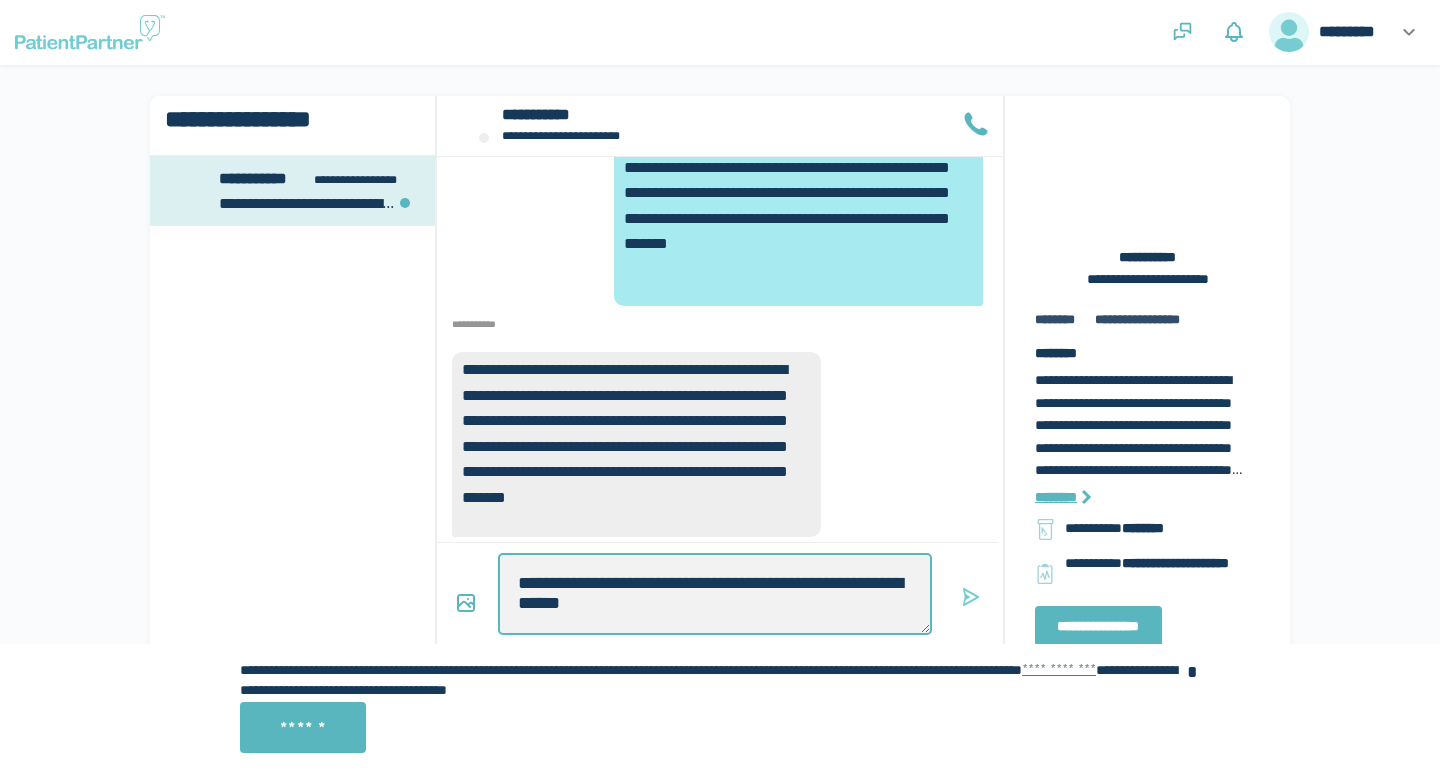type on "*" 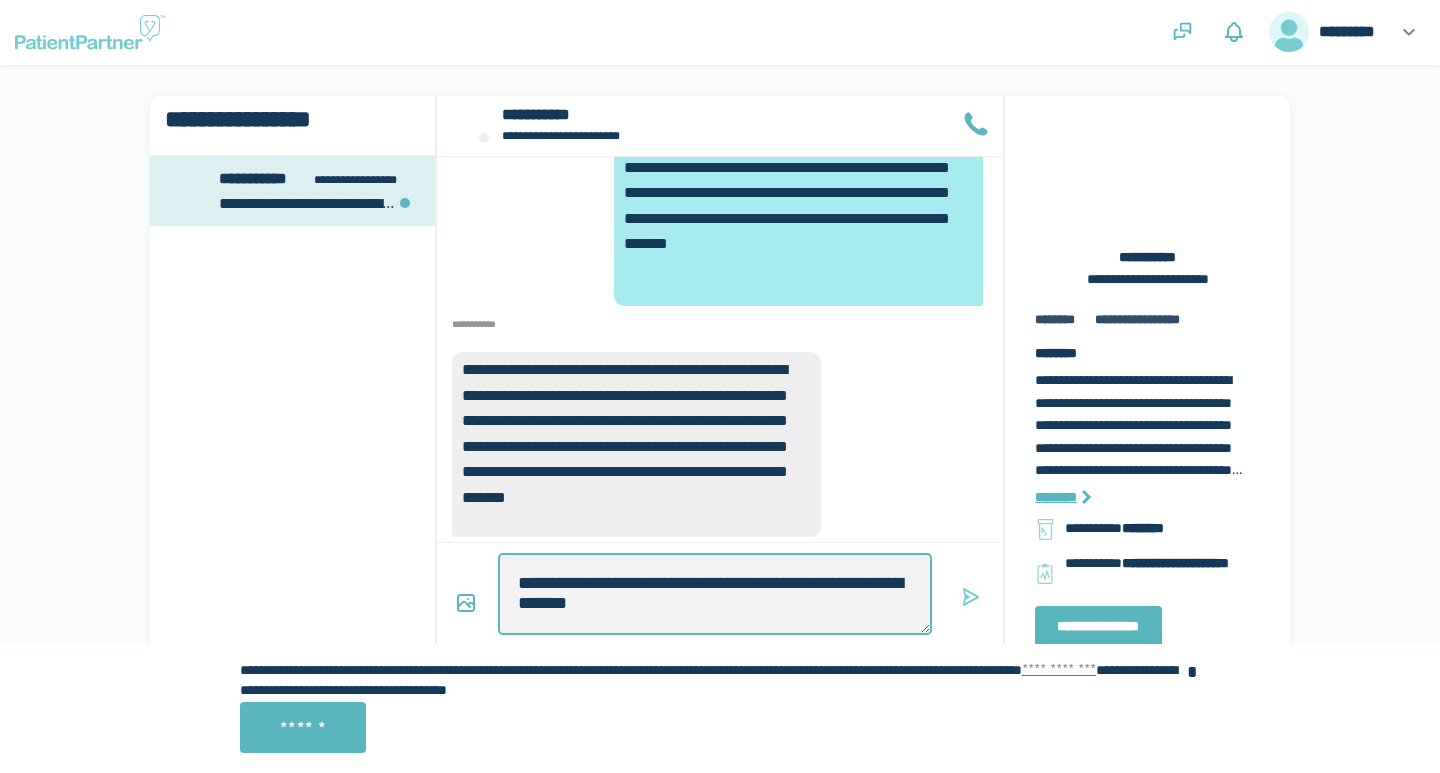 type on "*" 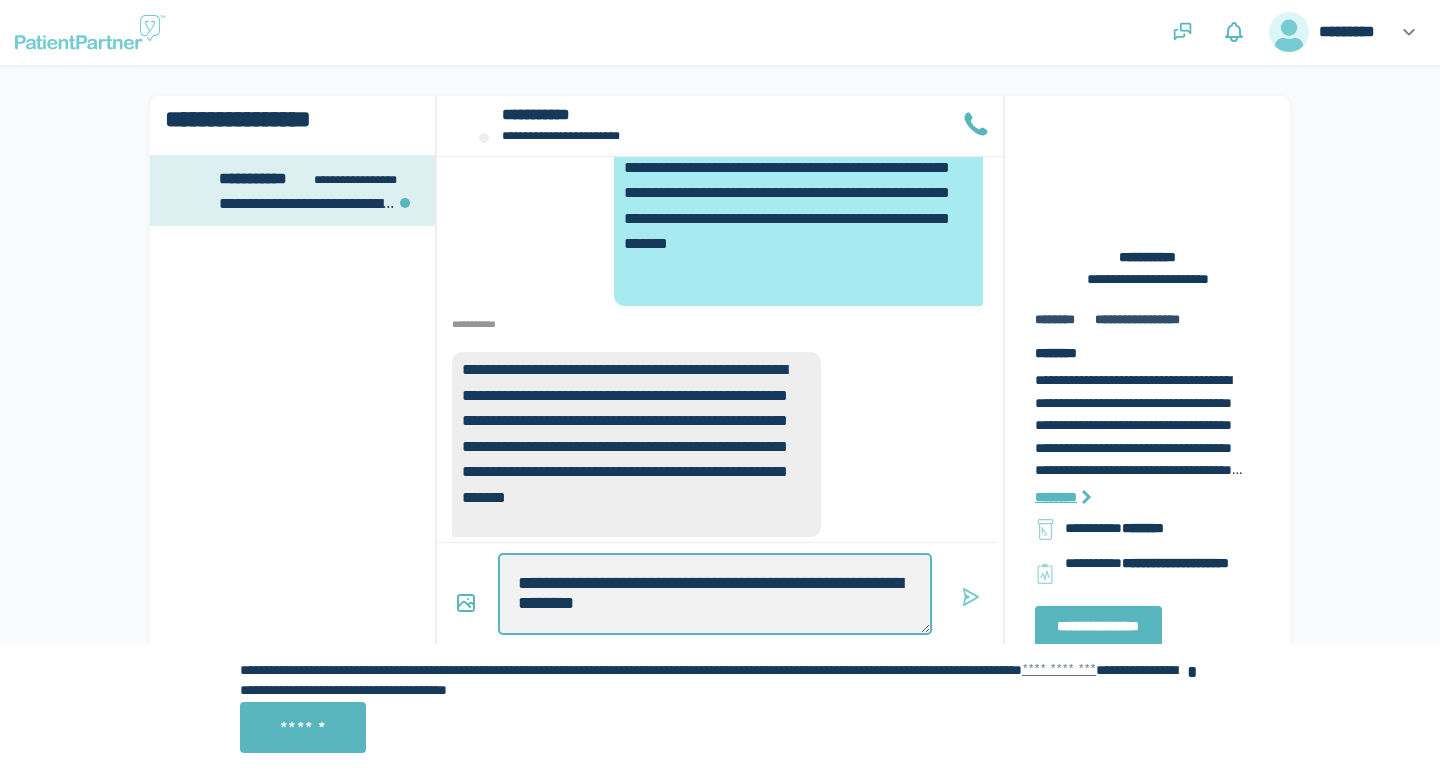 type on "*" 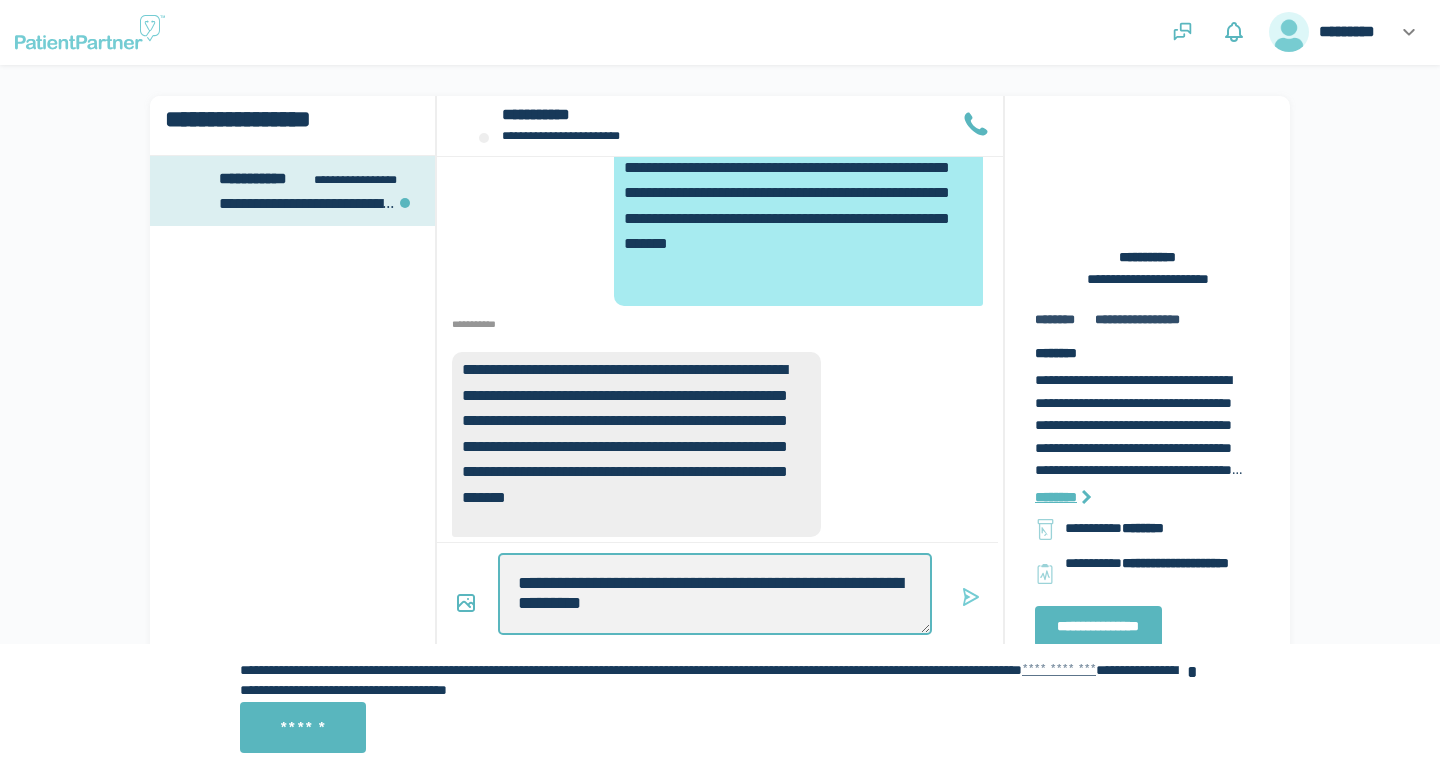 type on "*" 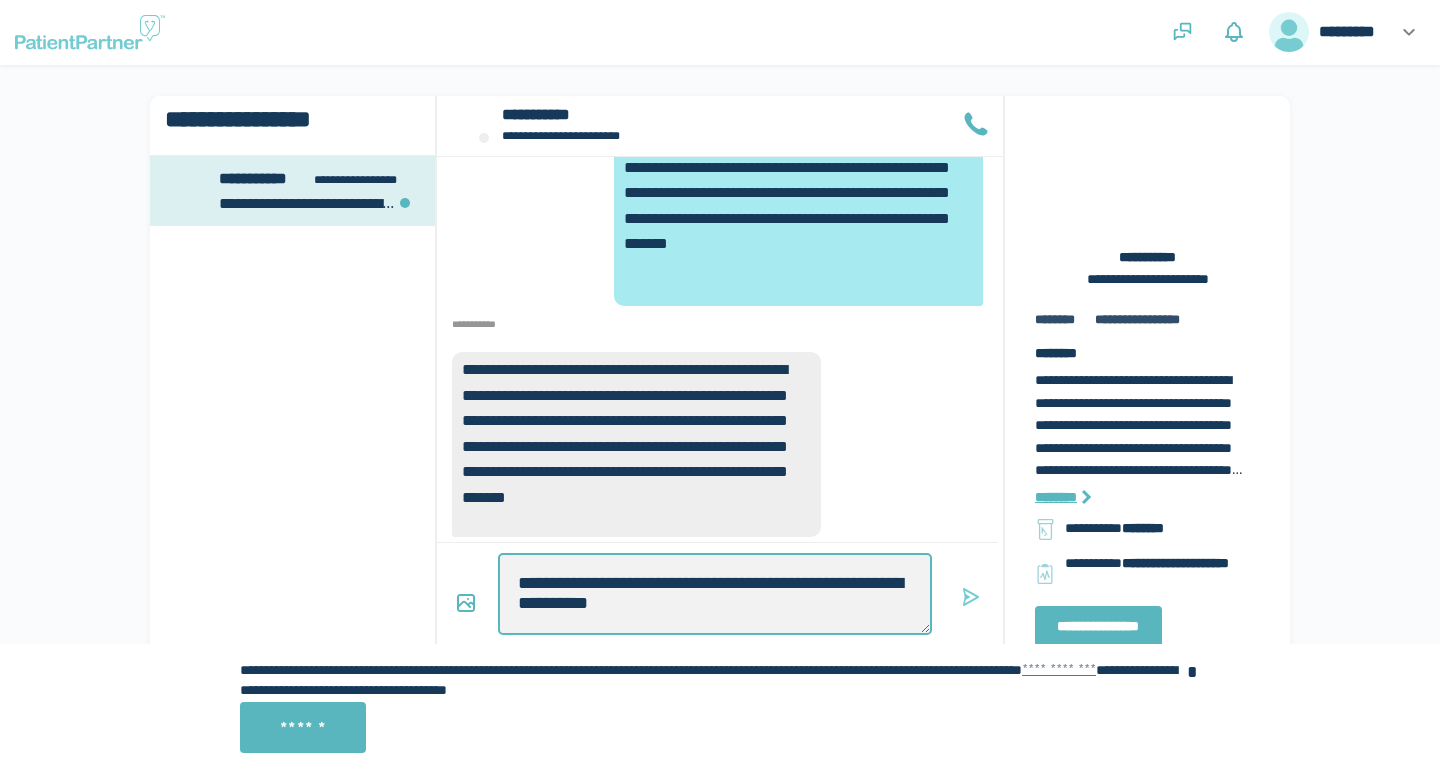 type on "*" 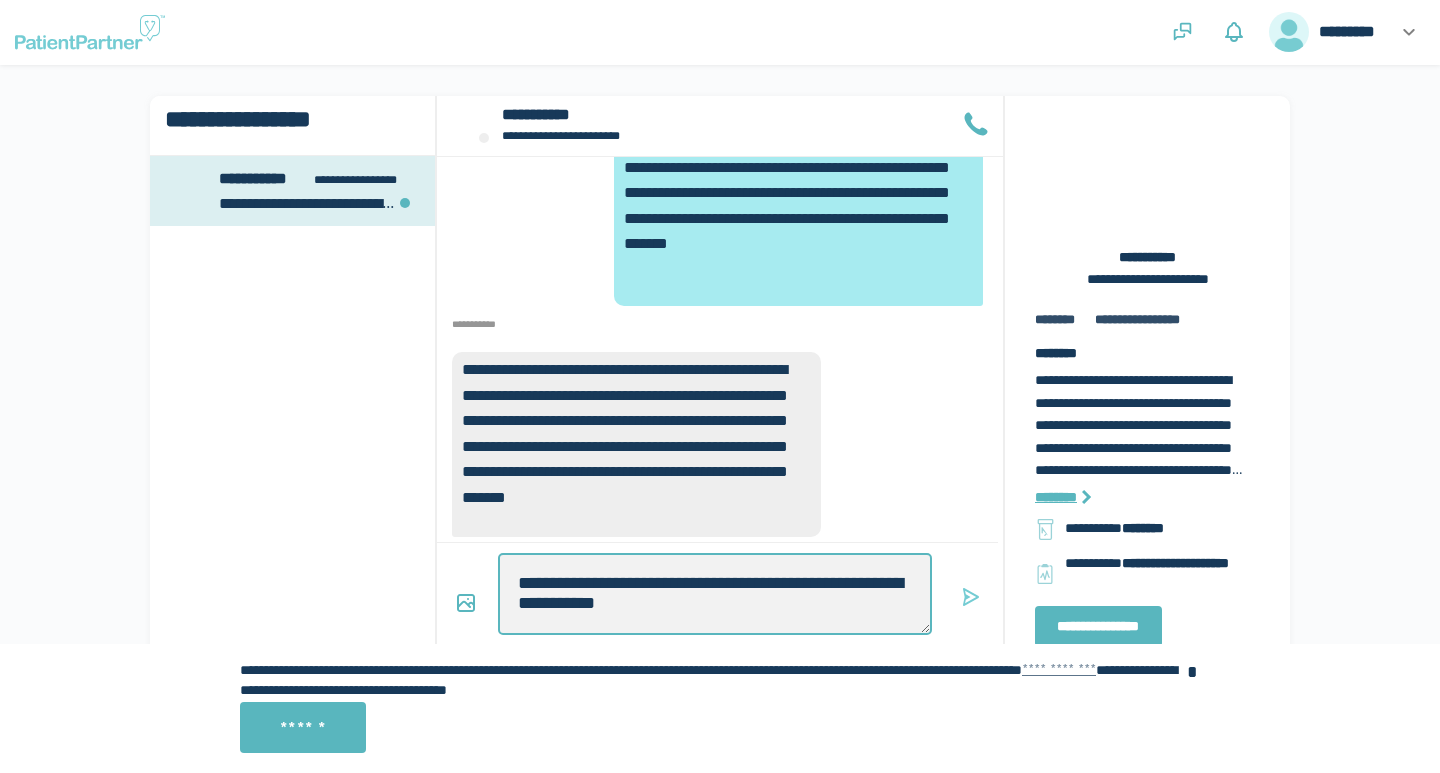 type on "*" 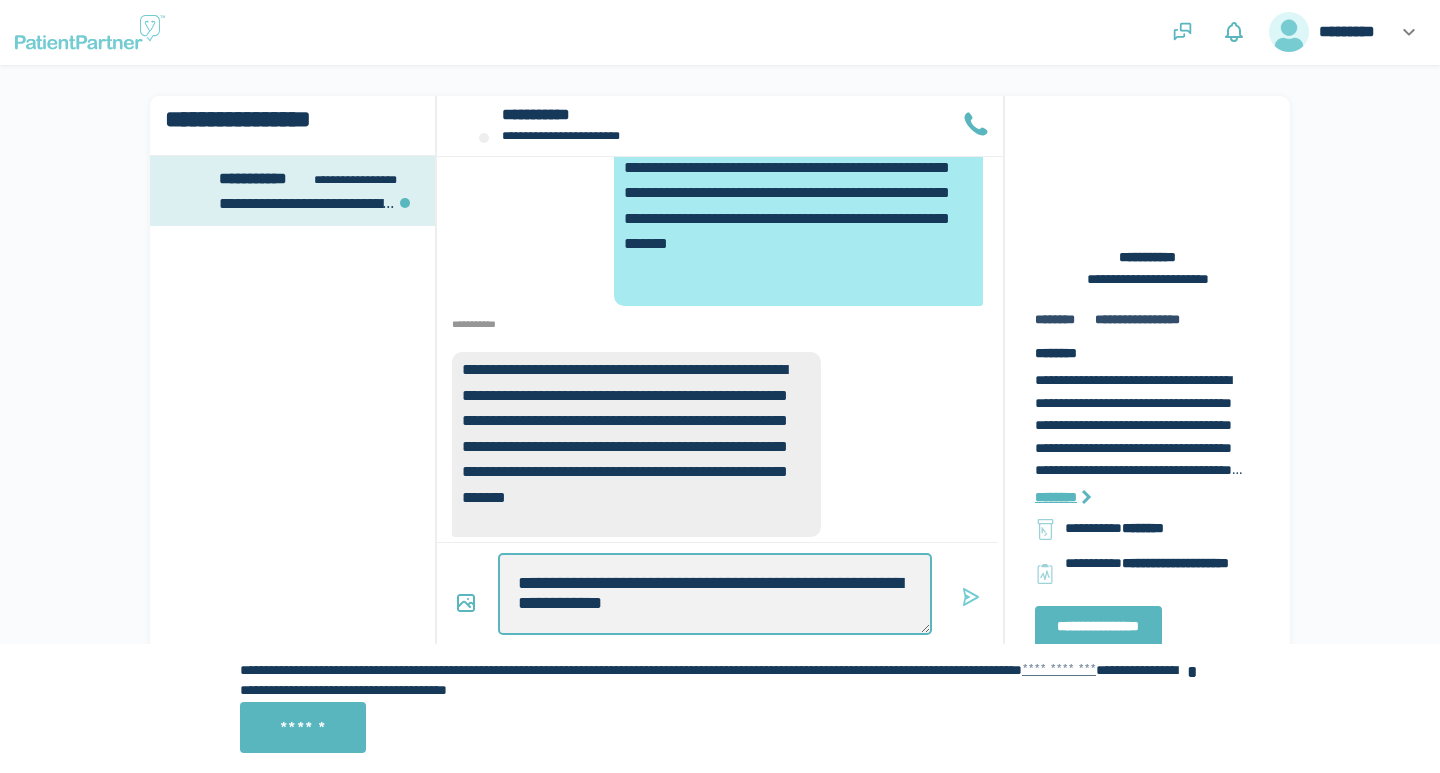 type on "*" 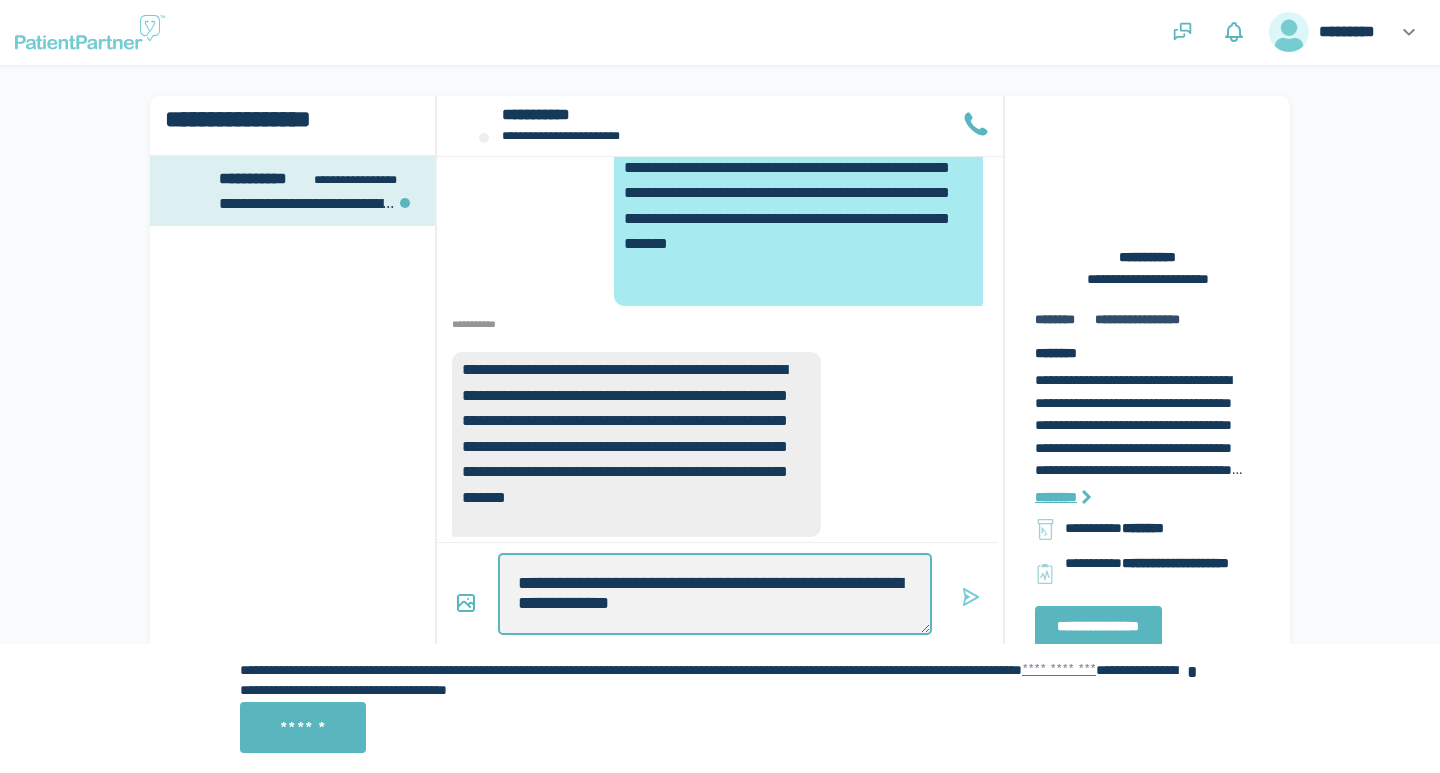 type on "*" 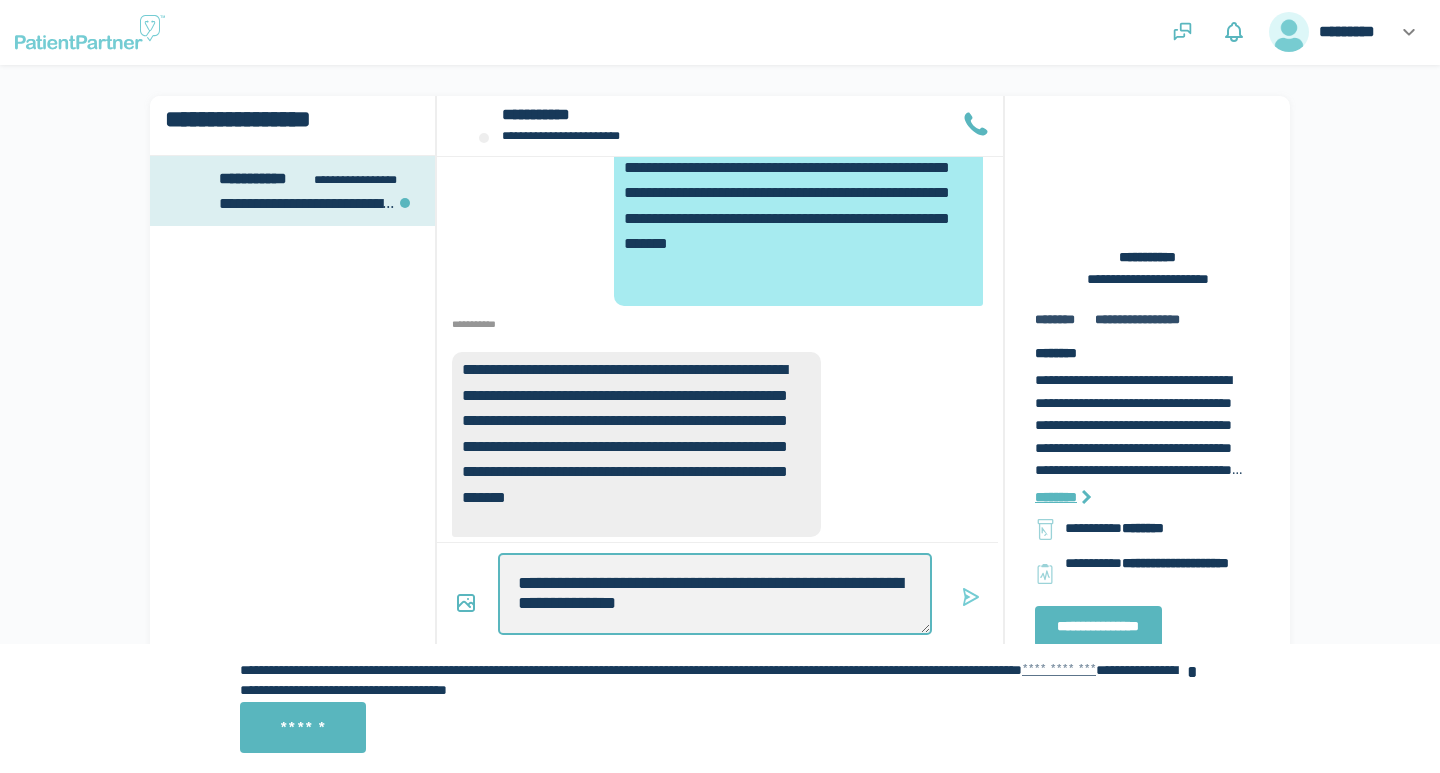 type on "*" 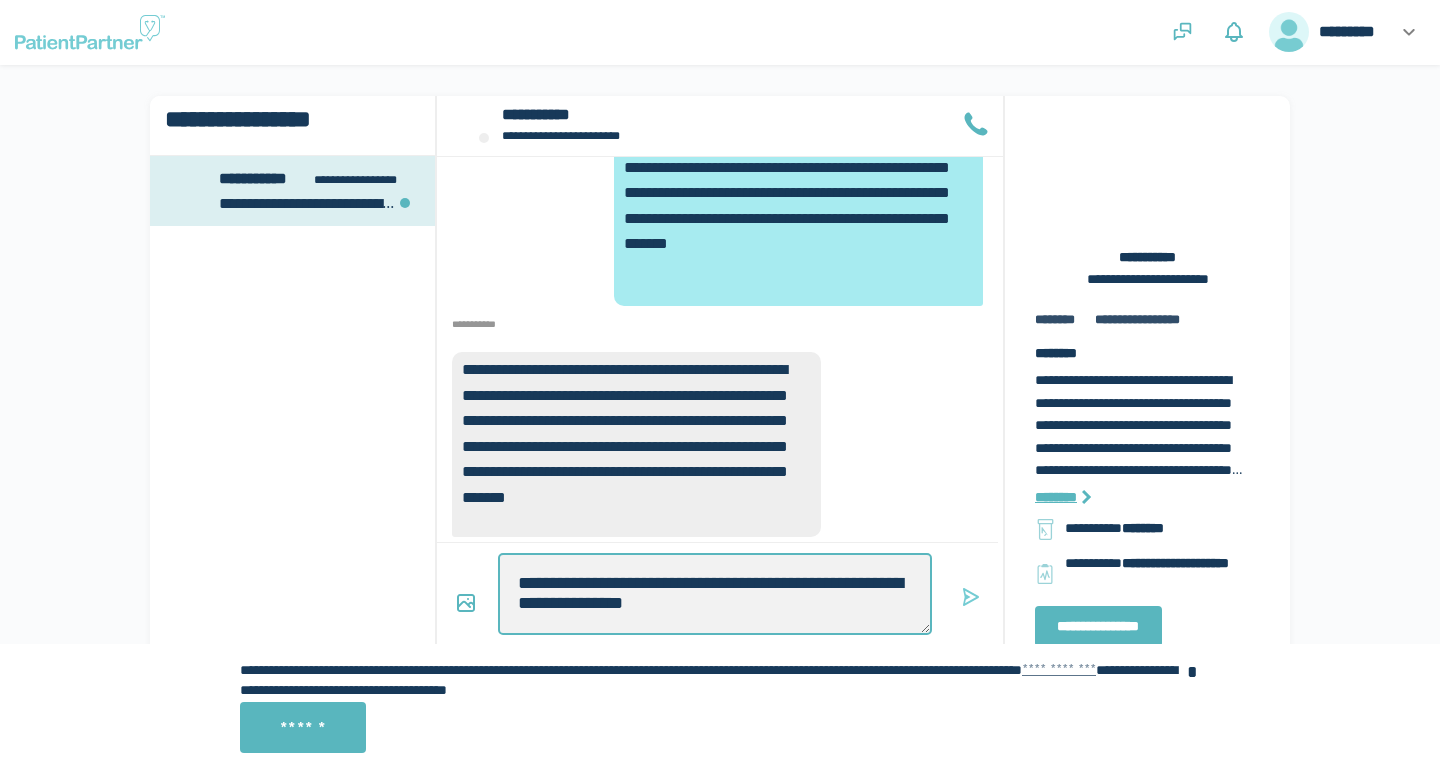 type on "*" 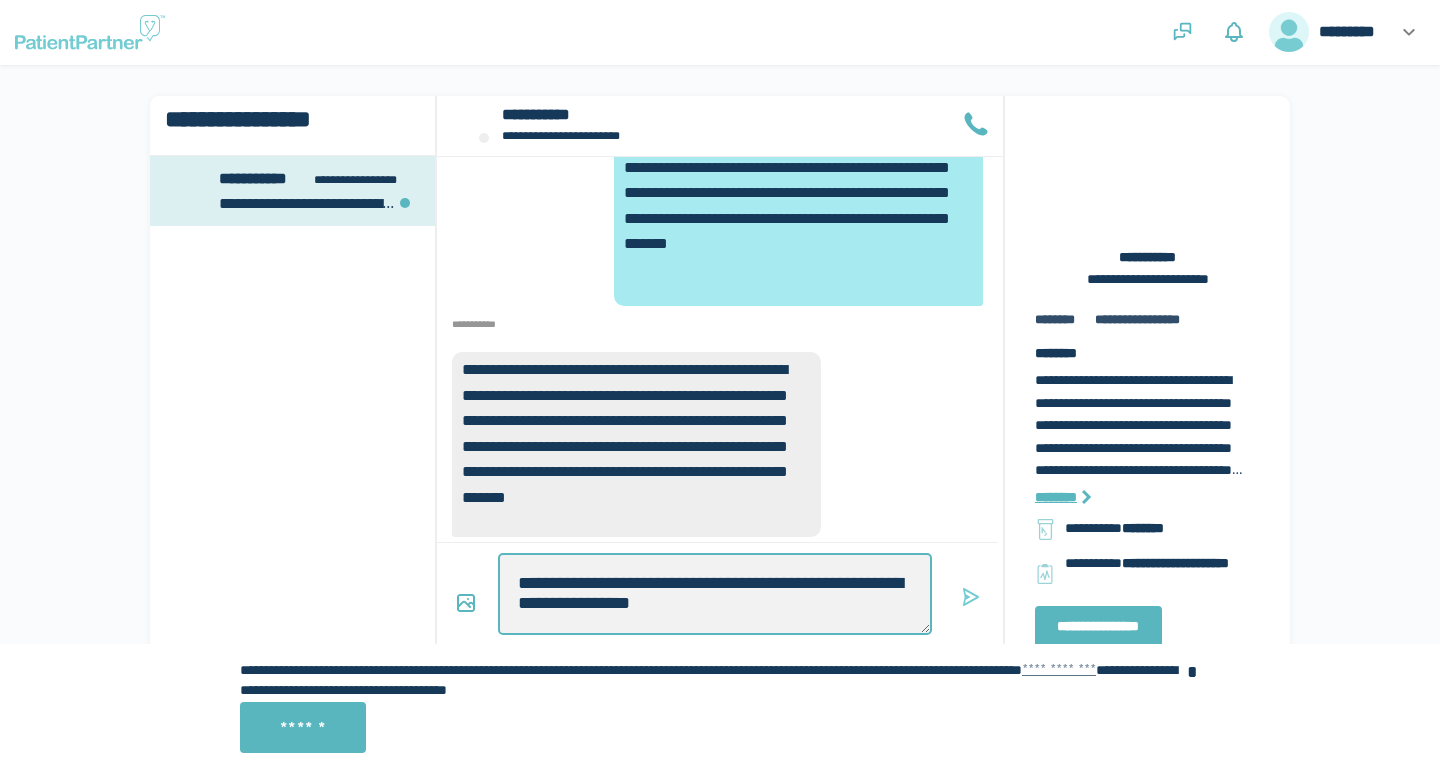 type on "*" 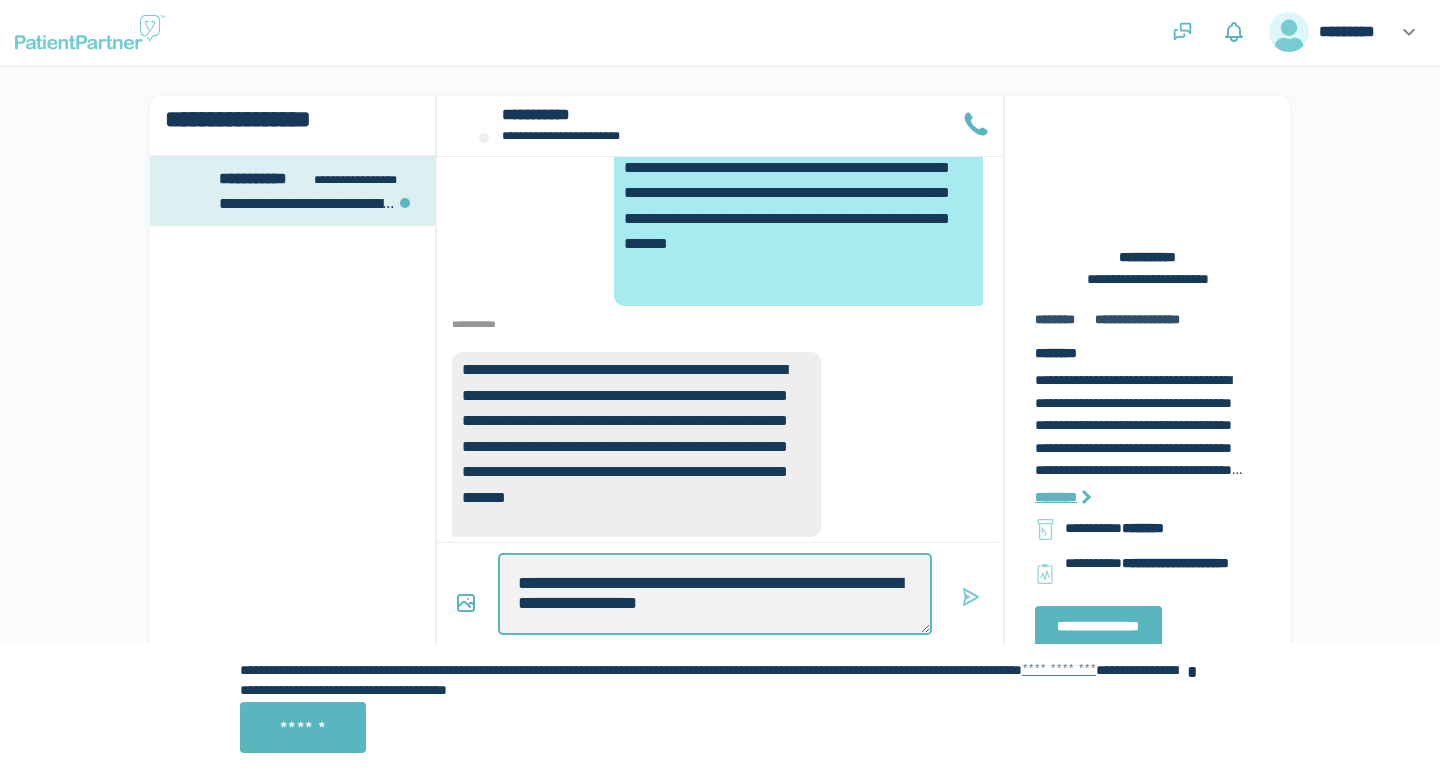type on "*" 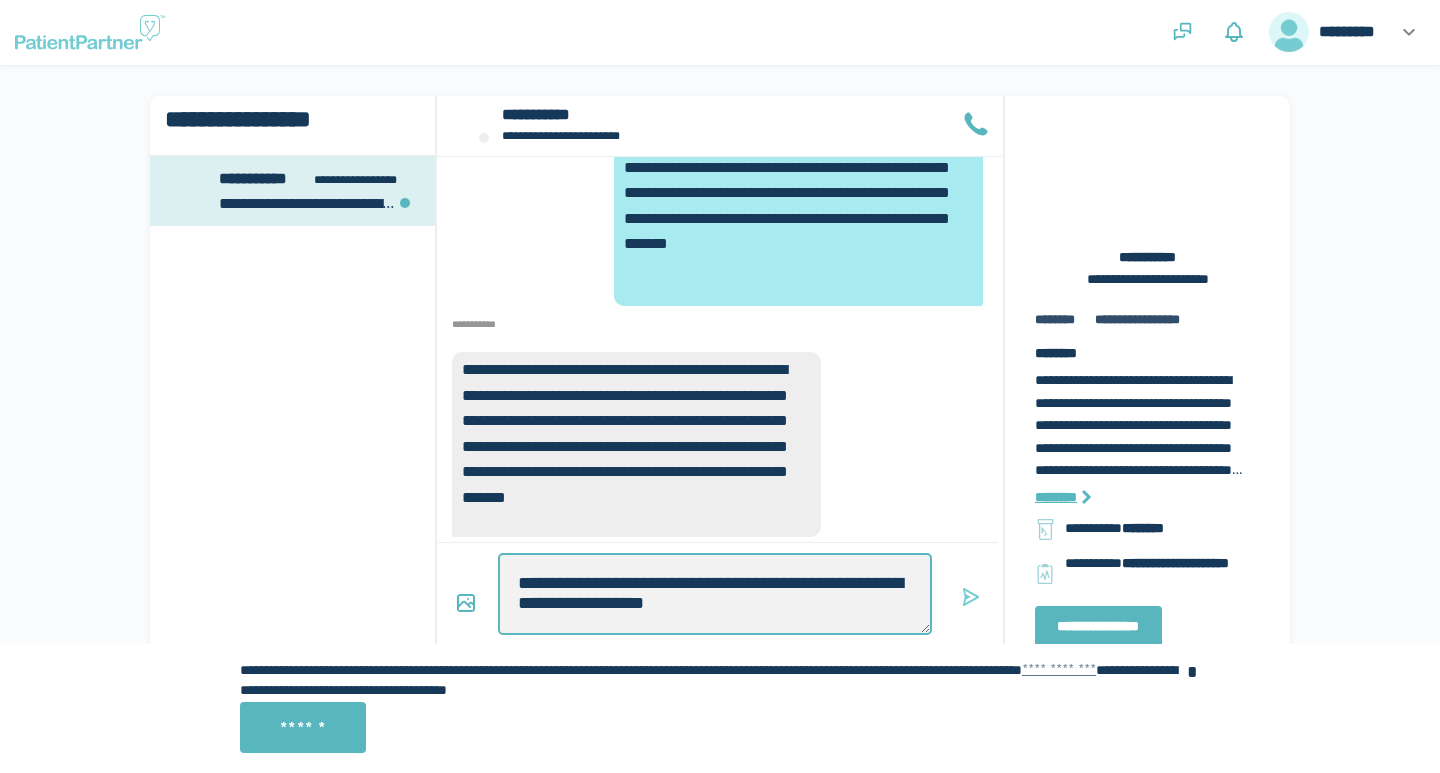 type on "*" 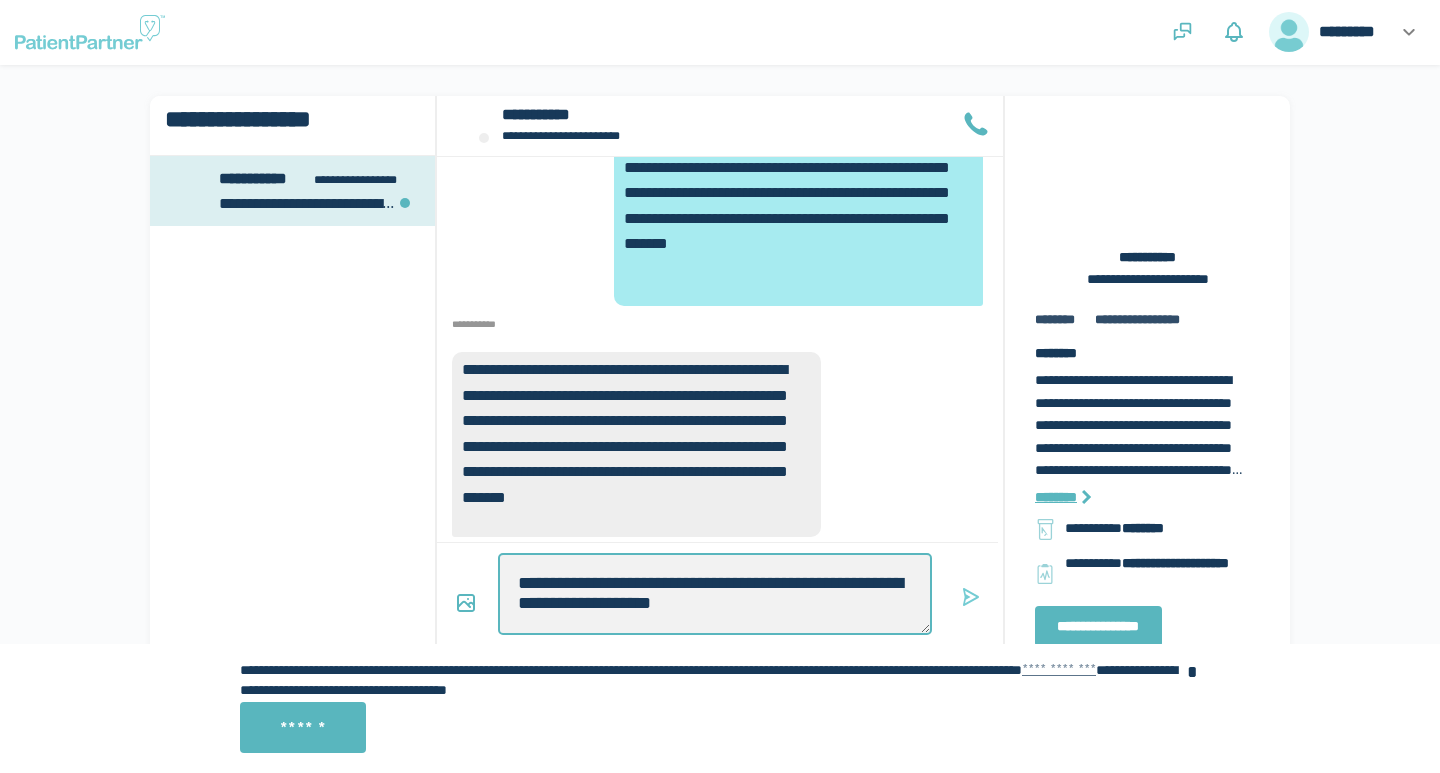 type on "*" 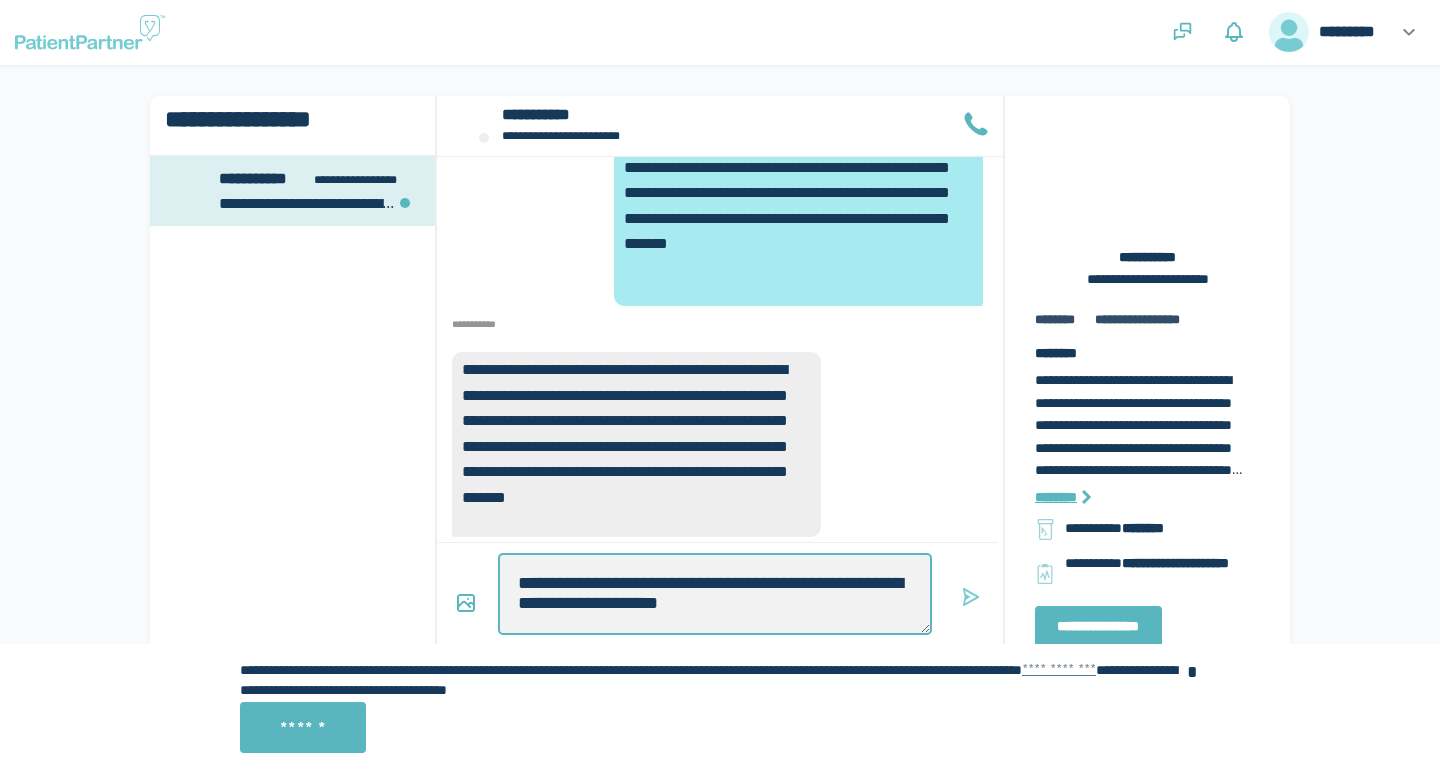 type on "*" 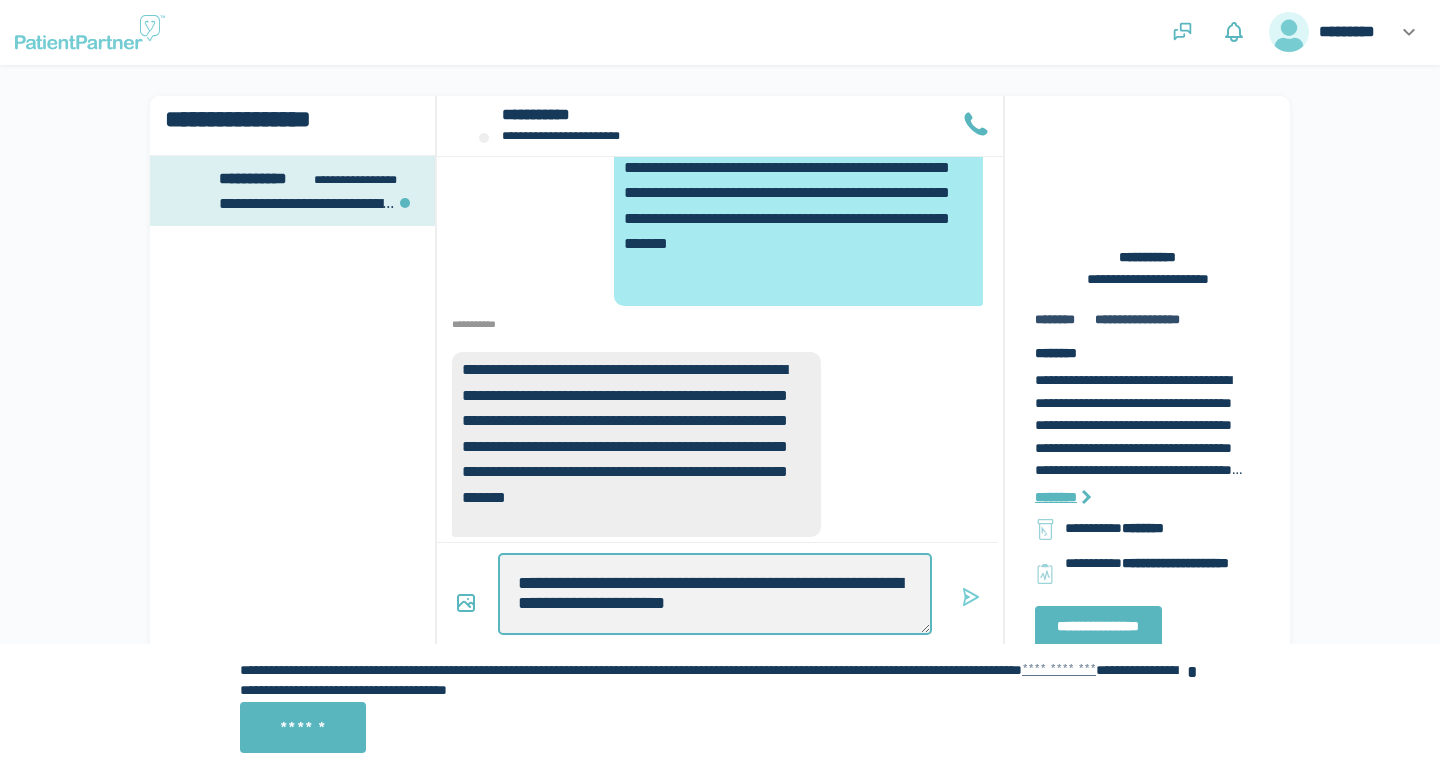 type on "*" 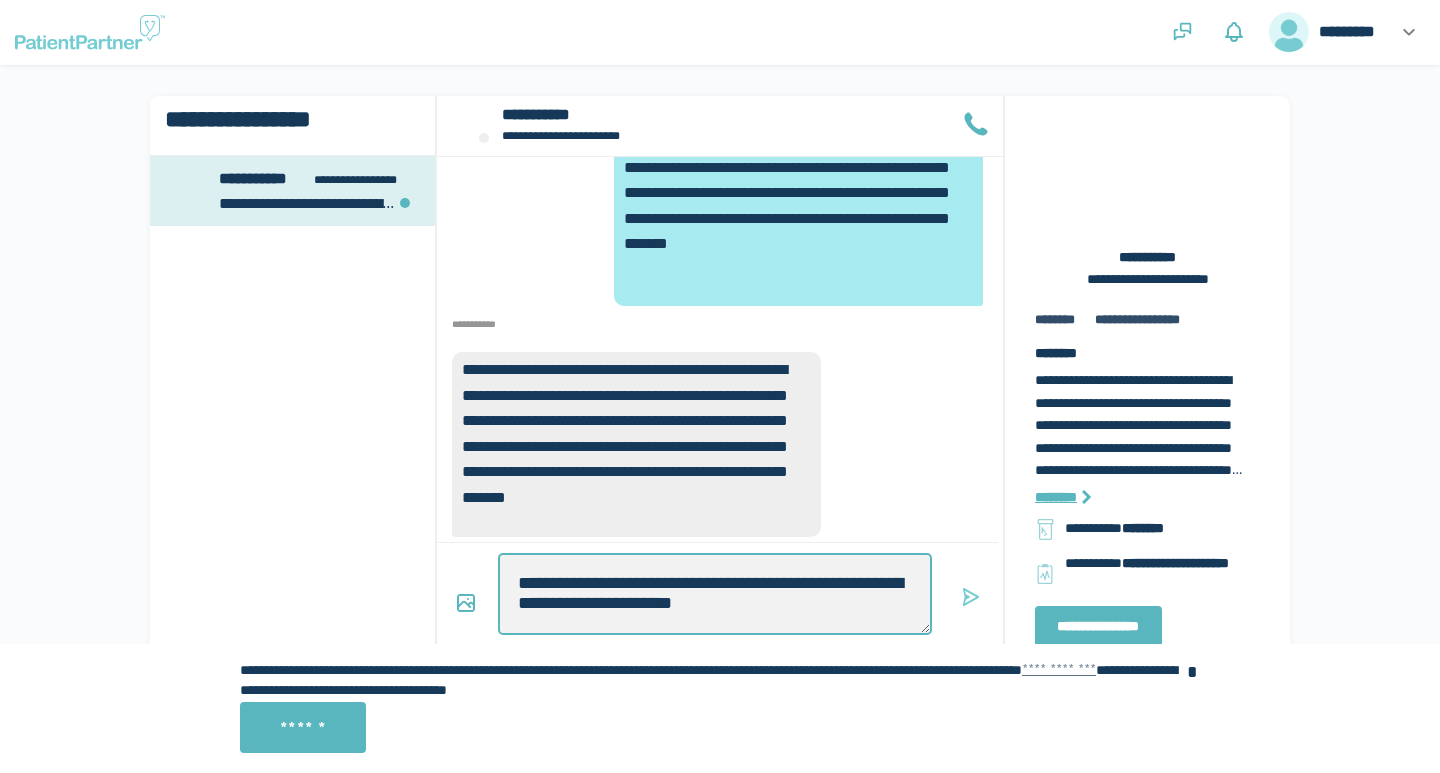 type on "*" 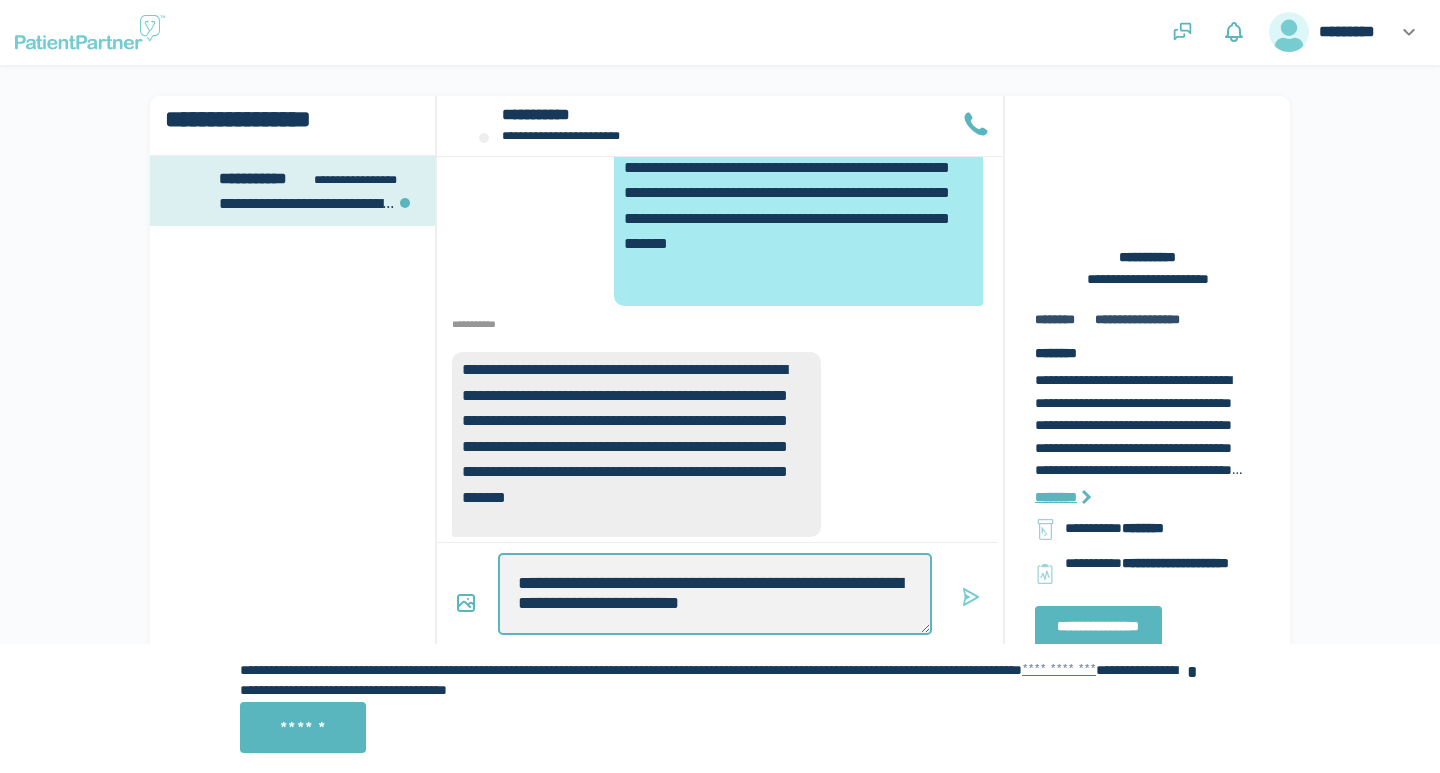 type on "*" 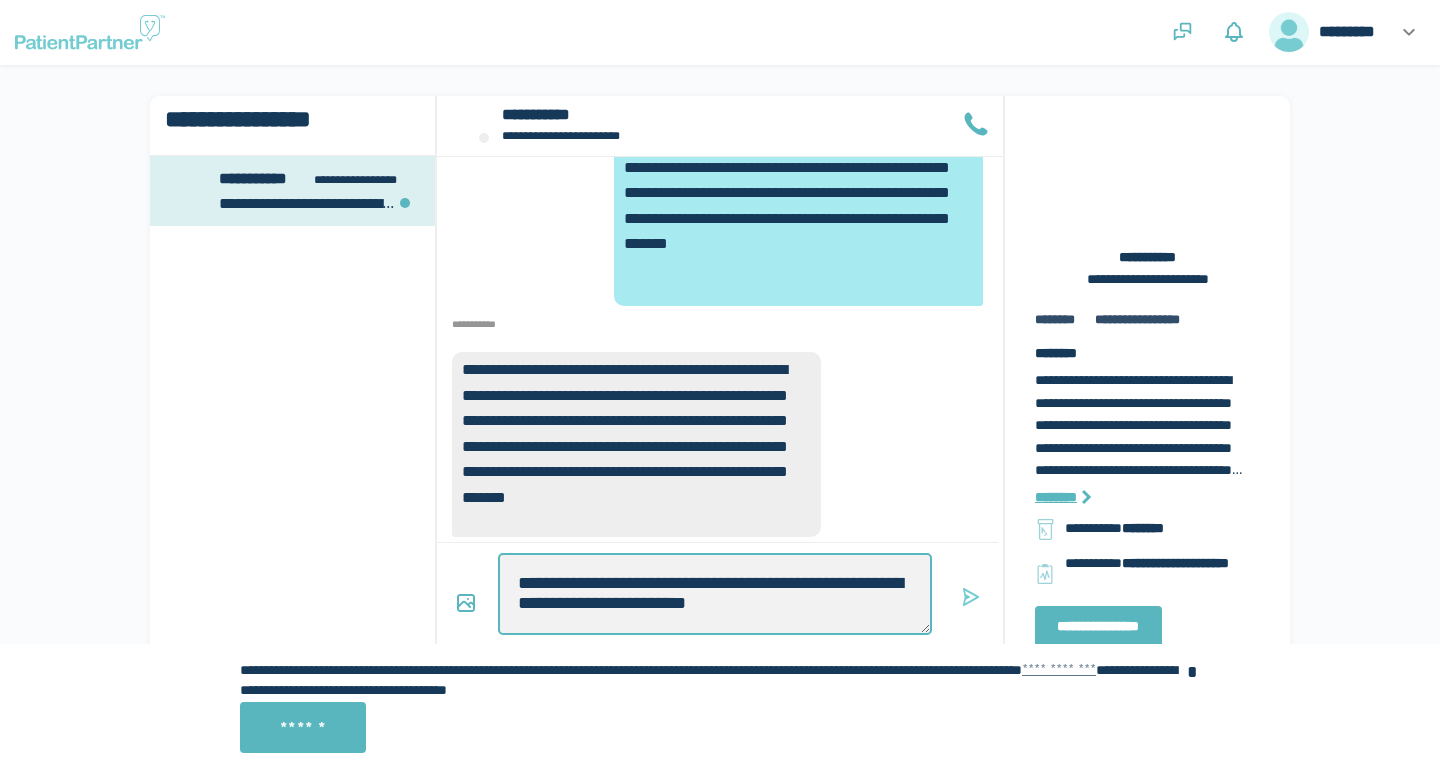 type on "*" 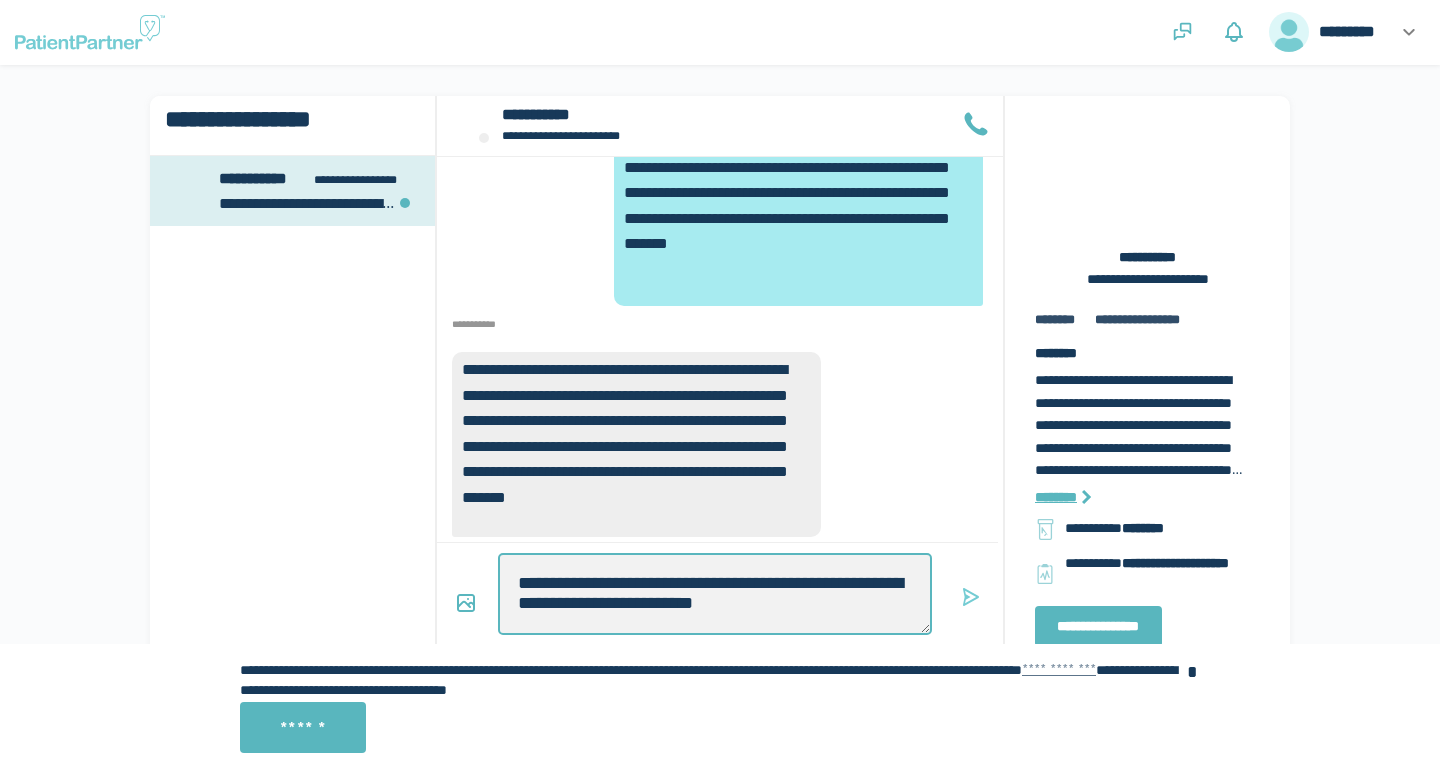 type on "*" 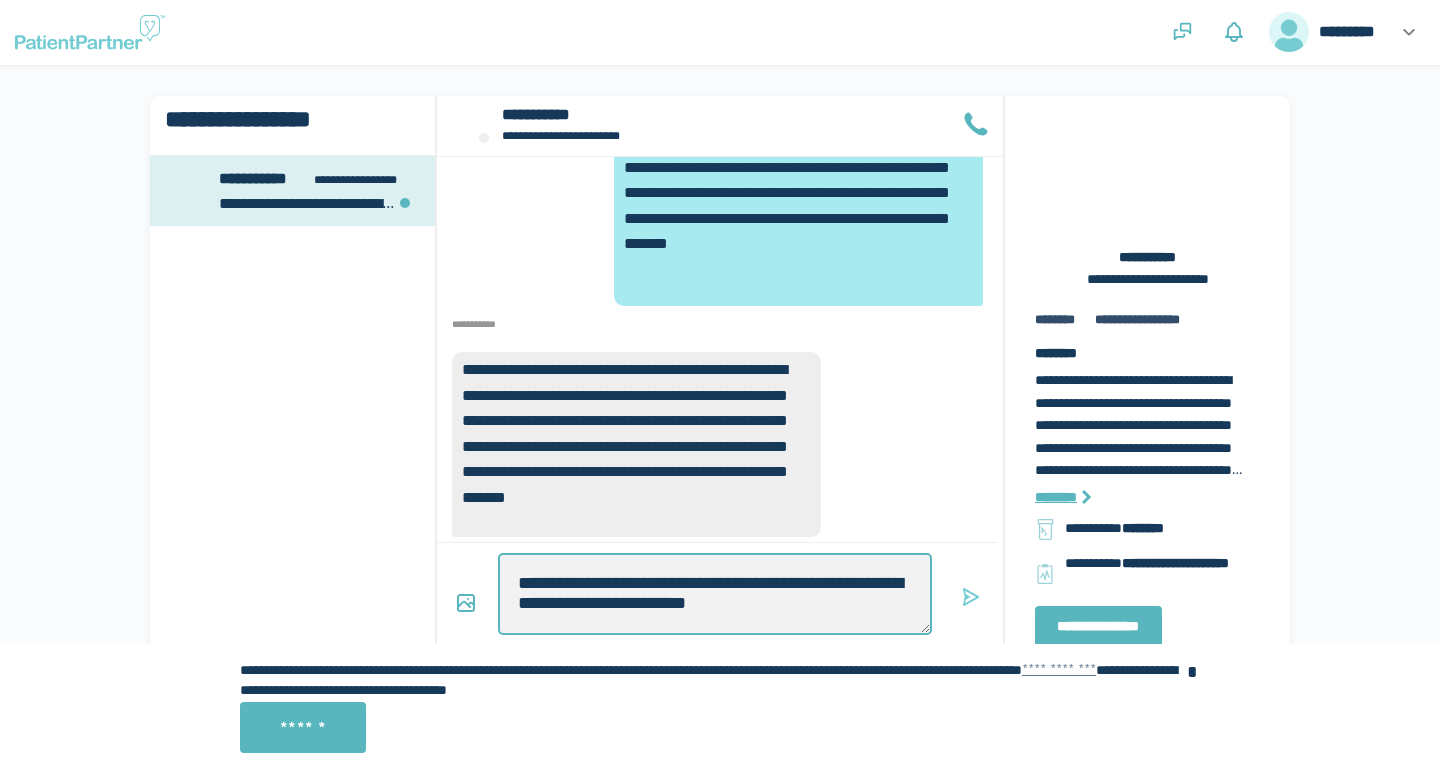 type on "*" 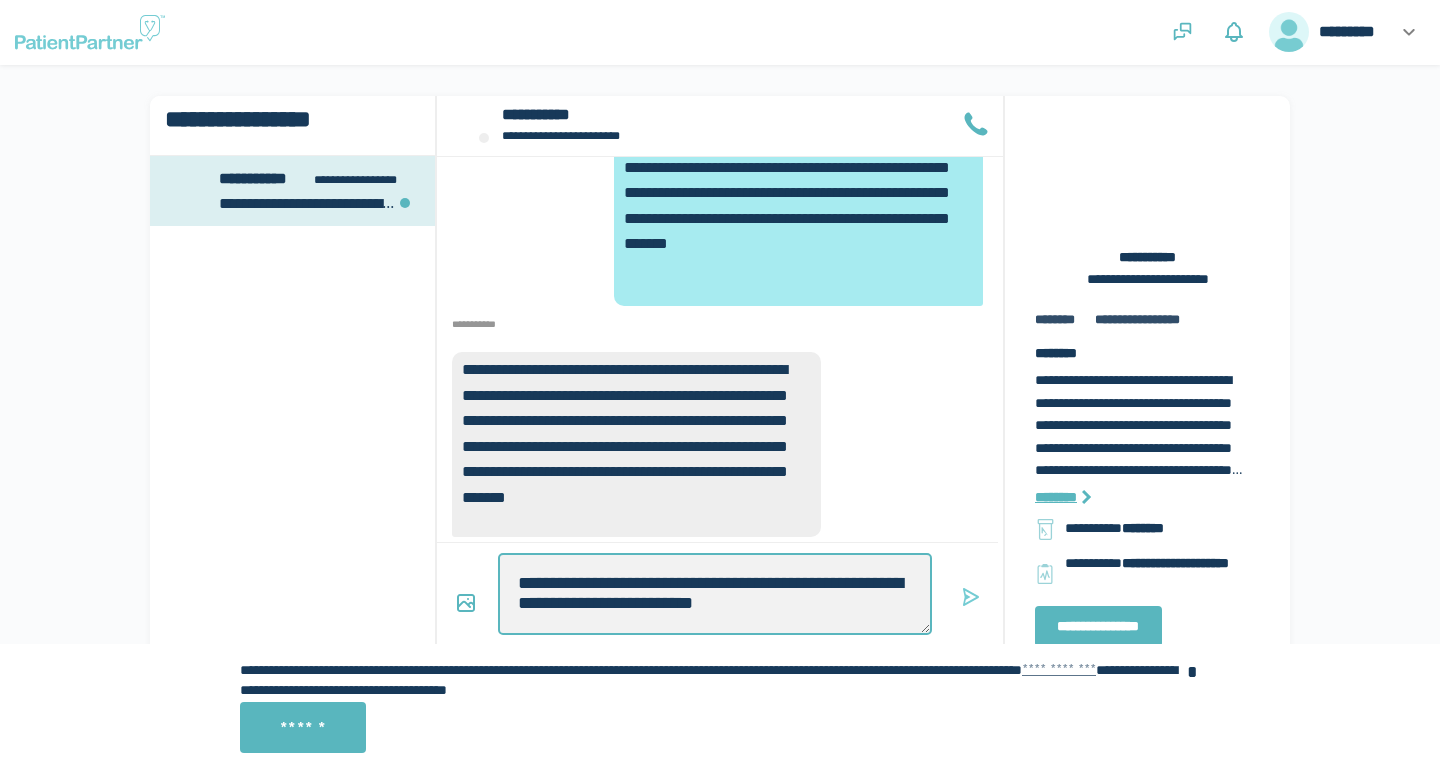 type on "*" 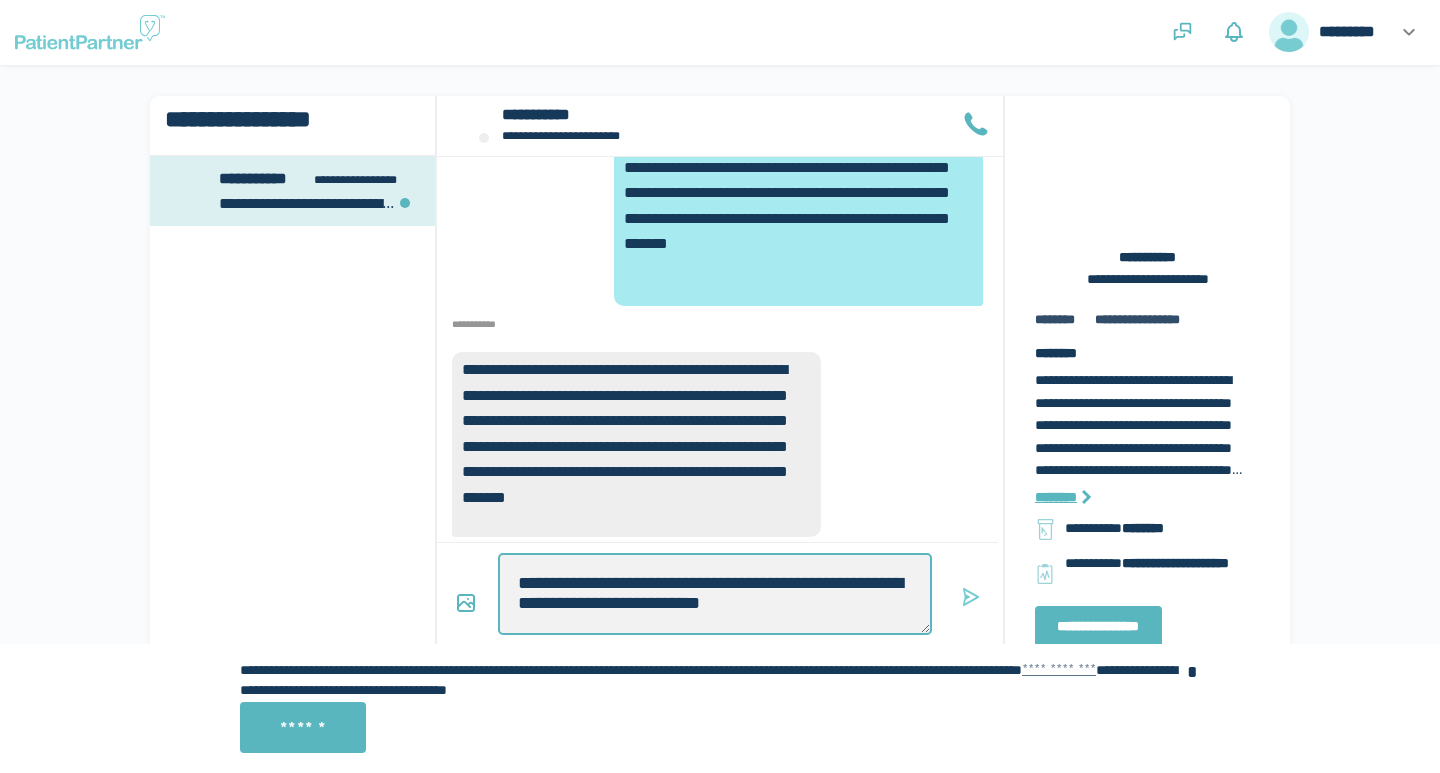 type on "*" 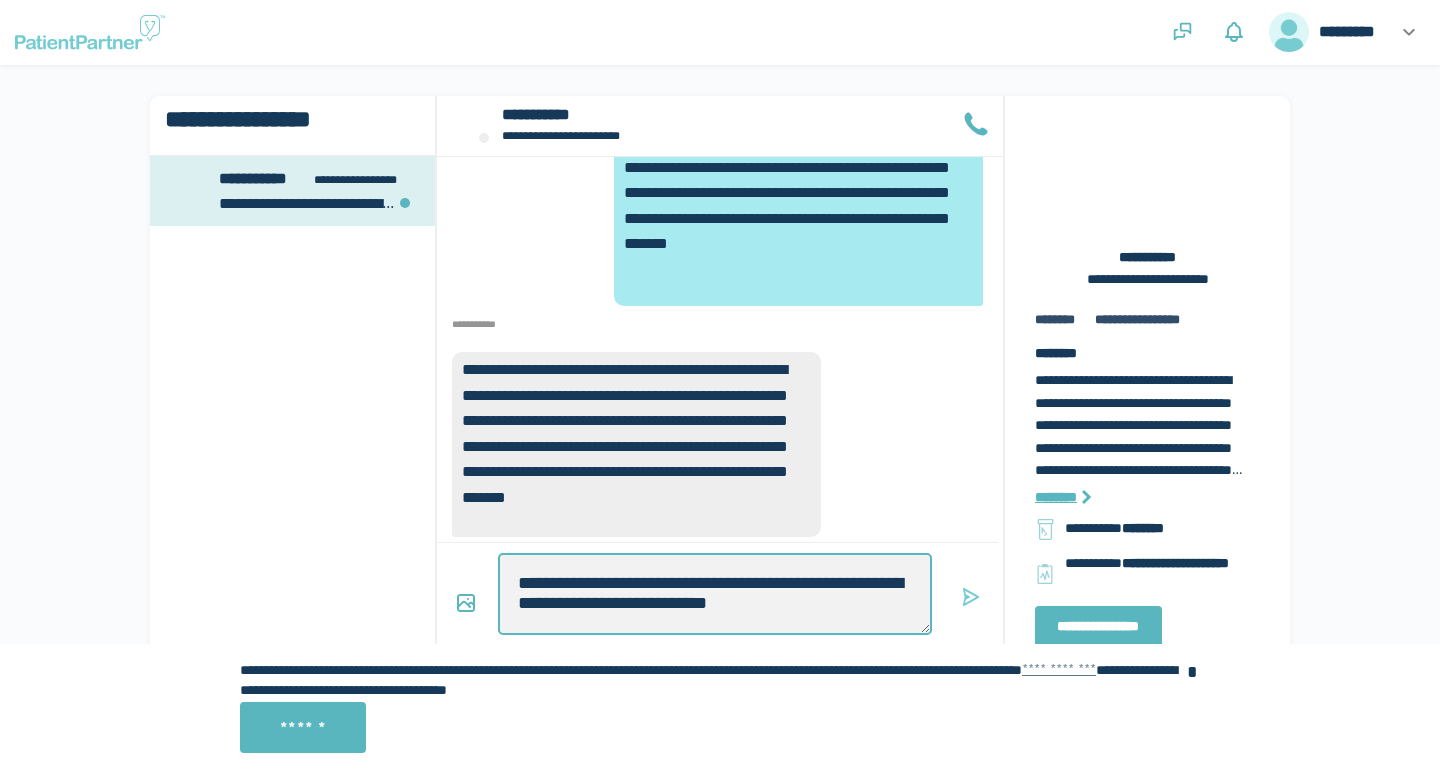 type on "*" 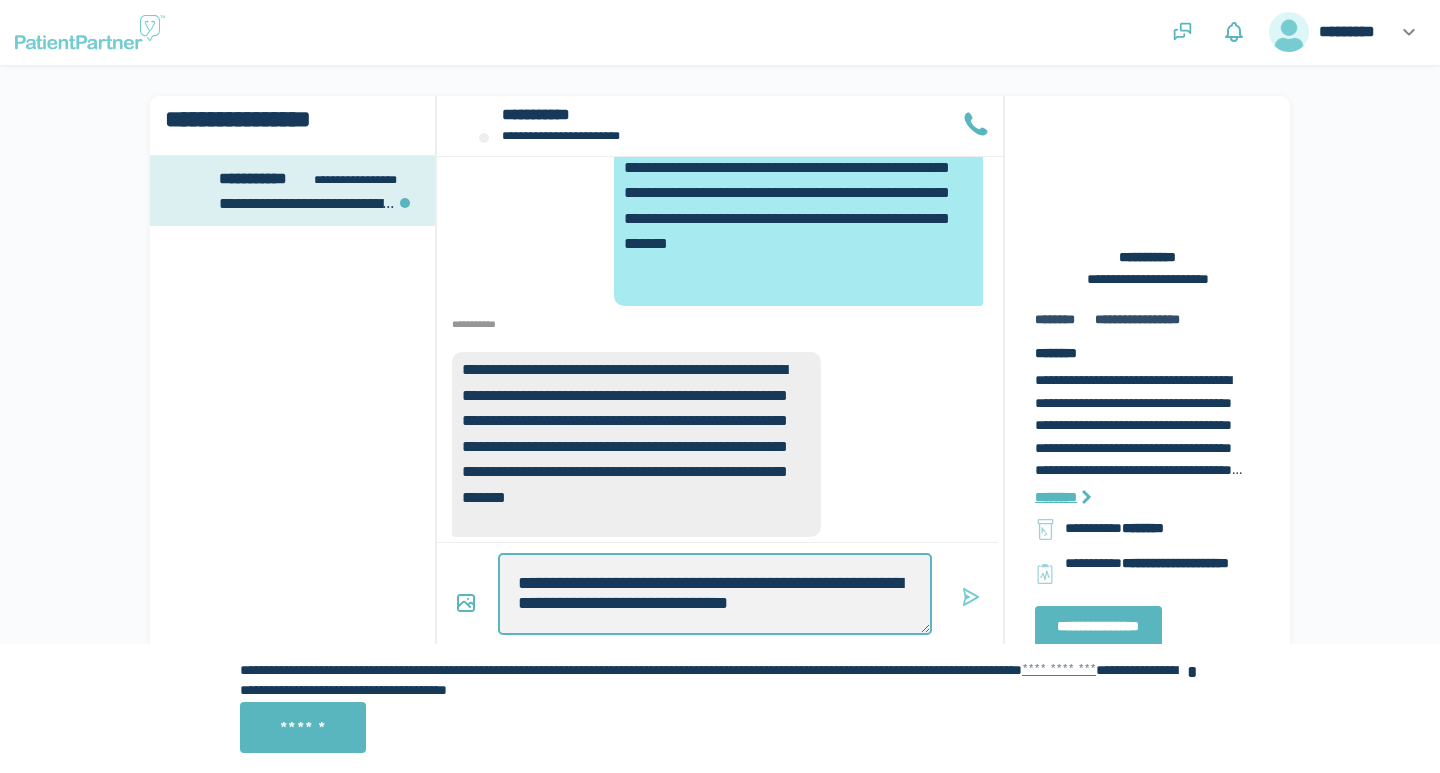 type on "*" 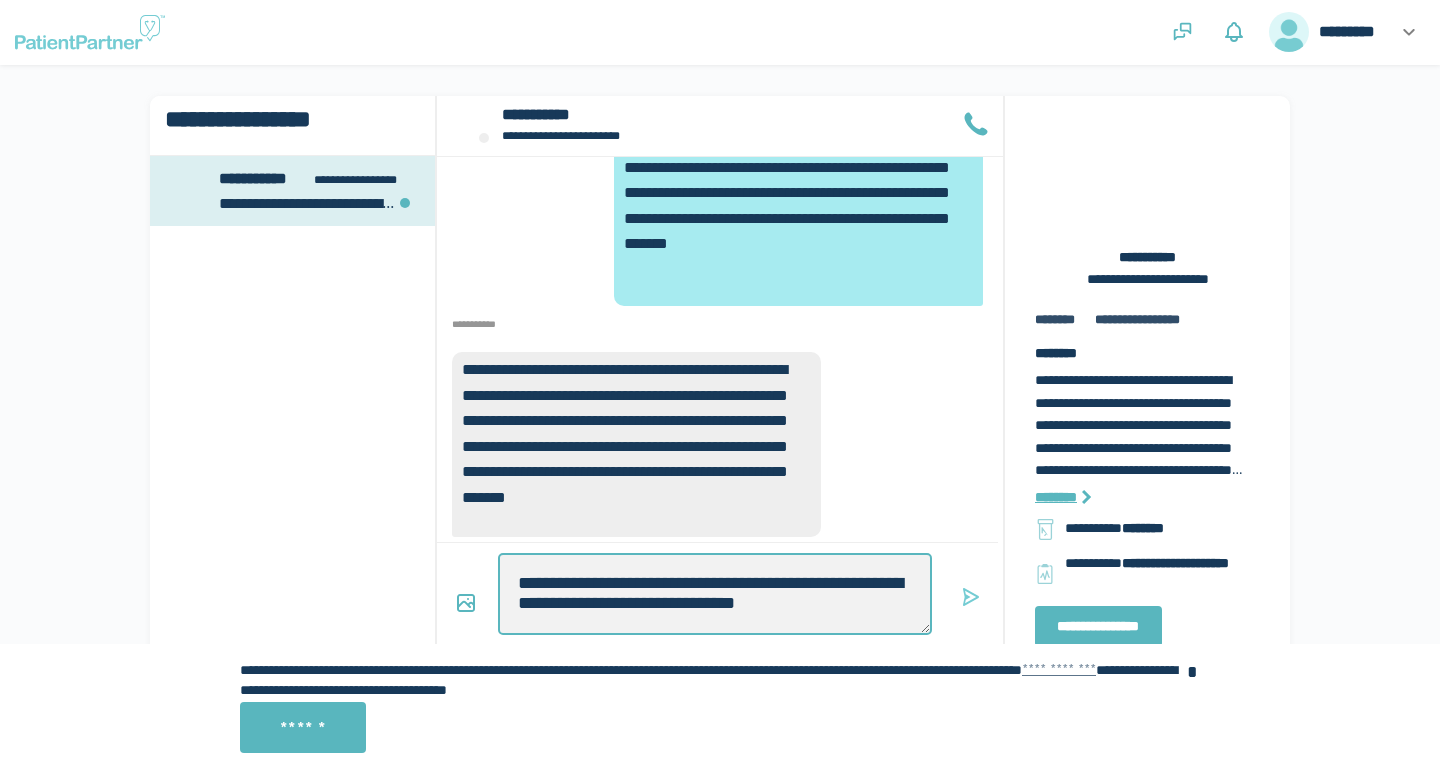 type on "*" 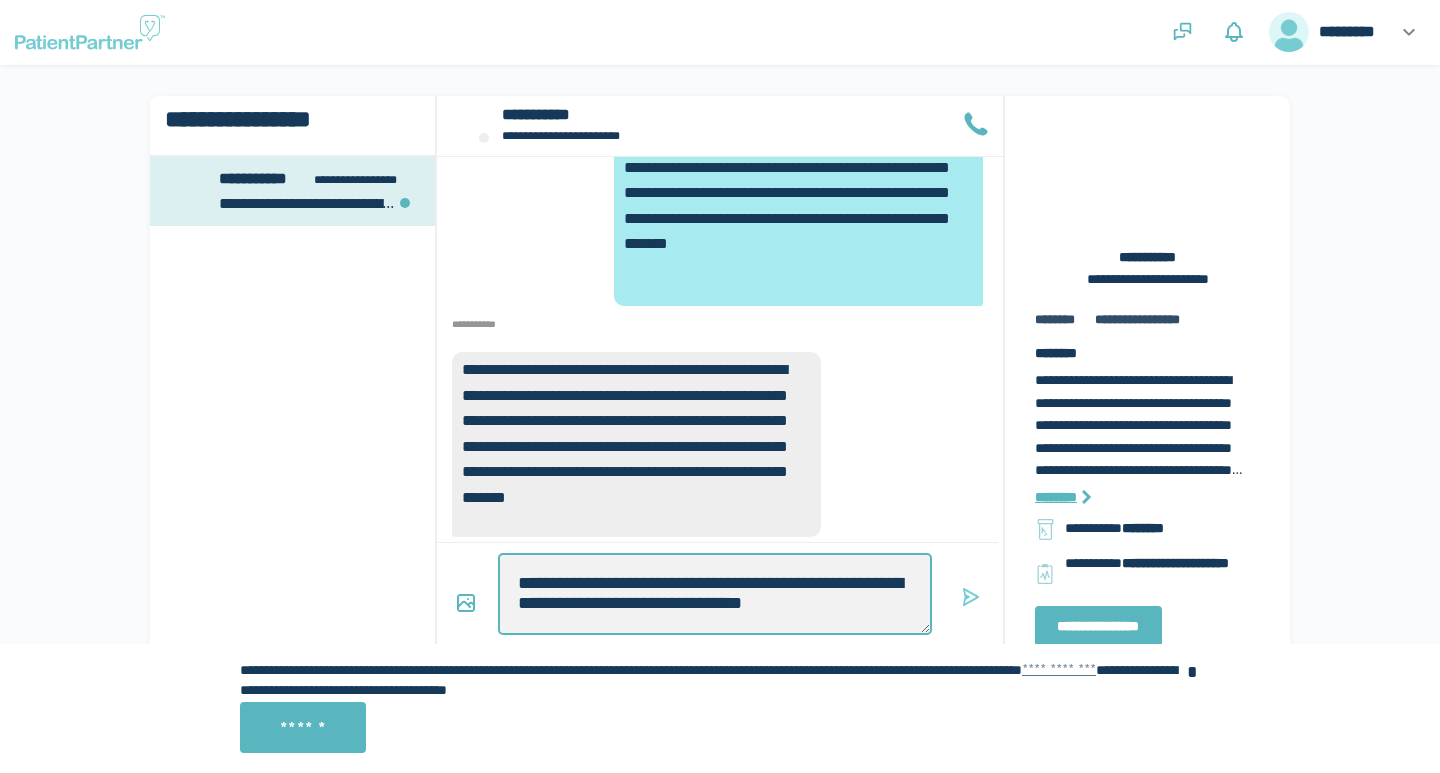 type on "*" 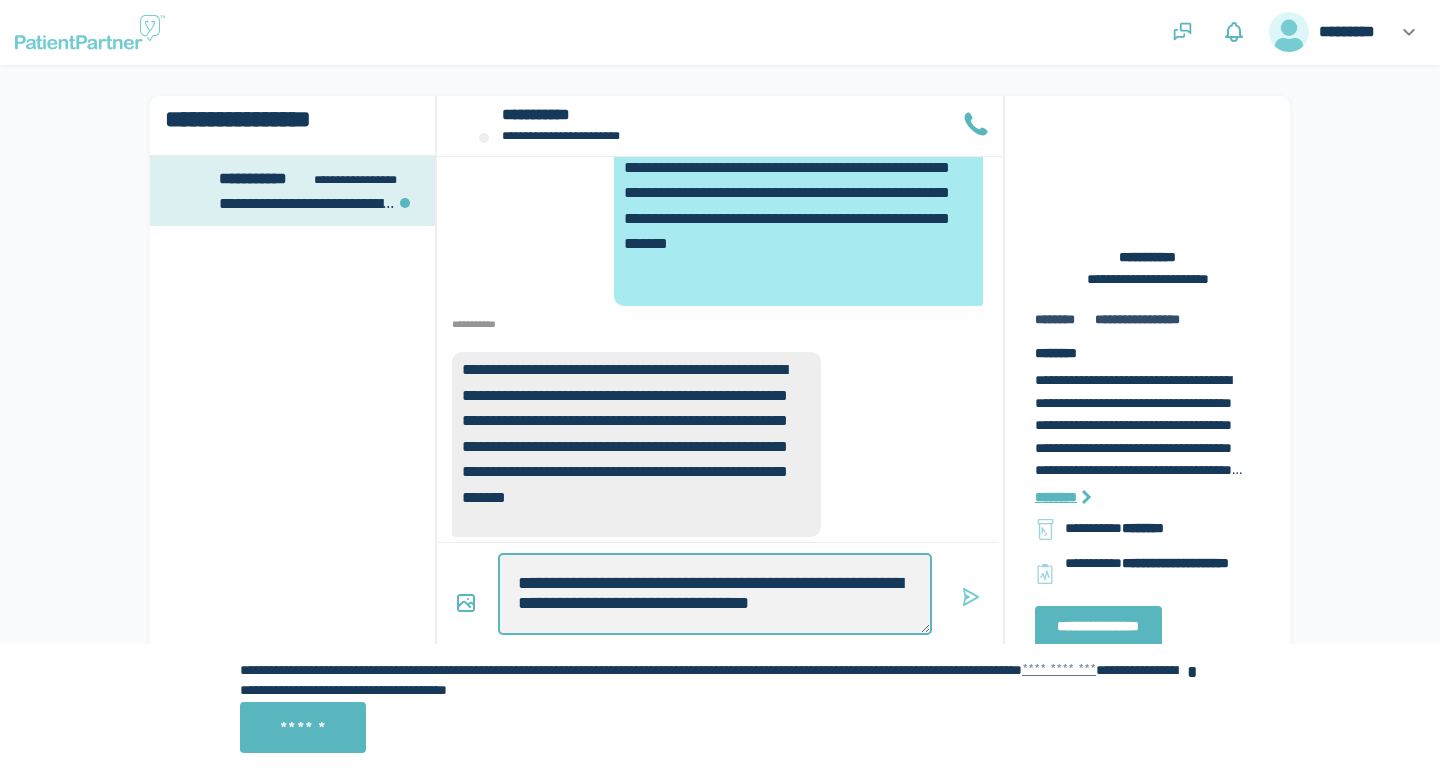 type on "*" 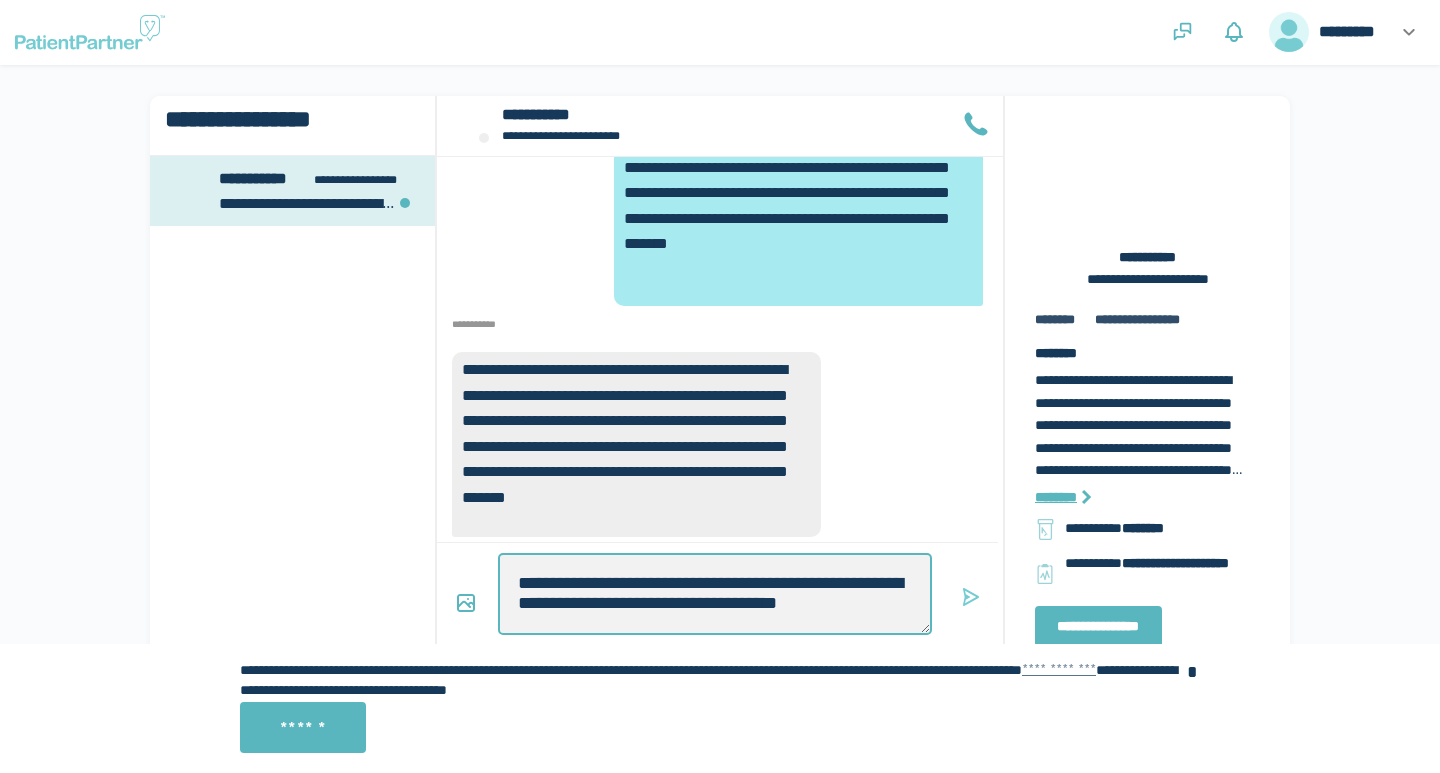 type on "*" 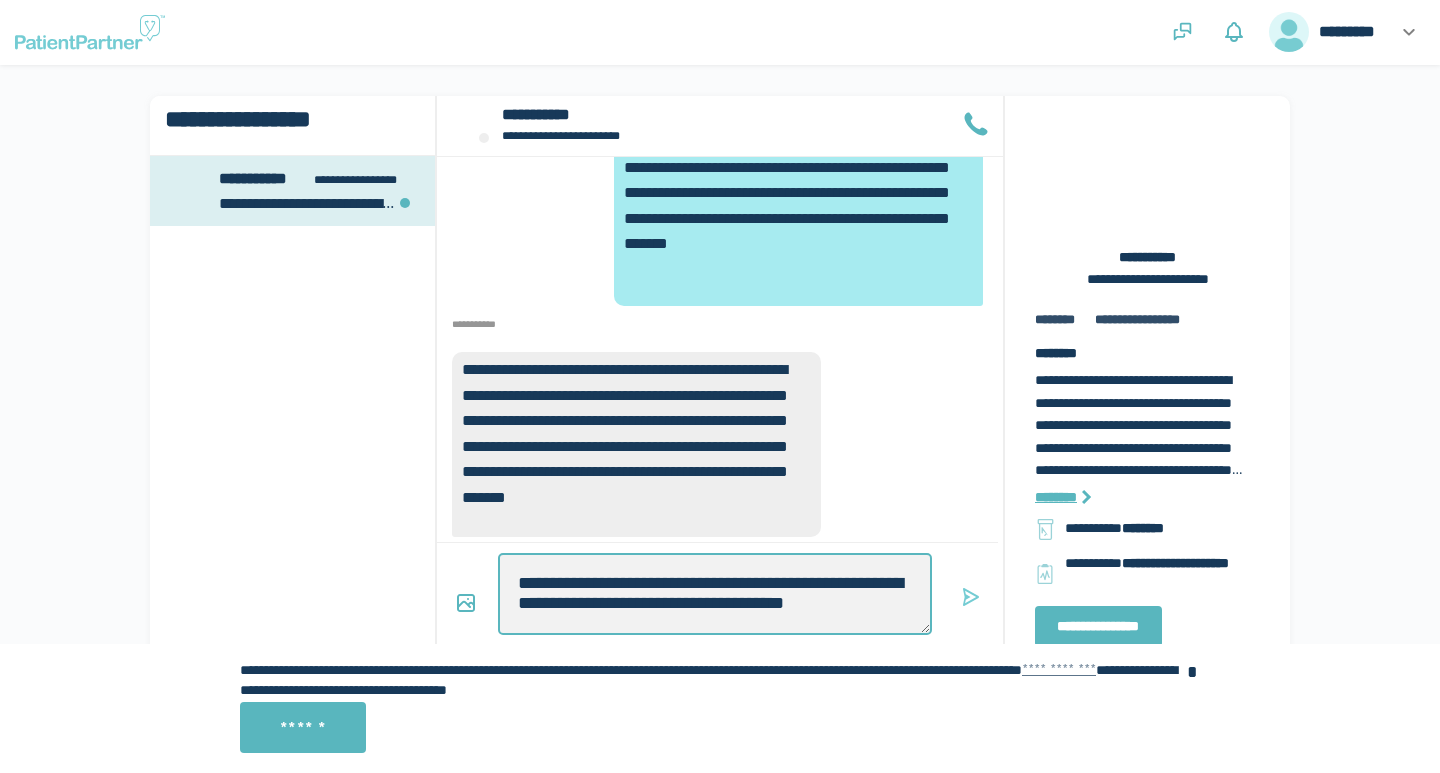 type on "*" 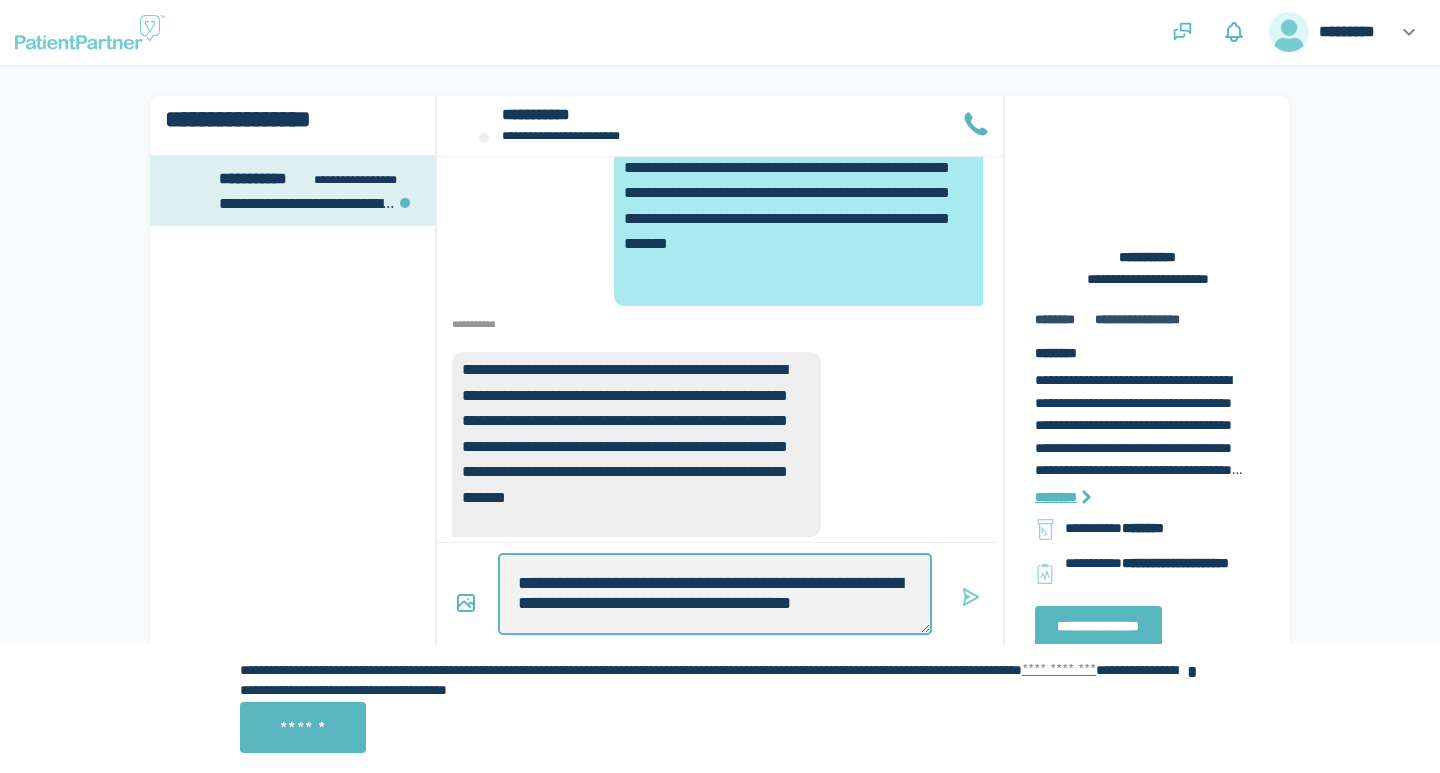 type on "*" 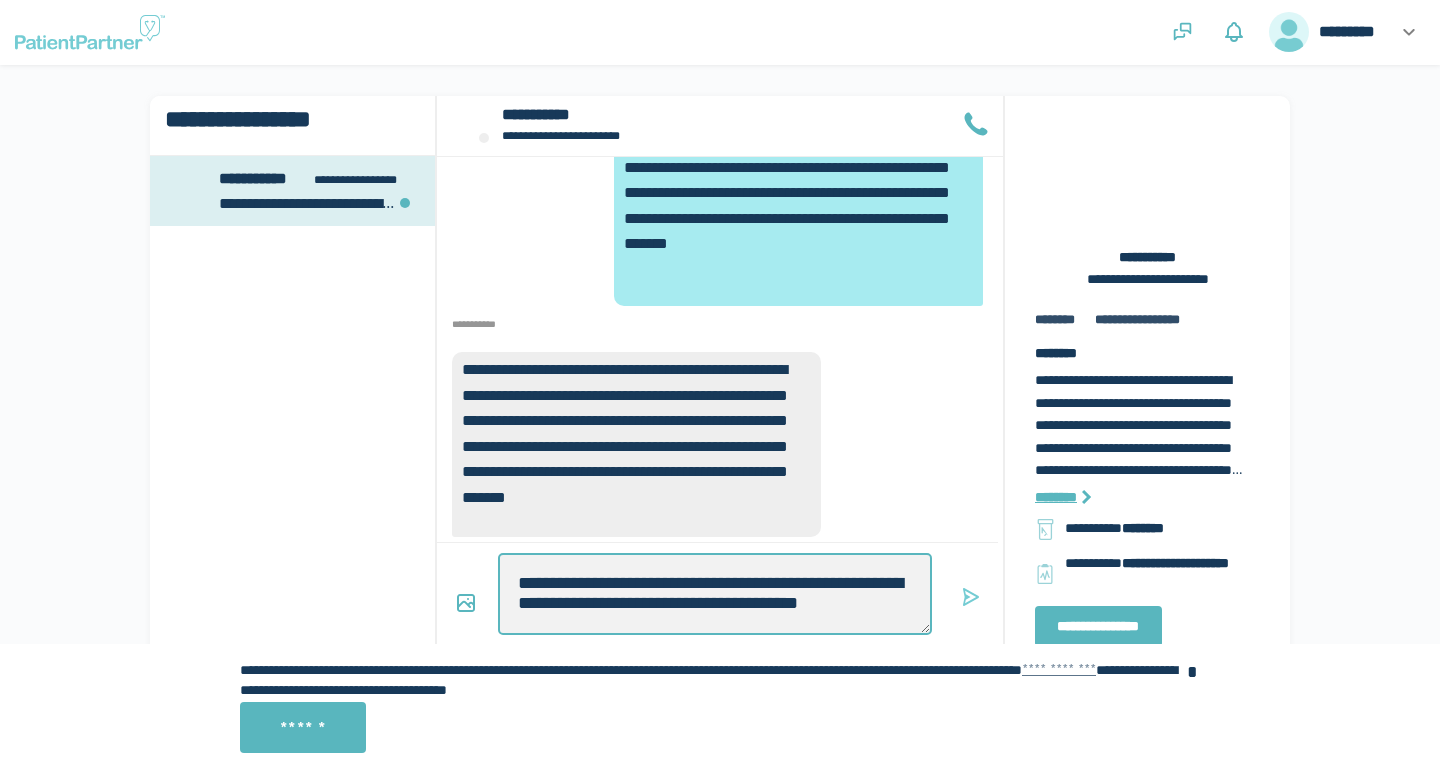 type on "*" 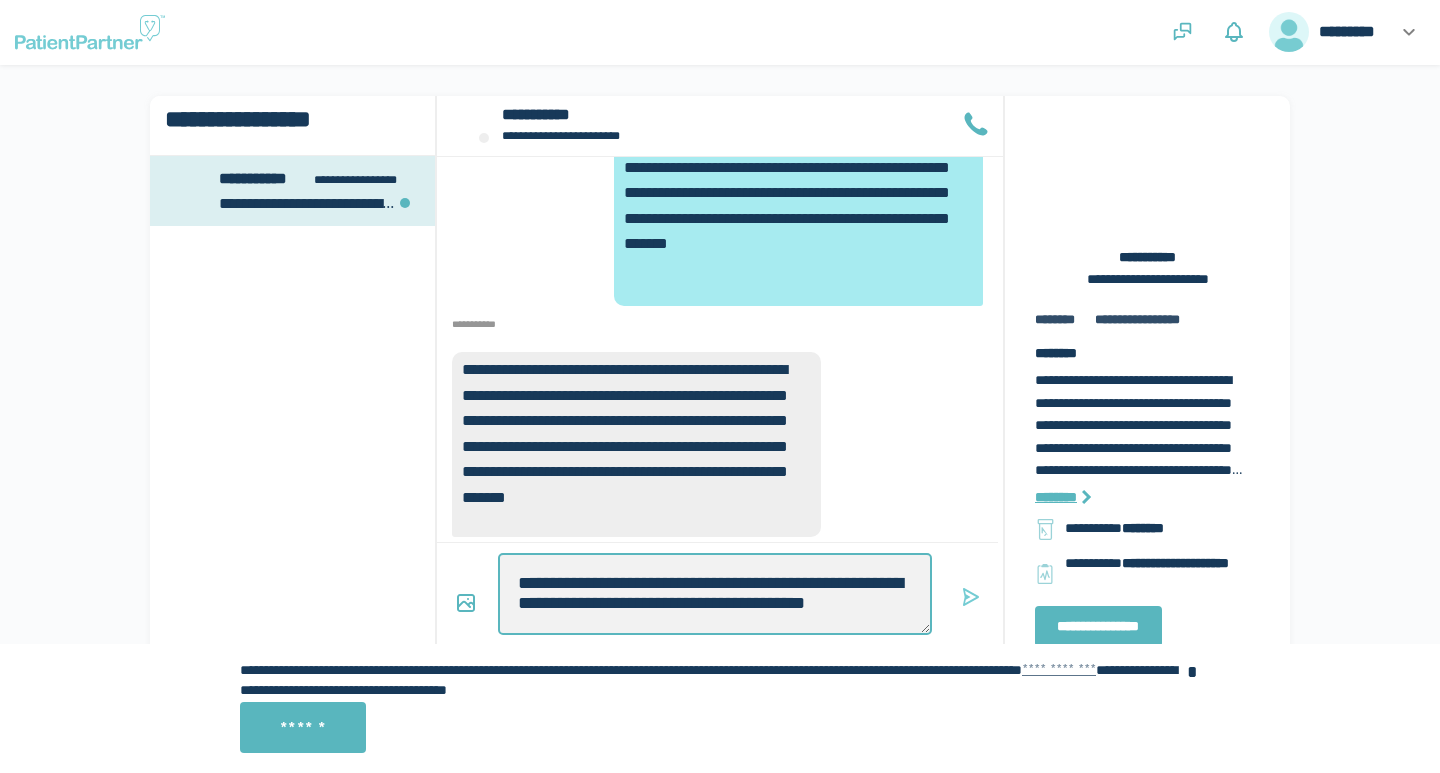type on "*" 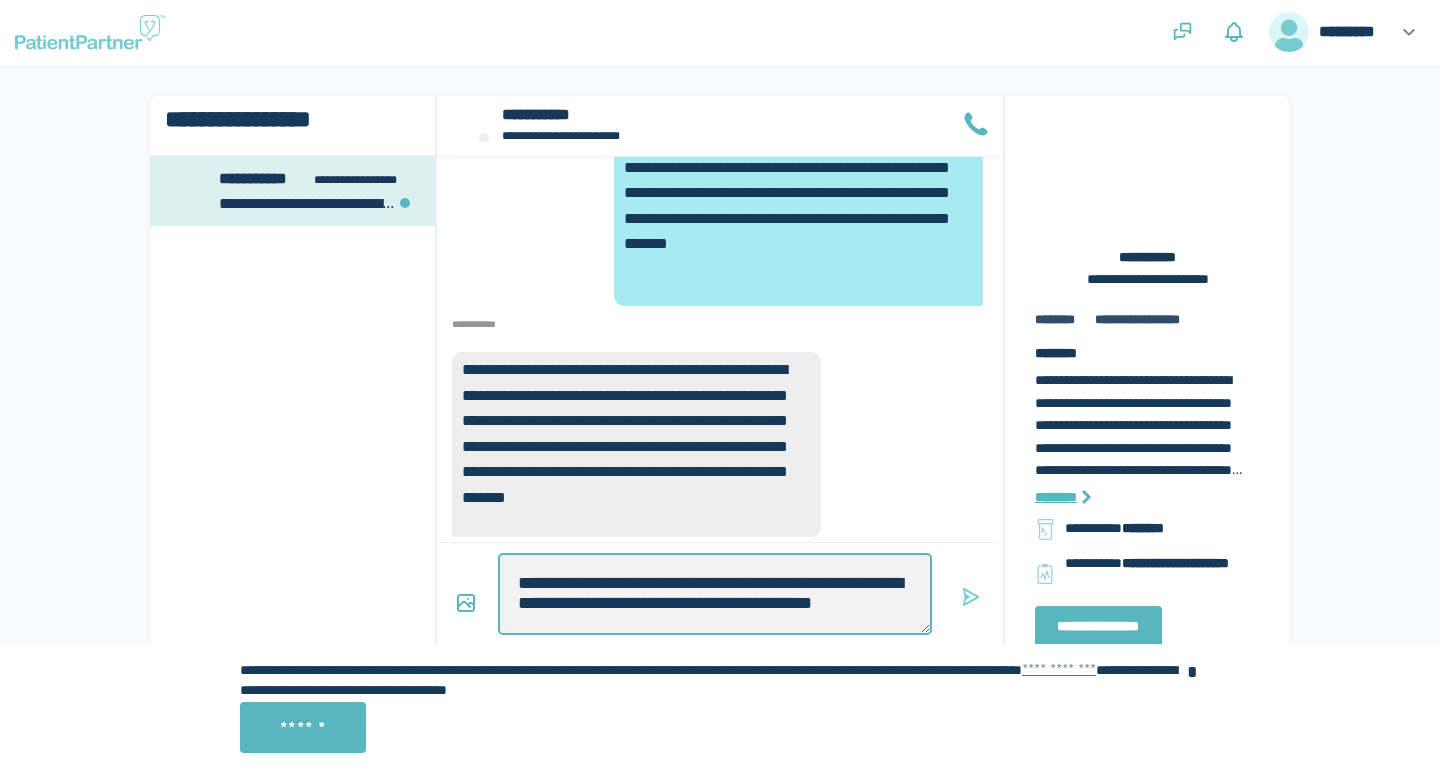 type on "*" 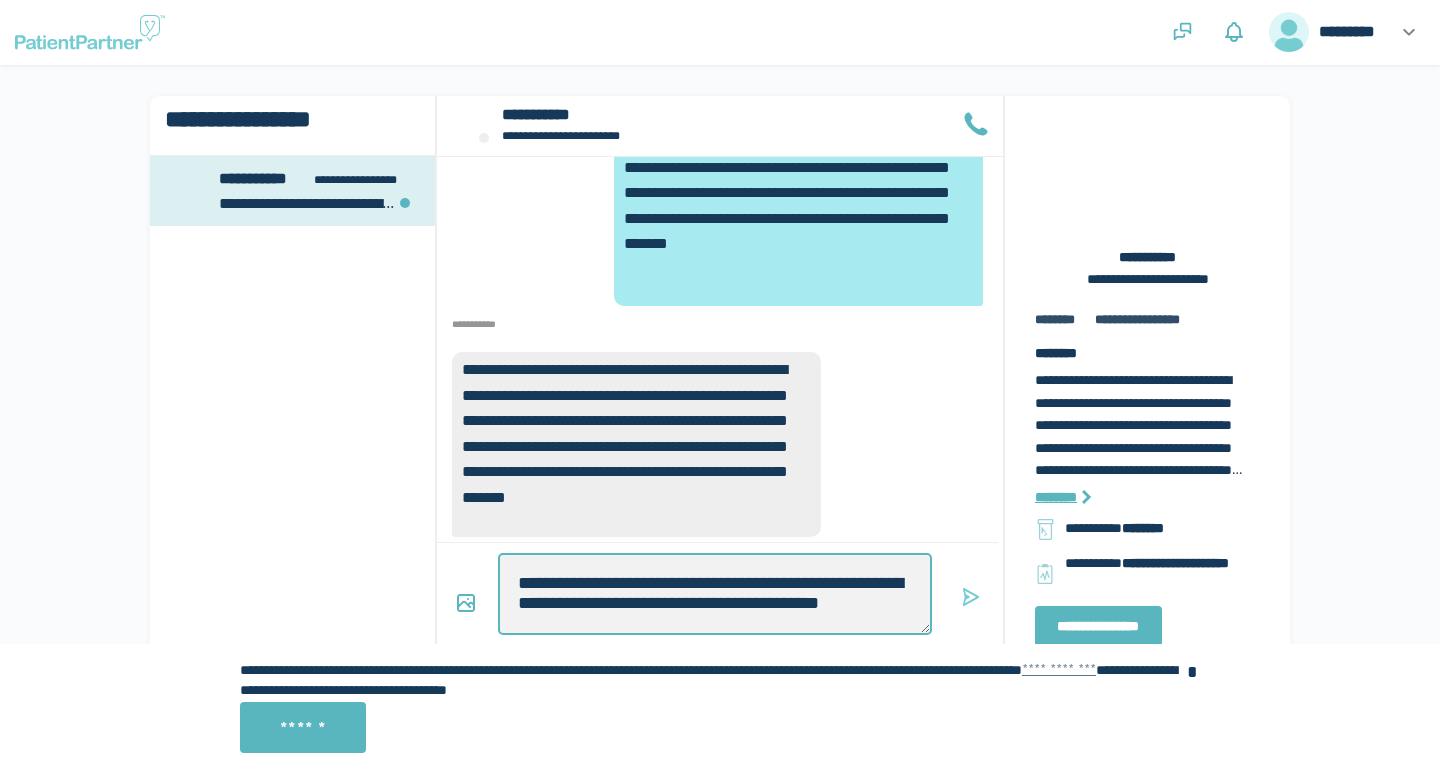 type on "*" 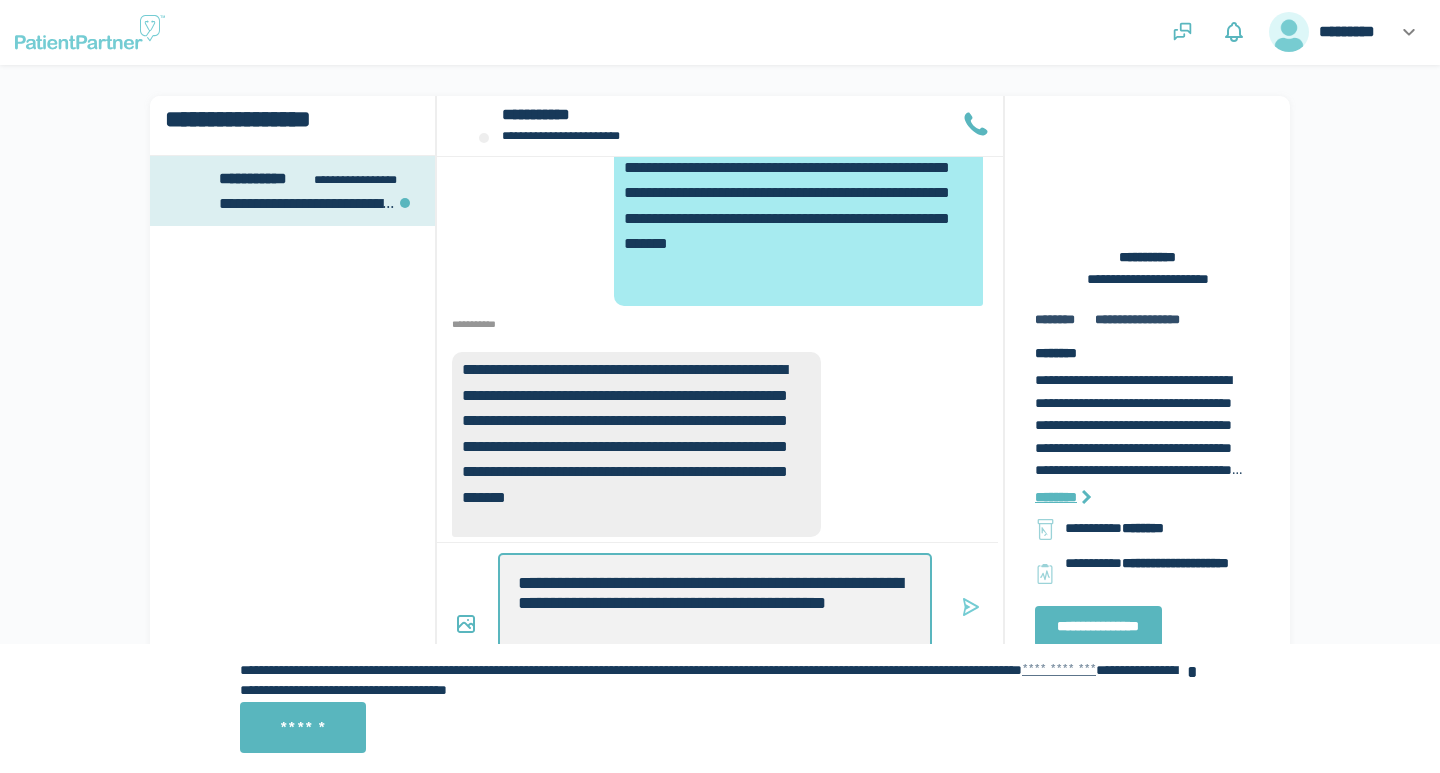 type on "*" 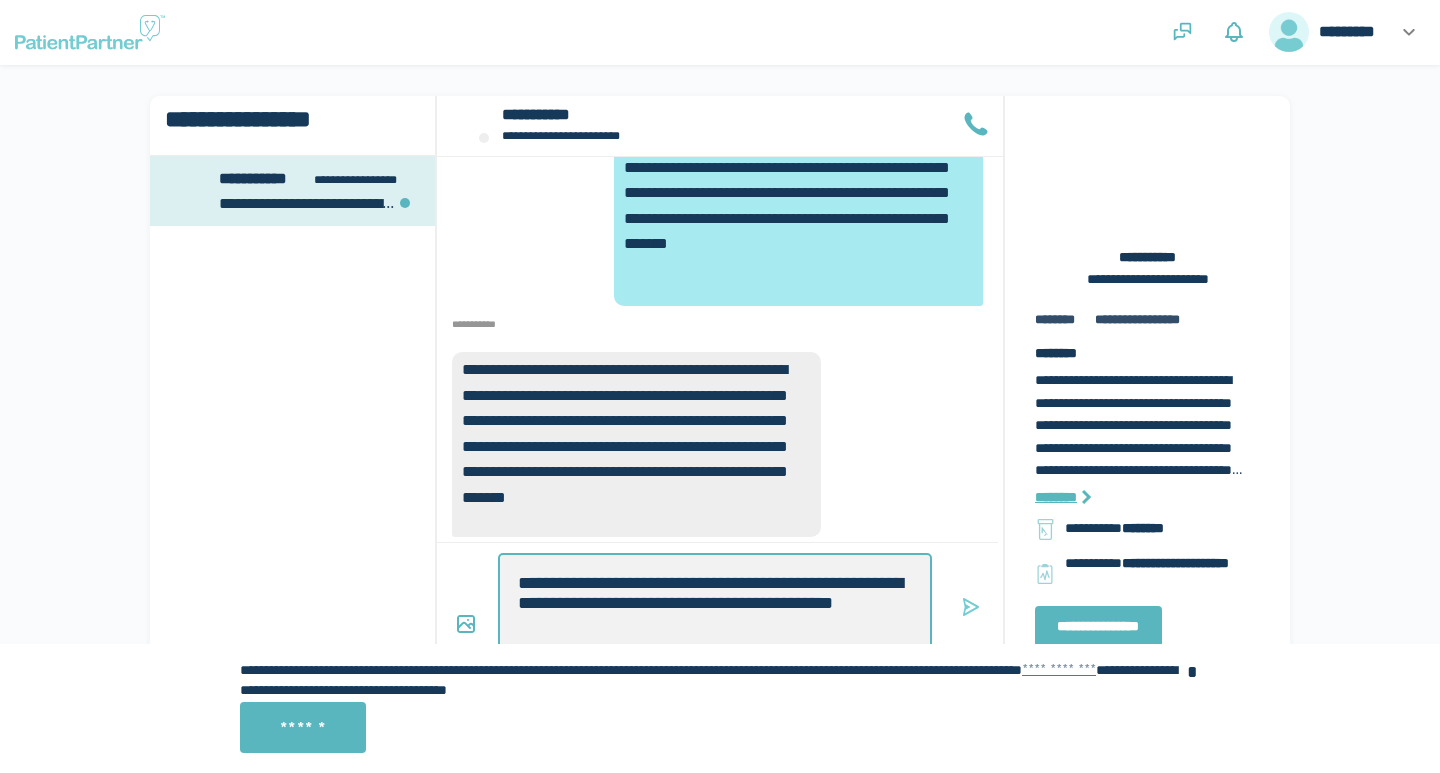 type on "*" 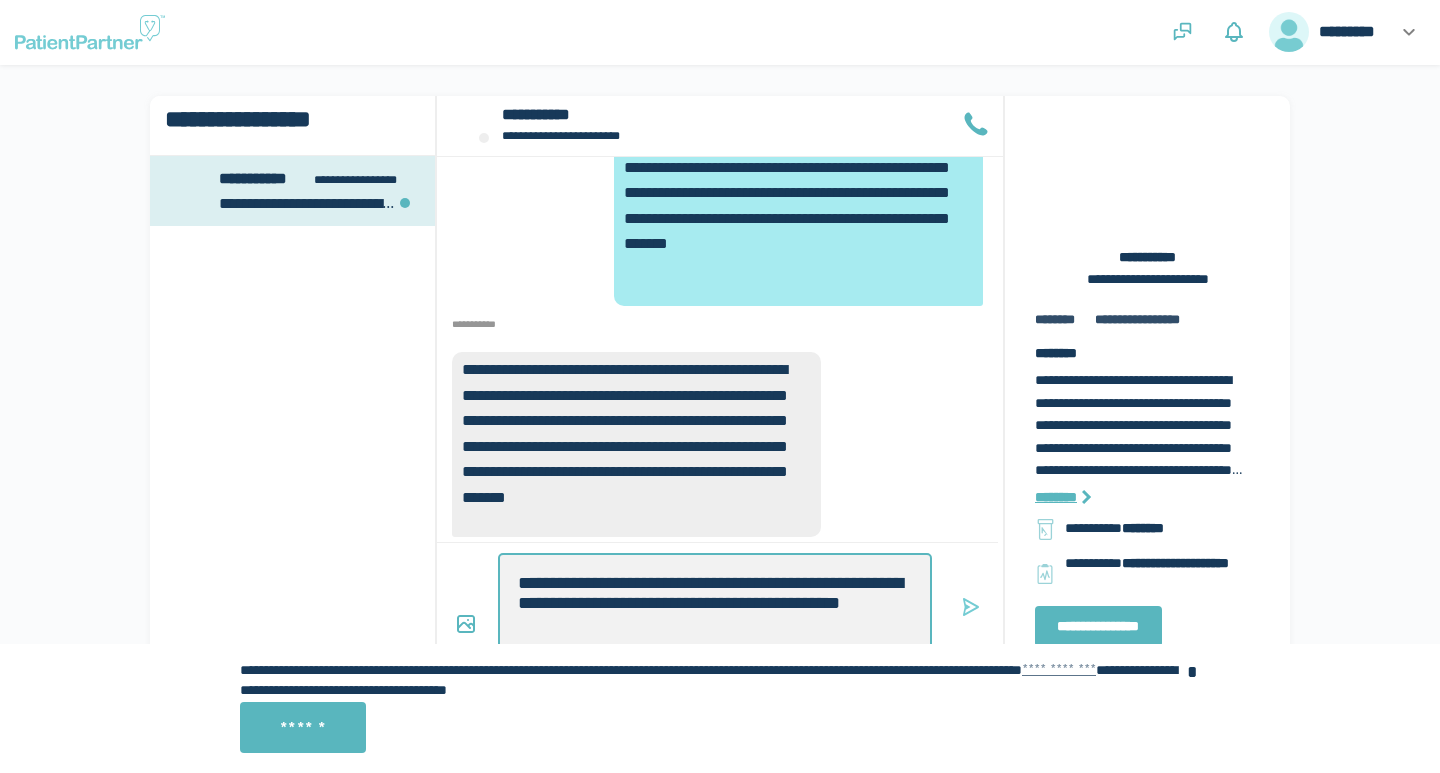 type on "*" 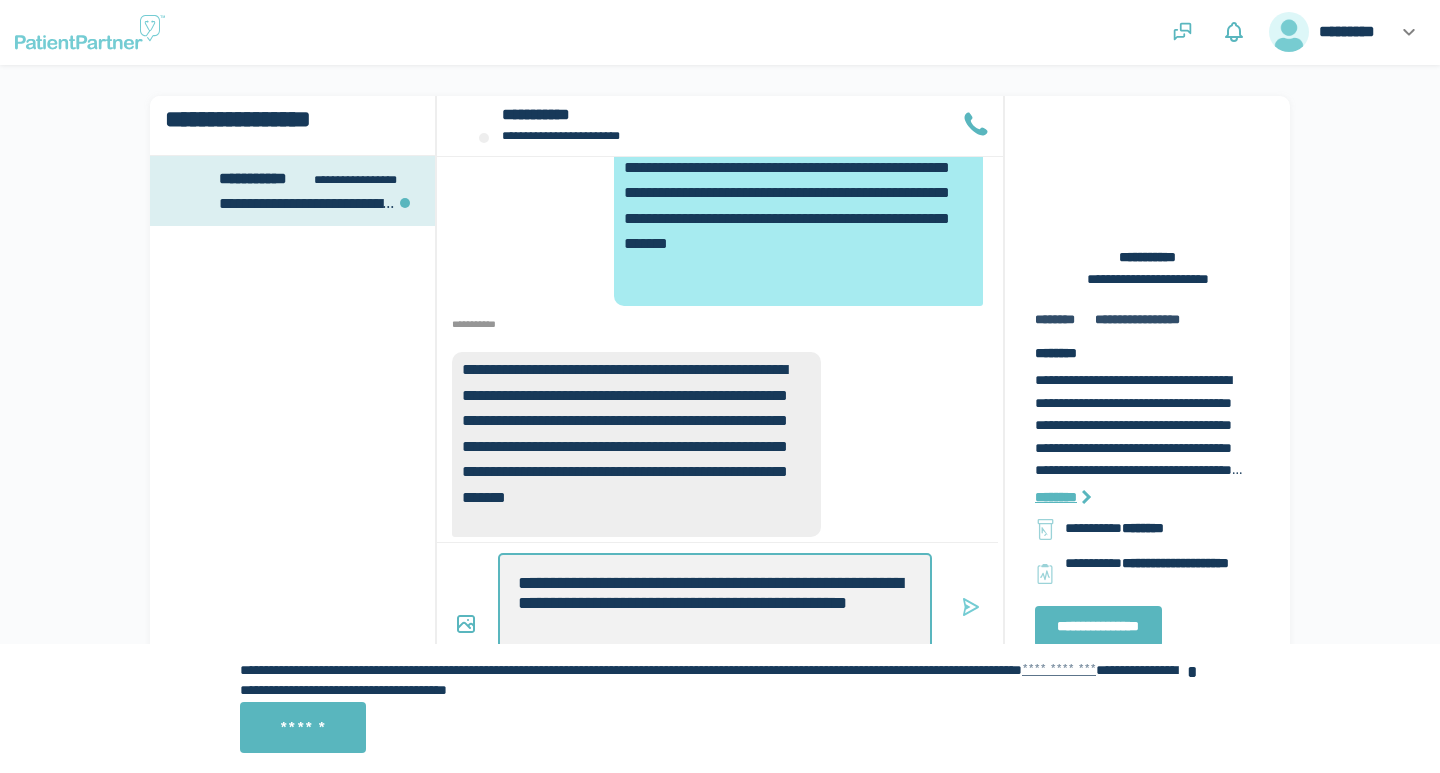 type on "*" 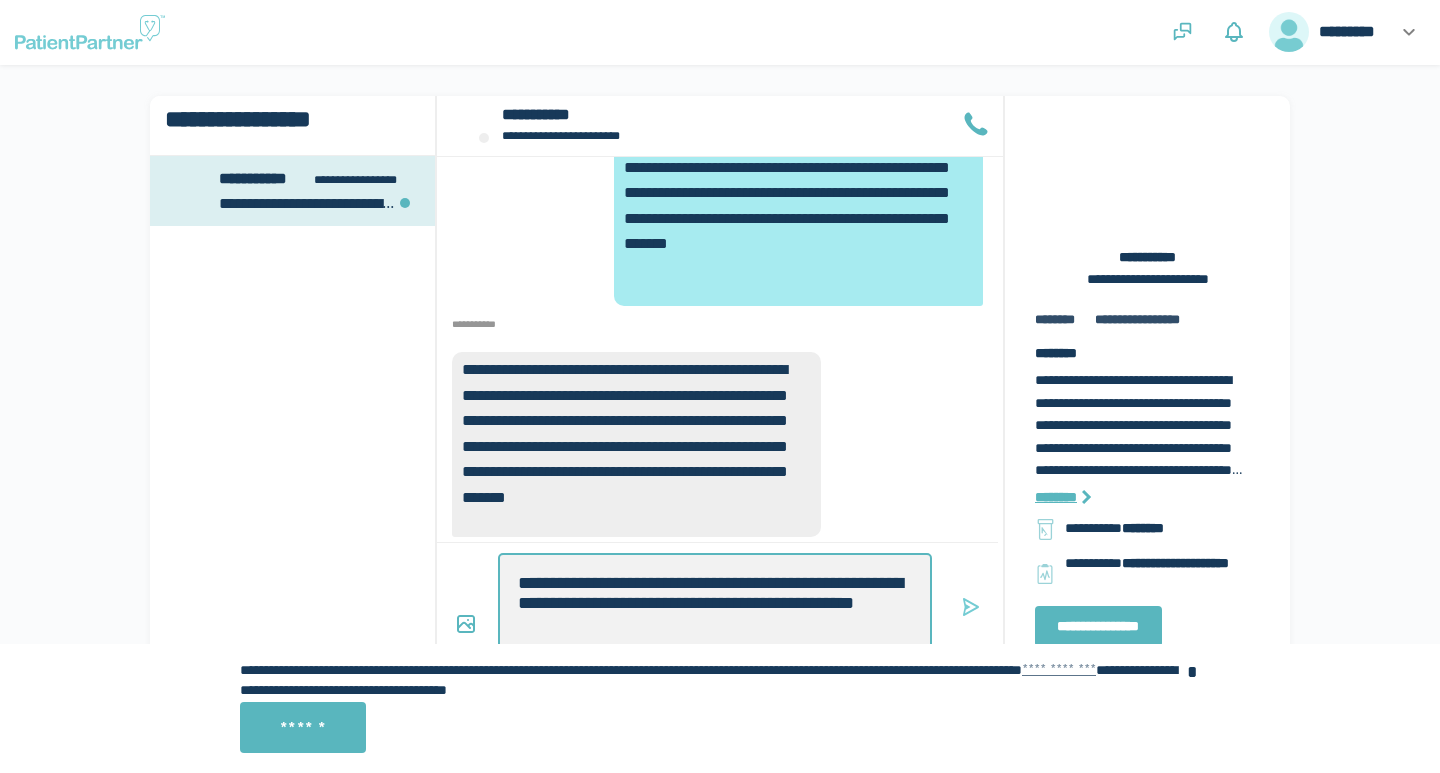 type 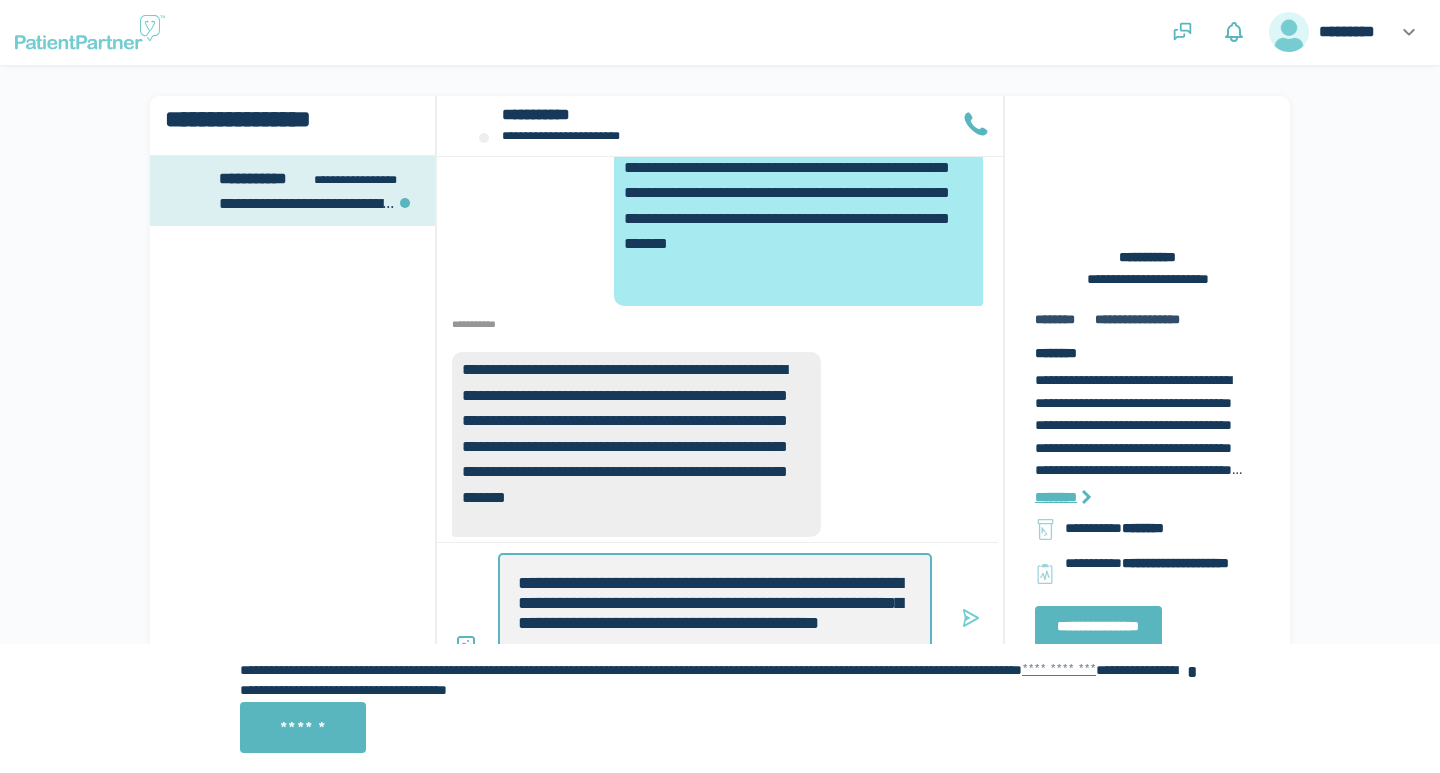scroll, scrollTop: 0, scrollLeft: 0, axis: both 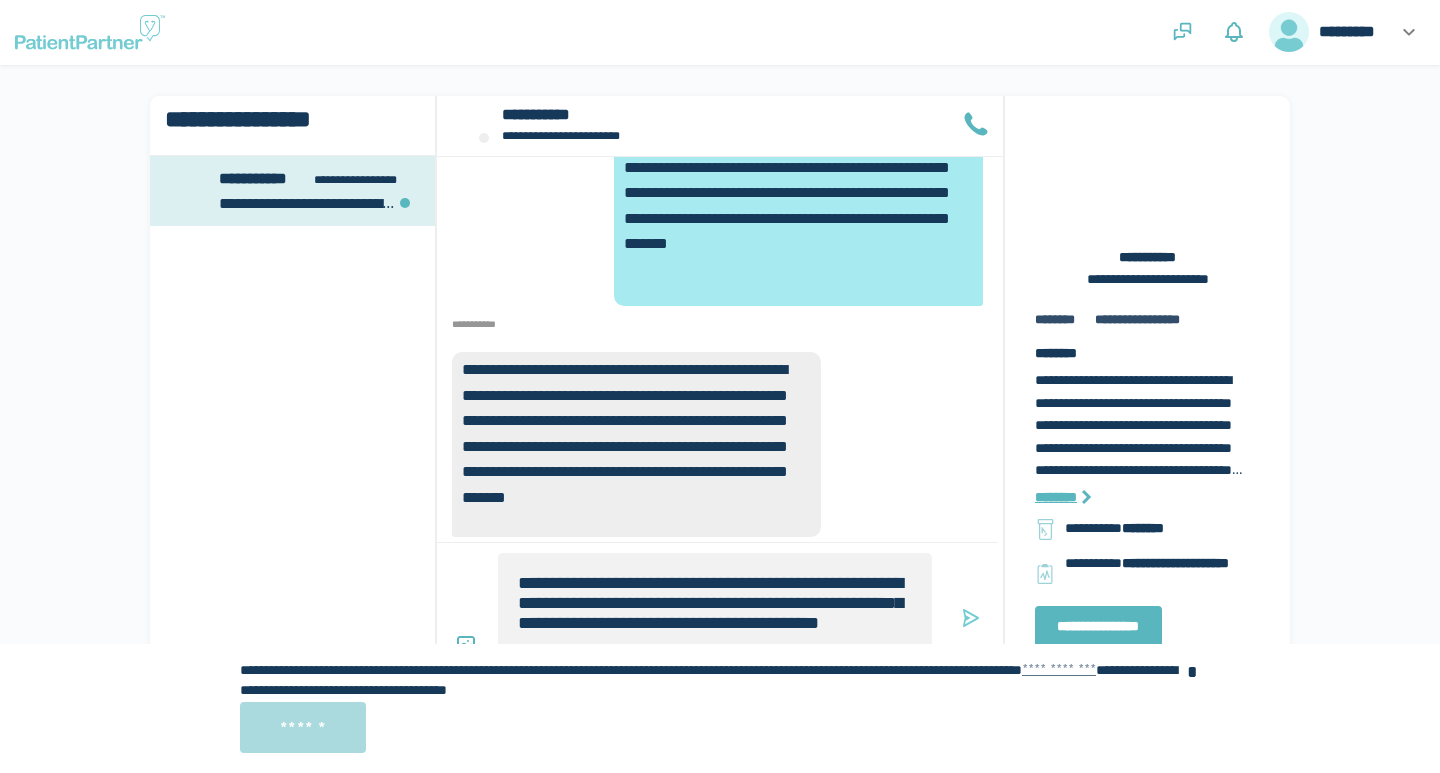 click on "******" at bounding box center [303, 727] 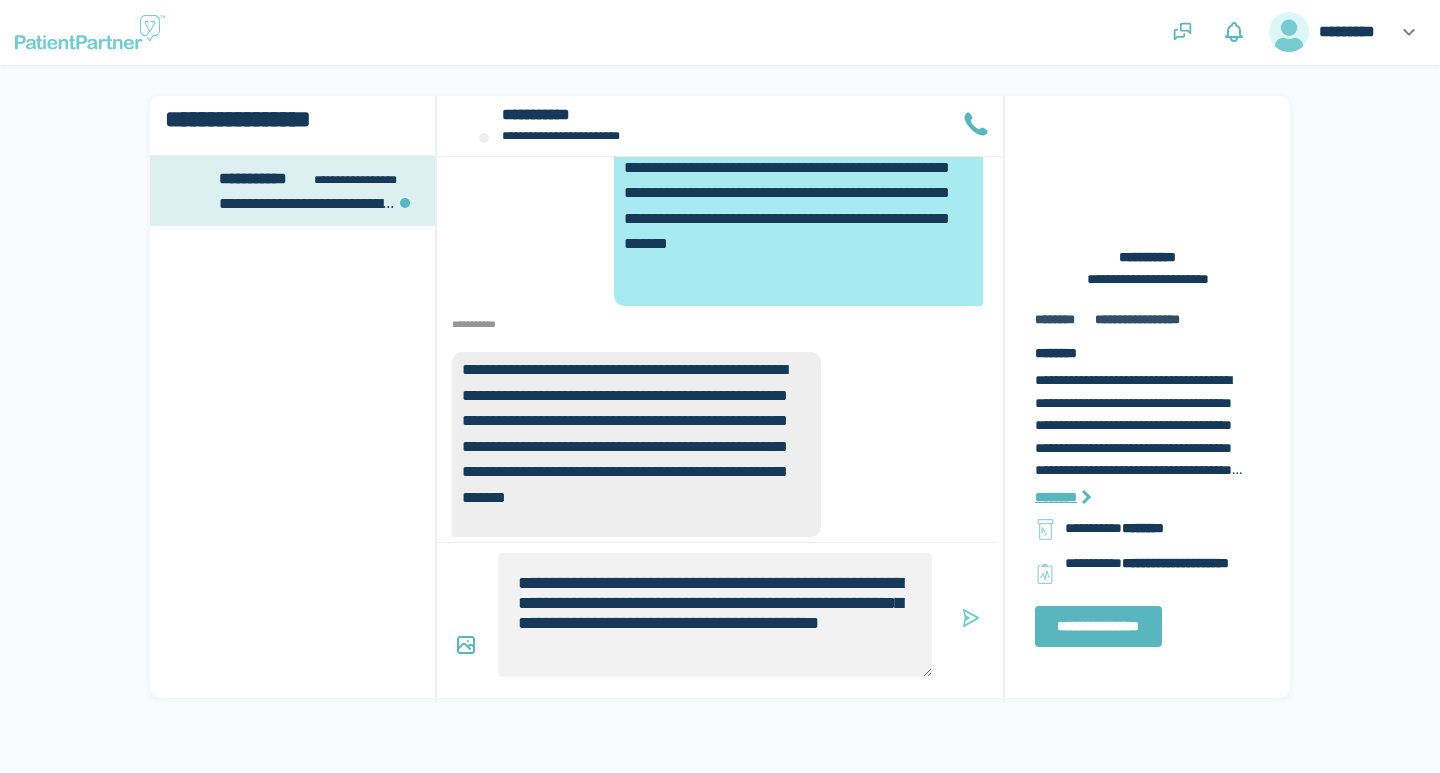 scroll, scrollTop: 0, scrollLeft: 0, axis: both 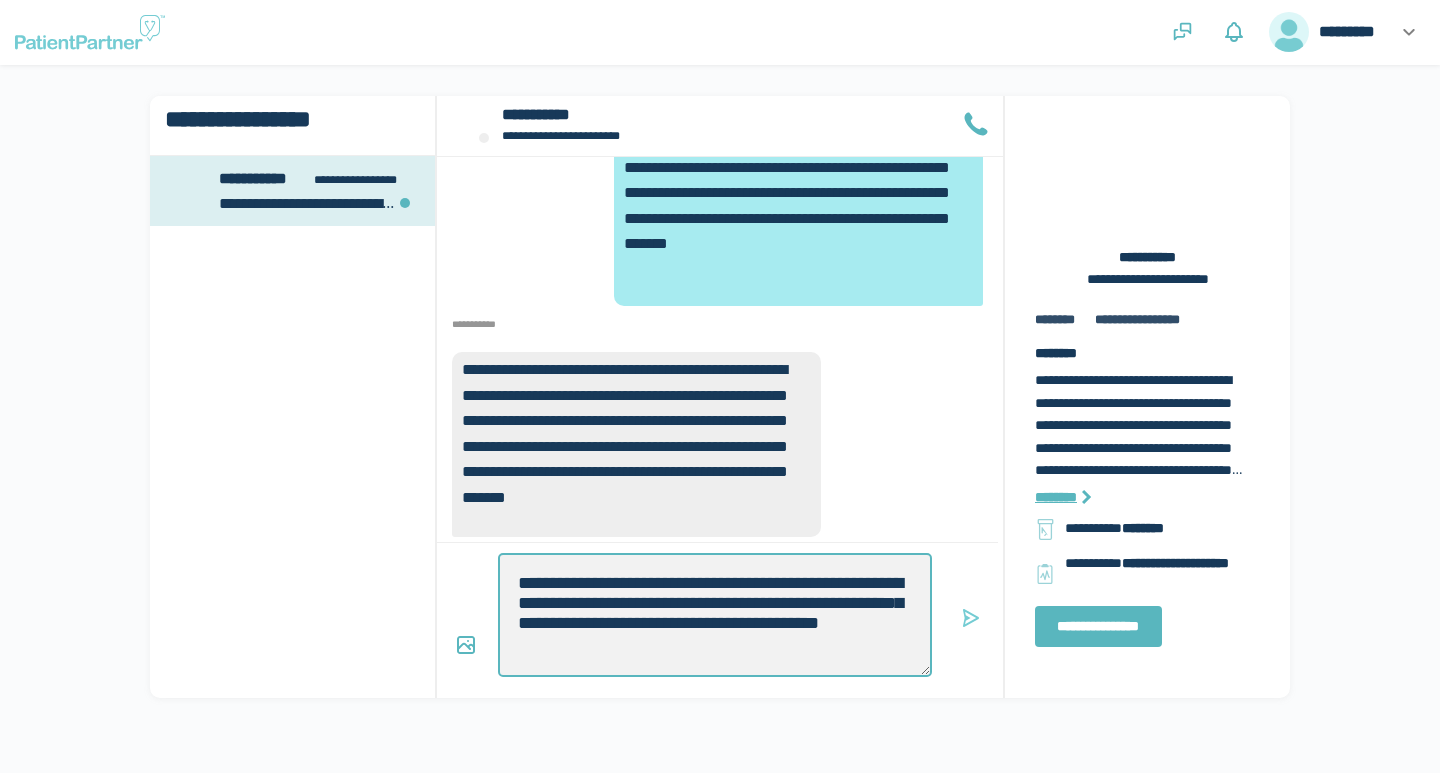 click on "**********" at bounding box center [714, 615] 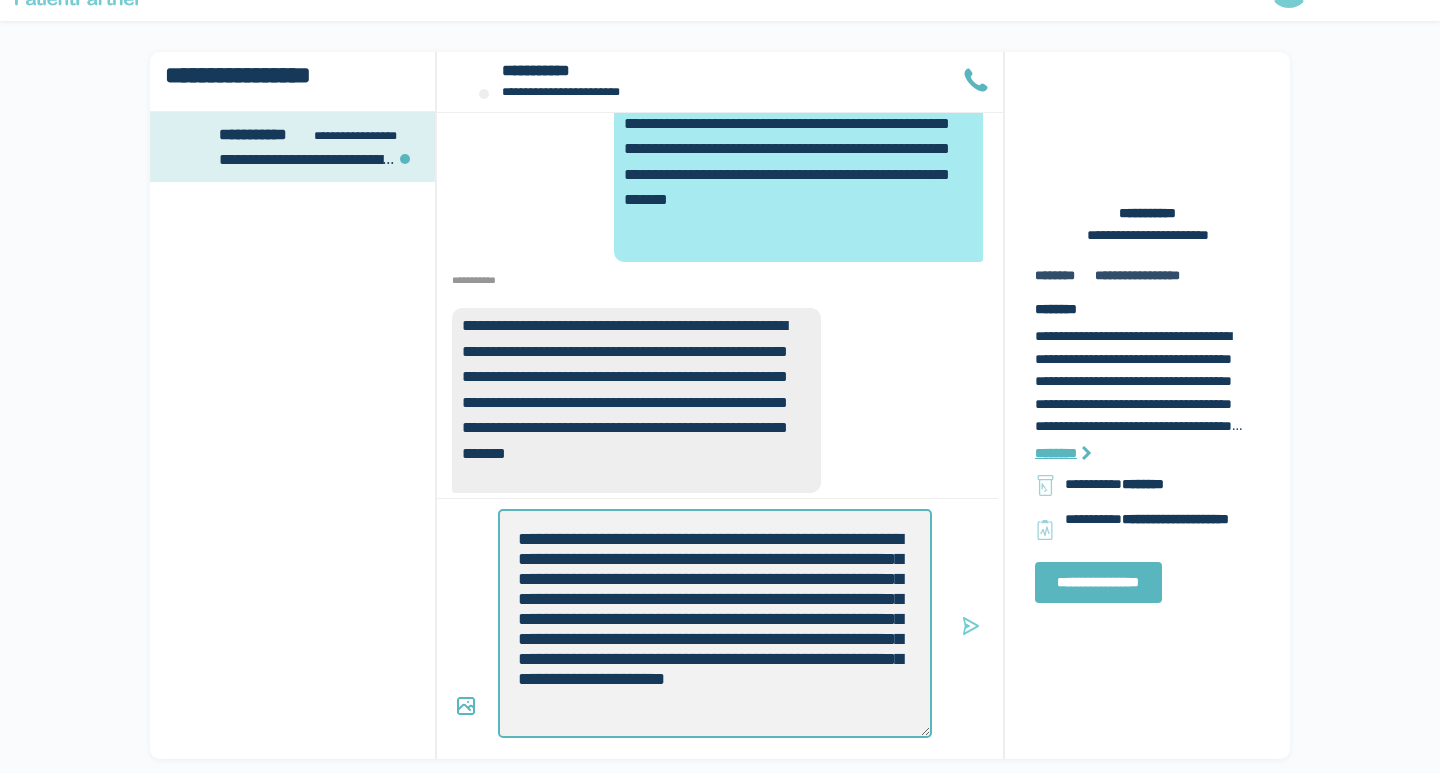 scroll, scrollTop: 46, scrollLeft: 0, axis: vertical 